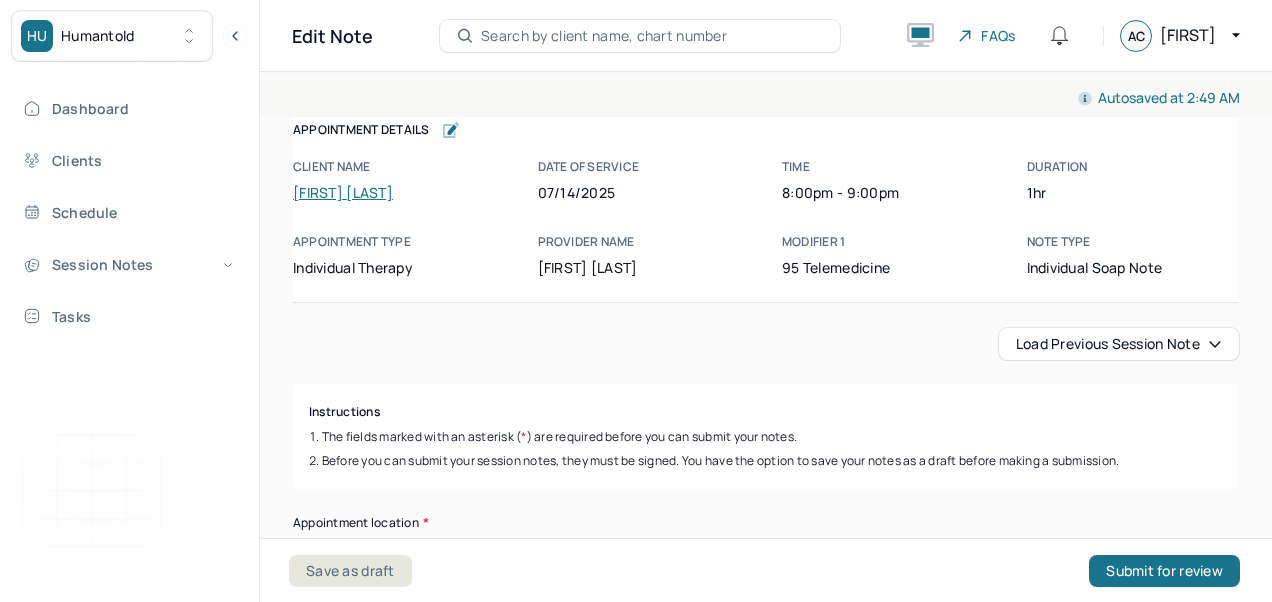 scroll, scrollTop: 0, scrollLeft: 0, axis: both 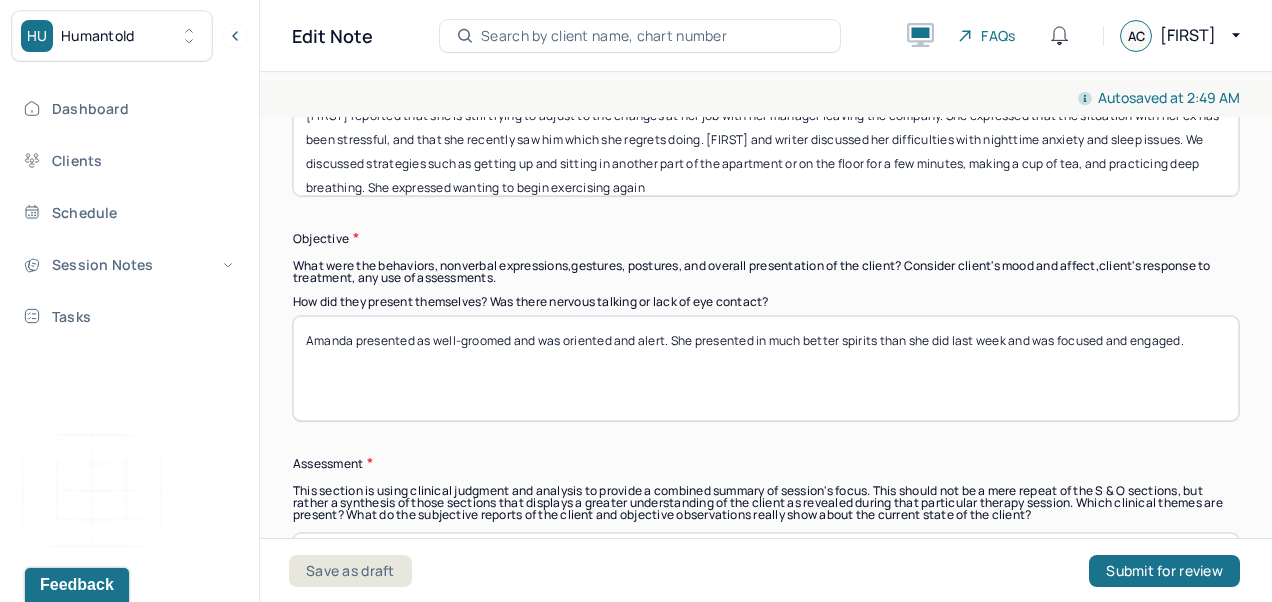 click on "Amanda presented as well-groomed and was oriented and alert. She presented in much better spirits than she did last week and was focused and engaged." at bounding box center [766, 368] 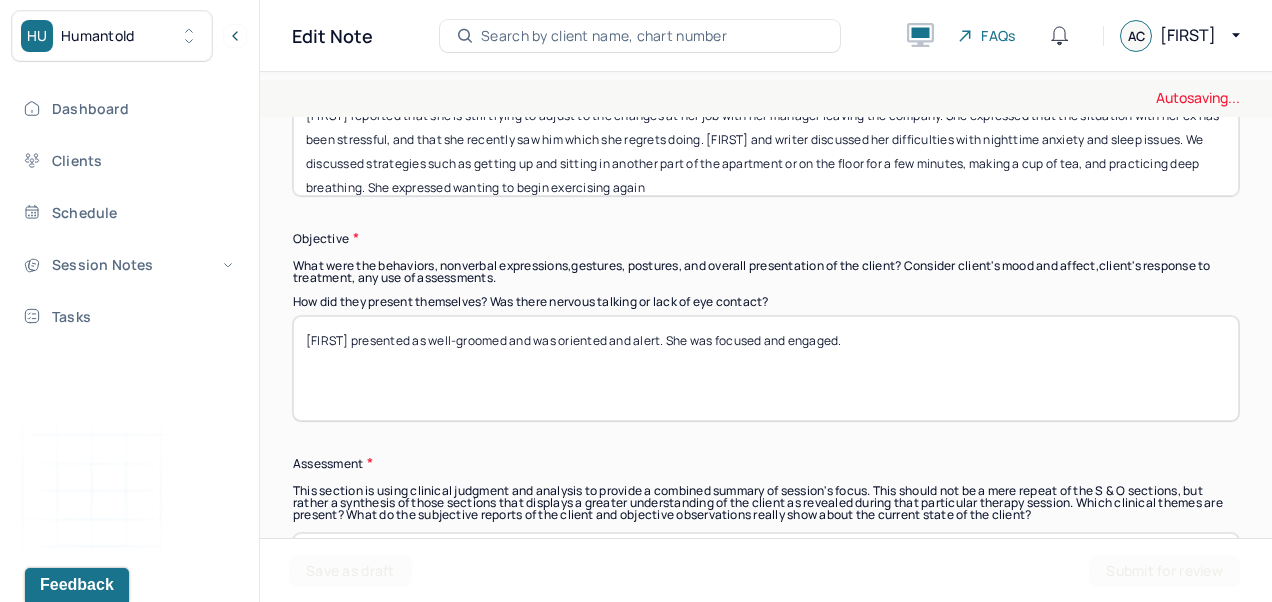 click on "Amanda presented as well-groomed and was oriented and alert. She presented in much better spirits than she did last week and was focused and engaged." at bounding box center [766, 368] 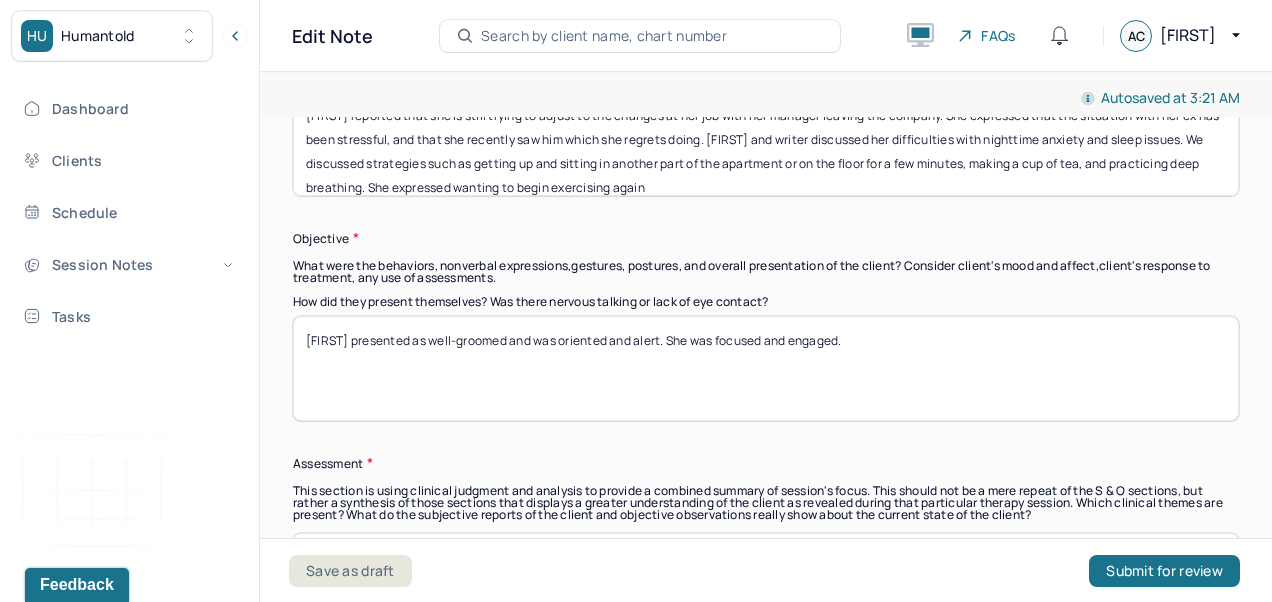 click on "[FIRST] presented as well-groomed and was oriented and alert. She was focused and engaged." at bounding box center [766, 368] 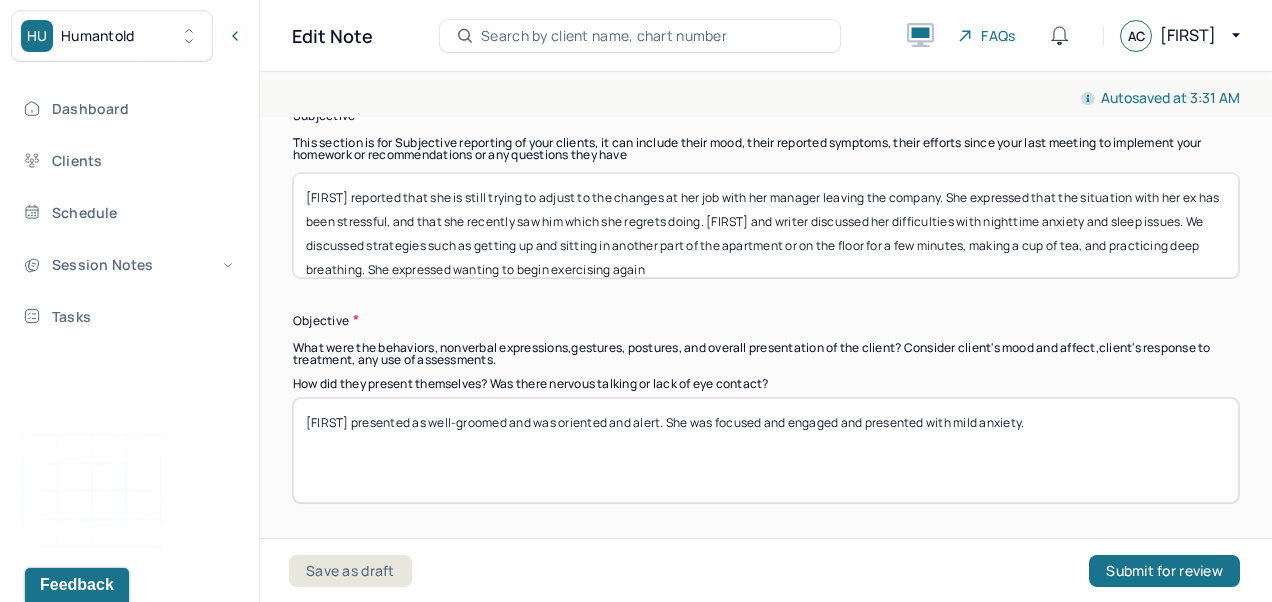 scroll, scrollTop: 1438, scrollLeft: 0, axis: vertical 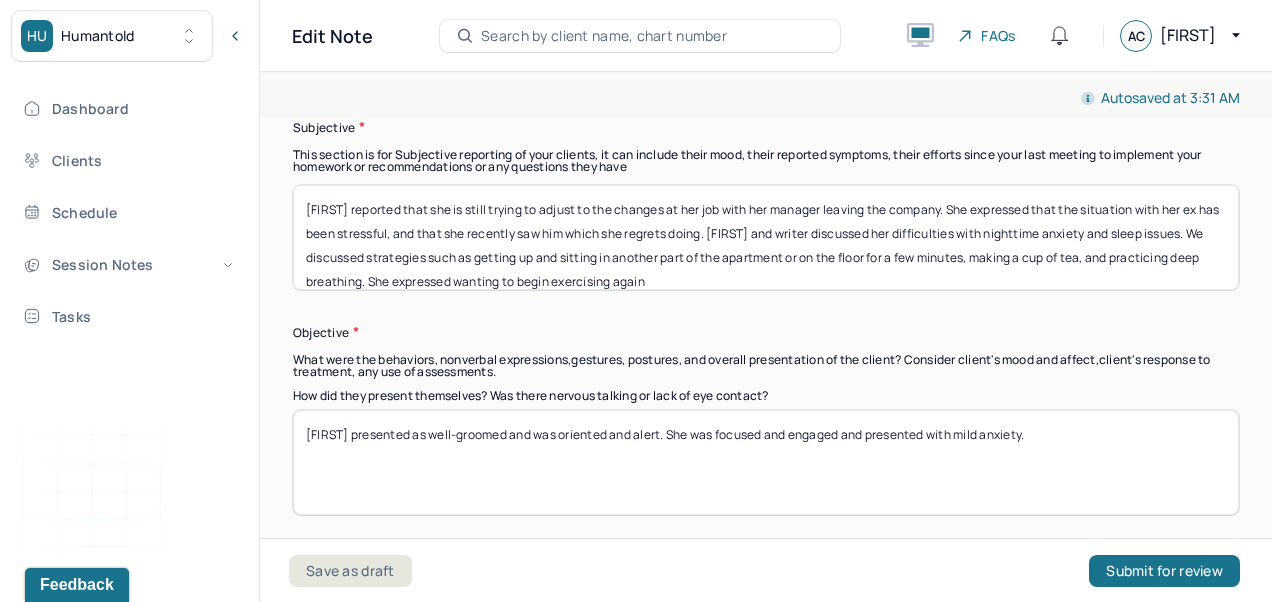 type on "[FIRST] presented as well-groomed and was oriented and alert. She was focused and engaged and presented with mild anxiety." 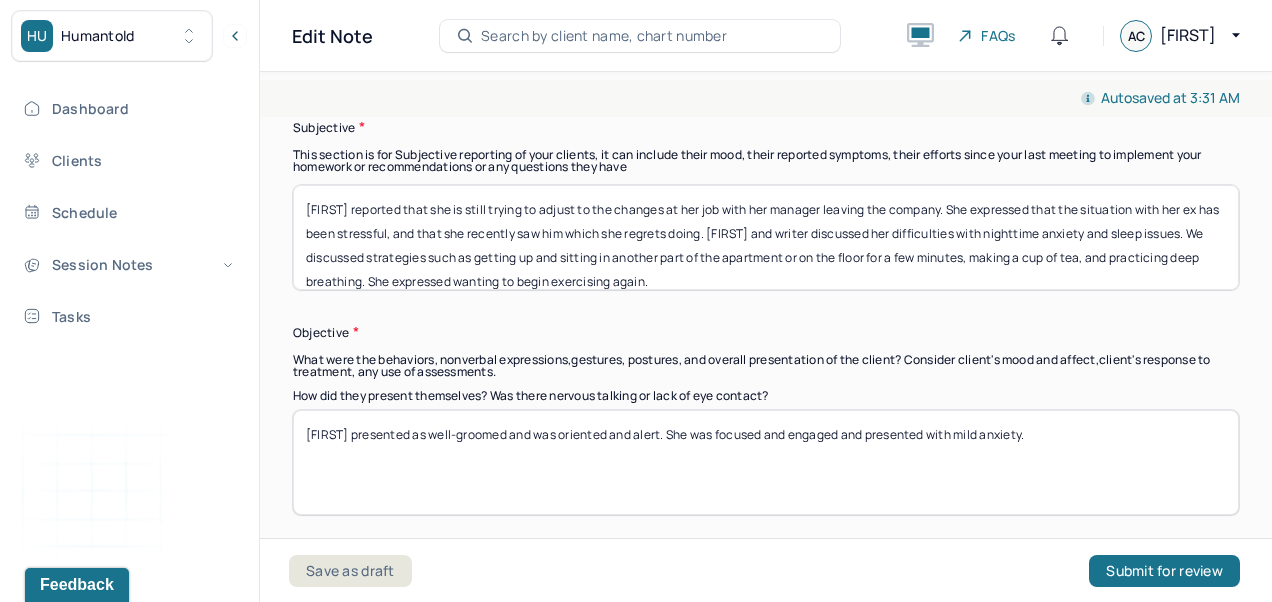 click on "[FIRST] reported that she is still trying to adjust to the changes at her job with her manager leaving the company. She expressed that the situation with her ex has been stressful, and that she recently saw him which she regrets doing. [FIRST] and writer discussed her difficulties with nighttime anxiety and sleep issues. We discussed strategies such as getting up and sitting in another part of the apartment or on the floor for a few minutes, making a cup of tea, and practicing deep breathing. She expressed wanting to begin exercising again. S" at bounding box center (766, 237) 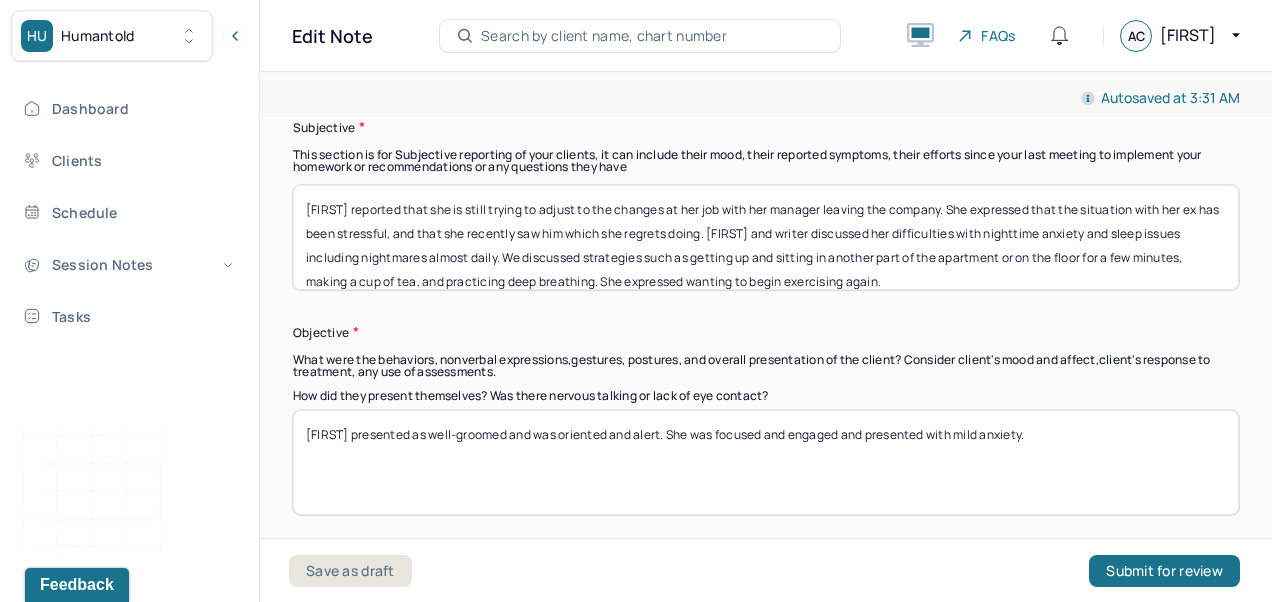 click on "[FIRST] reported that she is still trying to adjust to the changes at her job with her manager leaving the company. She expressed that the situation with her ex has been stressful, and that she recently saw him which she regrets doing. [FIRST] and writer discussed her difficulties with nighttime anxiety and sleep issues. We discussed strategies such as getting up and sitting in another part of the apartment or on the floor for a few minutes, making a cup of tea, and practicing deep breathing. She expressed wanting to begin exercising again. S" at bounding box center (766, 237) 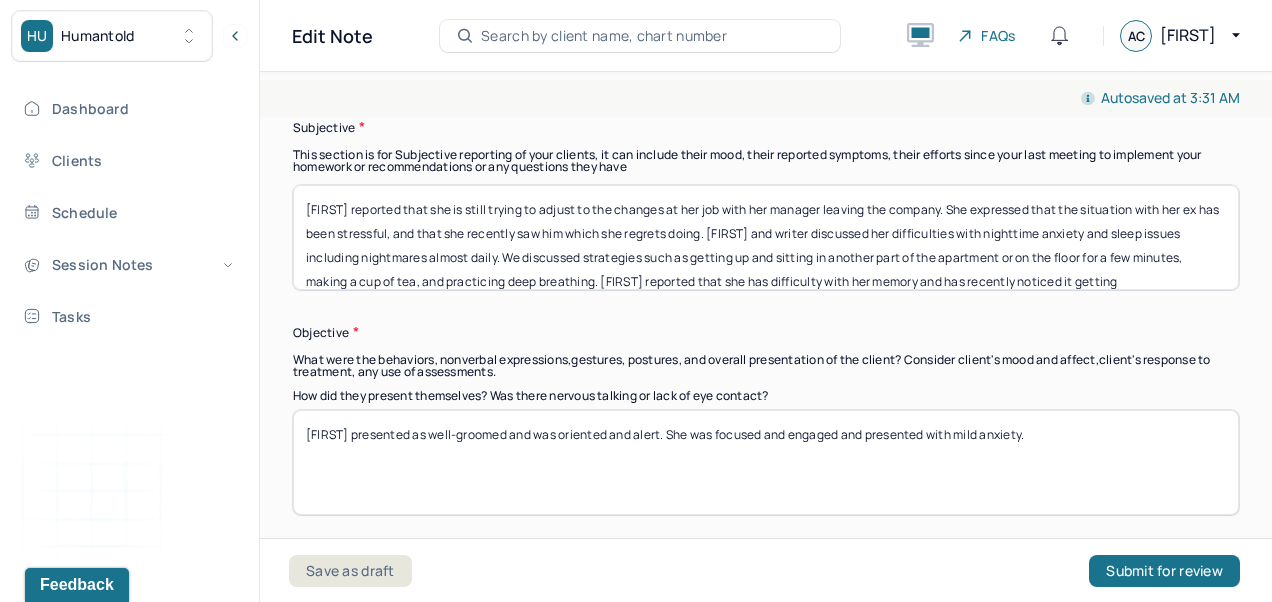 scroll, scrollTop: 24, scrollLeft: 0, axis: vertical 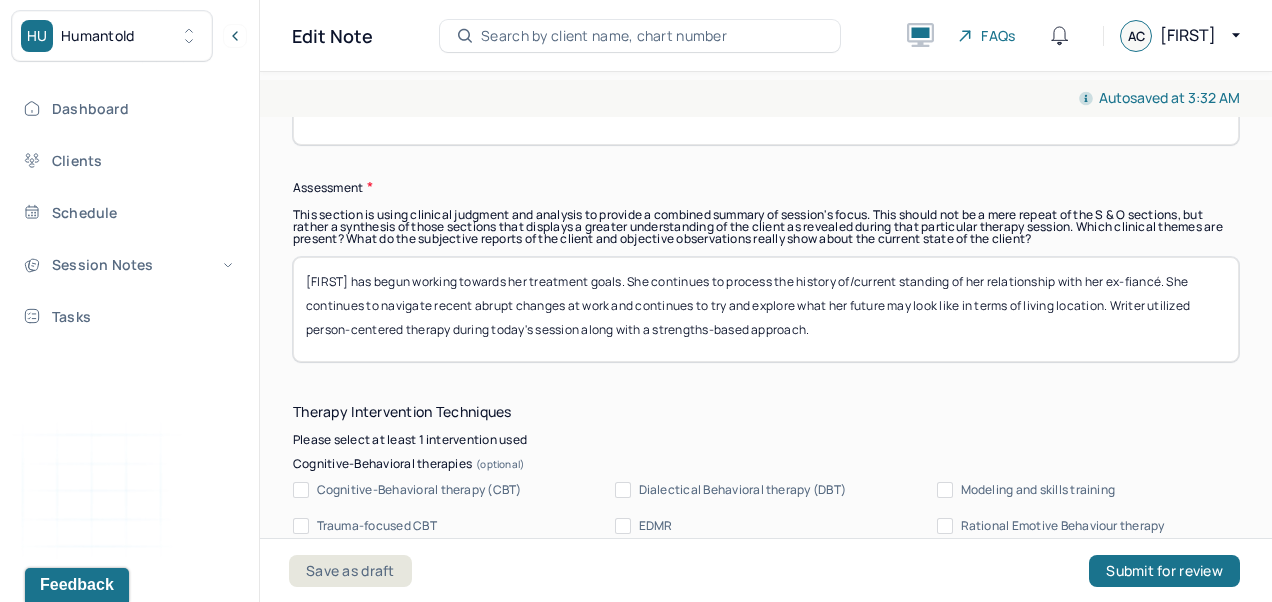 type on "[FIRST] reported that she is still trying to adjust to the changes at her job with her manager leaving the company. She expressed that the situation with her ex has been stressful, and that she recently saw him which she regrets doing. [FIRST] and writer discussed her difficulties with nighttime anxiety and sleep issues including nightmares almost daily. We discussed strategies such as getting up and sitting in another part of the apartment or on the floor for a few minutes, making a cup of tea, and practicing deep breathing. [FIRST] reported that she has difficulty with her memory and has recently noticed it getting worse. She reported that it's often hard for her to stay on task, and she has racing th" 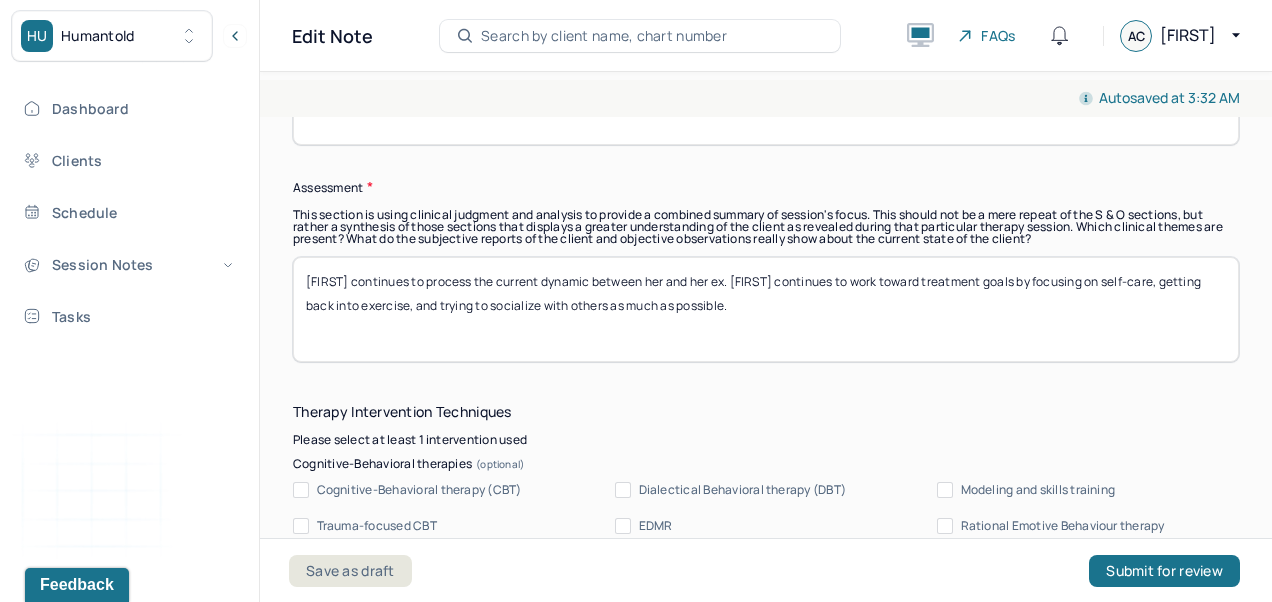 click on "[FIRST] has begun working towards her treatment goals. She continues to process the history of/current standing of her relationship with her ex-fiancé. She continues to navigate recent abrupt changes at work and continues to try and explore what her future may look like in terms of living location. Writer utilized person-centered therapy during today's session along with a strengths-based approach." at bounding box center [766, 309] 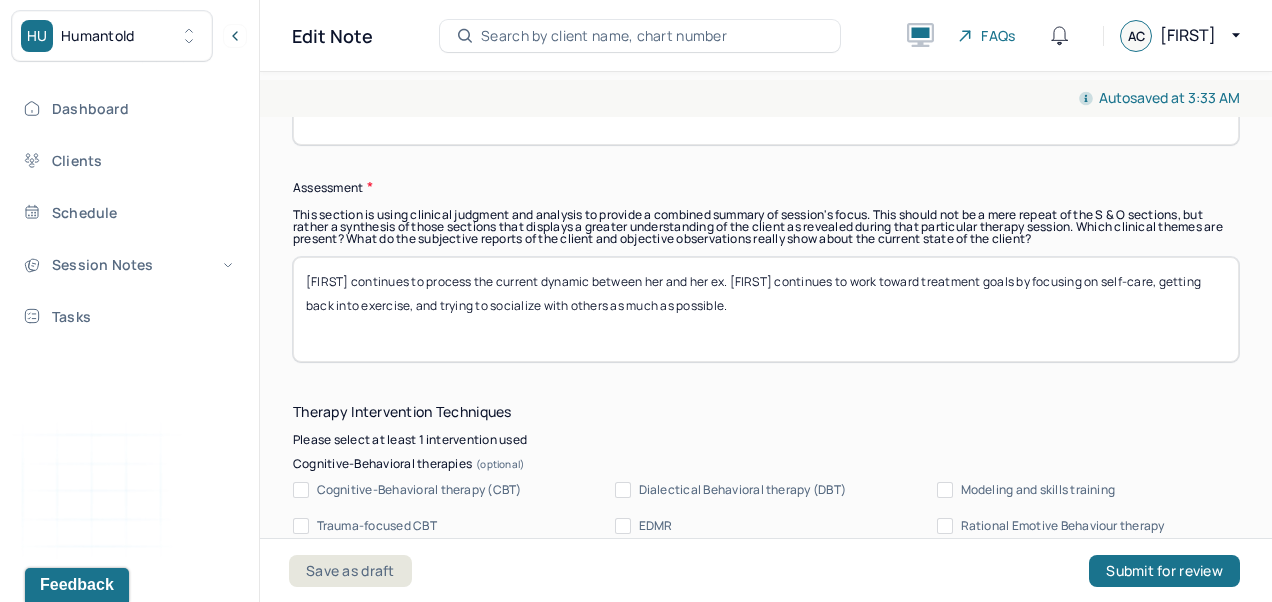 click on "[FIRST] continues to process the current dynamic between her and her ex. [FIRST] continues to work toward treatment goals by focusing on self-care, getting back into exercise, and trying to socialize with others as much as possible." at bounding box center [766, 309] 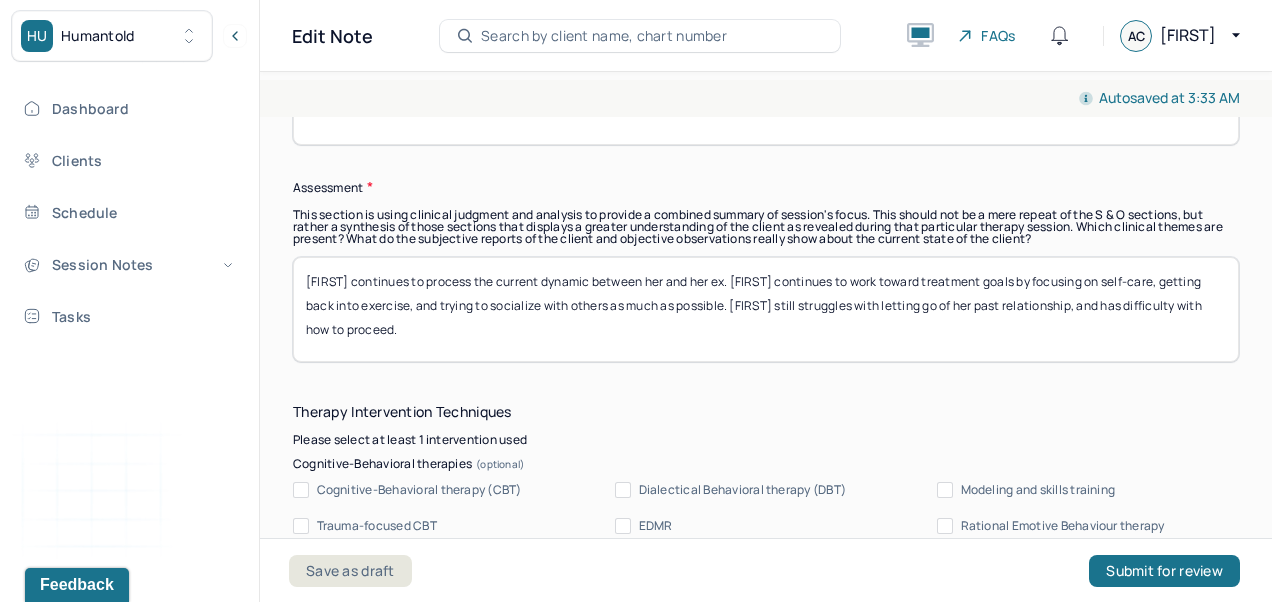 click on "[FIRST] continues to process the current dynamic between her and her ex. [FIRST] continues to work toward treatment goals by focusing on self-care, getting back into exercise, and trying to socialize with others as much as possible. [FIRST] still struggles with letting go of her past relationship, and has difficutly with how to proceed." at bounding box center [766, 309] 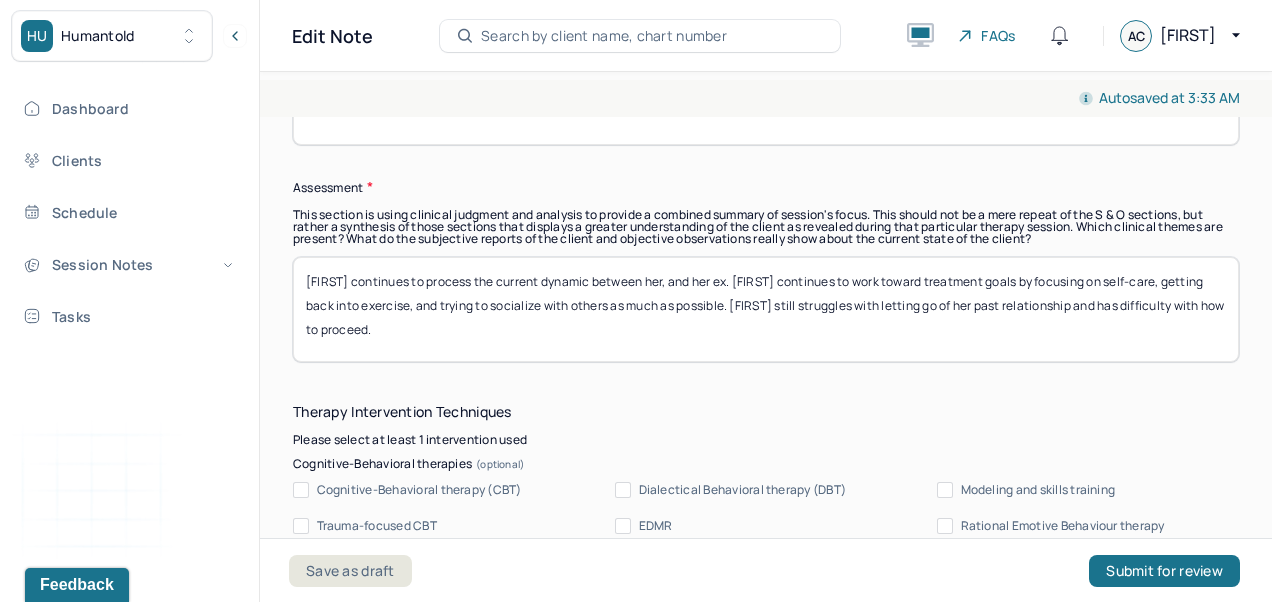 click on "[FIRST] continues to process the current dynamic between her, and her ex. [FIRST] continues to work toward treatment goals by focusing on self-care, getting back into exercise, and trying to socialize with others as much as possible. [FIRST] still struggles with letting go of her past relationship, and has difficulty with how to proceed." at bounding box center [766, 309] 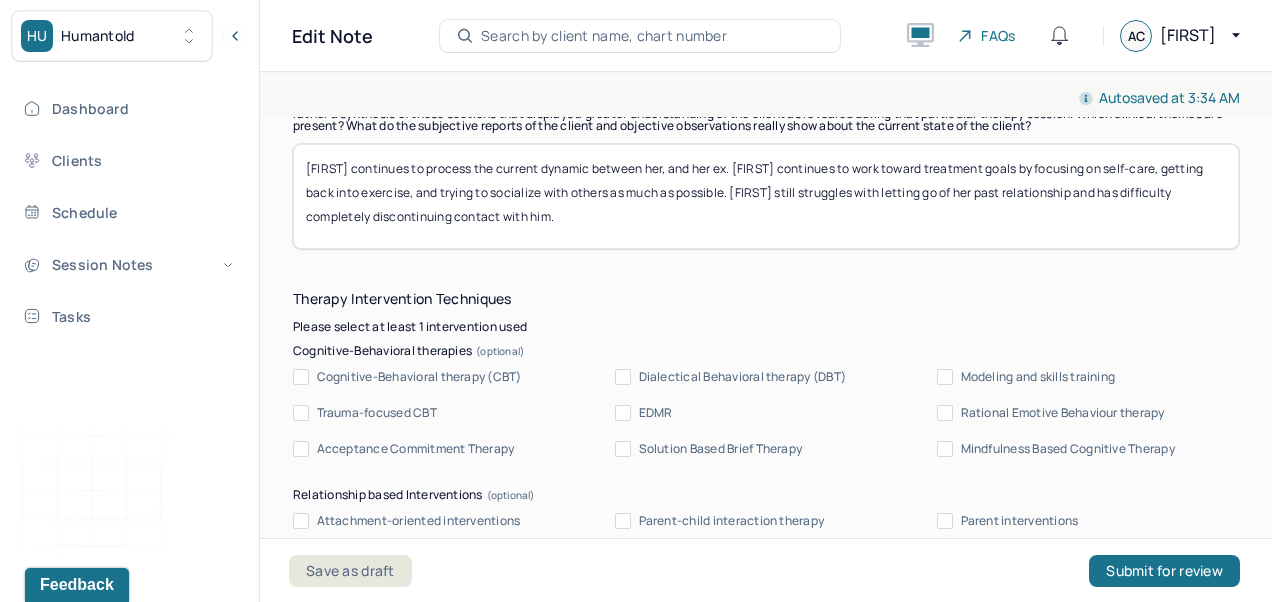 scroll, scrollTop: 1910, scrollLeft: 0, axis: vertical 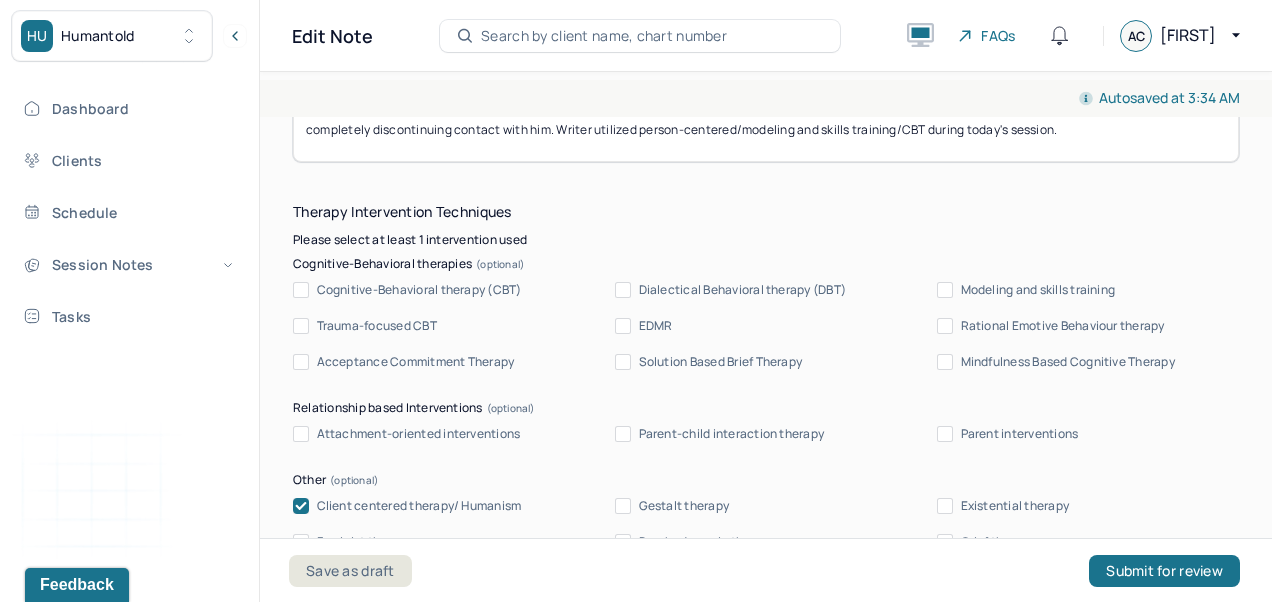type on "[FIRST] continues to process the current dynamic between her, and her ex. [FIRST] continues to work toward treatment goals by focusing on self-care, getting back into exercise, and trying to socialize with others as much as possible. [FIRST] still struggles with letting go of her past relationship and has difficulty completely discontinuing contact with him. Writer utilized person-centered/modeling and skills training/CBT during today's session." 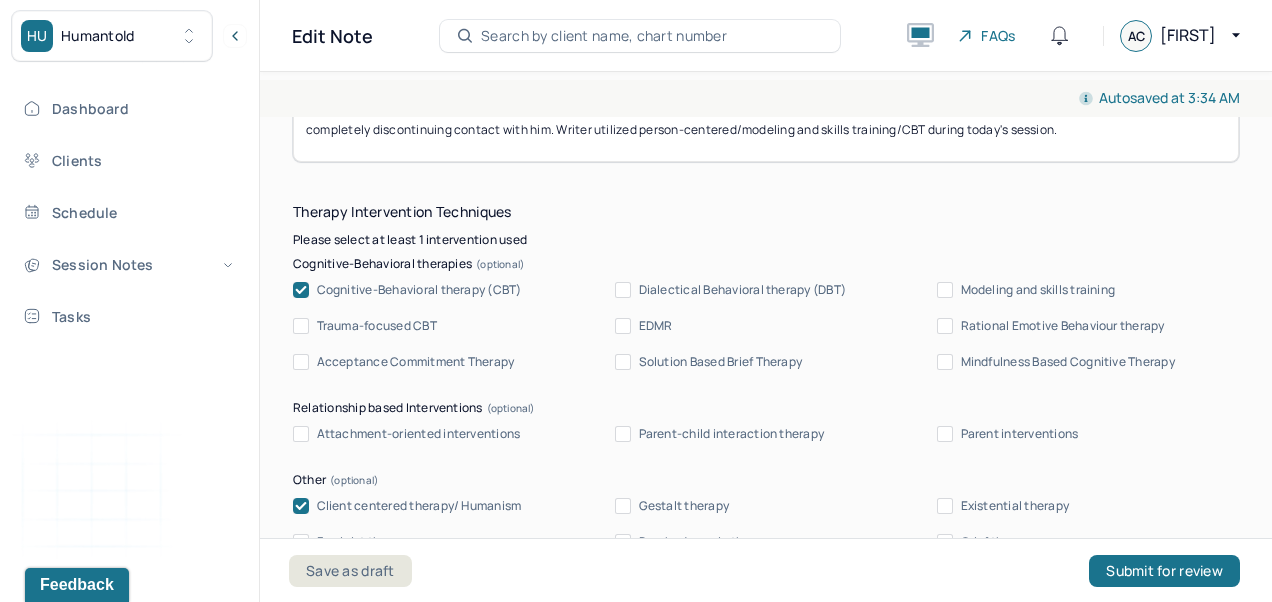 click on "Modeling and skills training" at bounding box center (1038, 290) 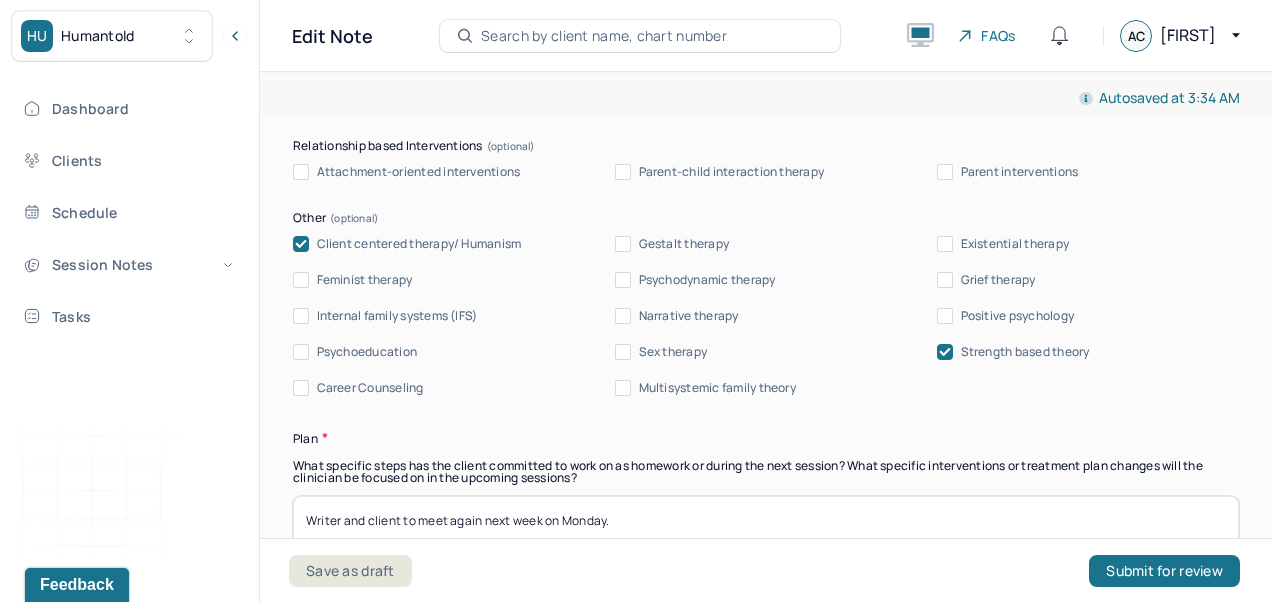 scroll, scrollTop: 2274, scrollLeft: 0, axis: vertical 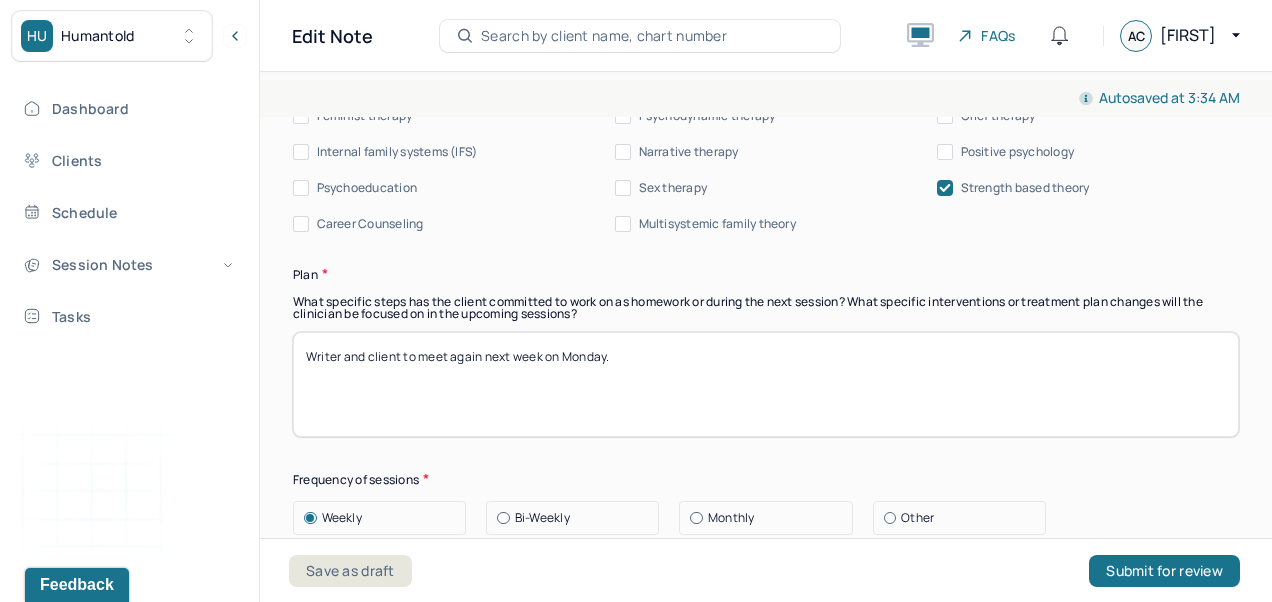click on "Strength based theory" at bounding box center [1025, 188] 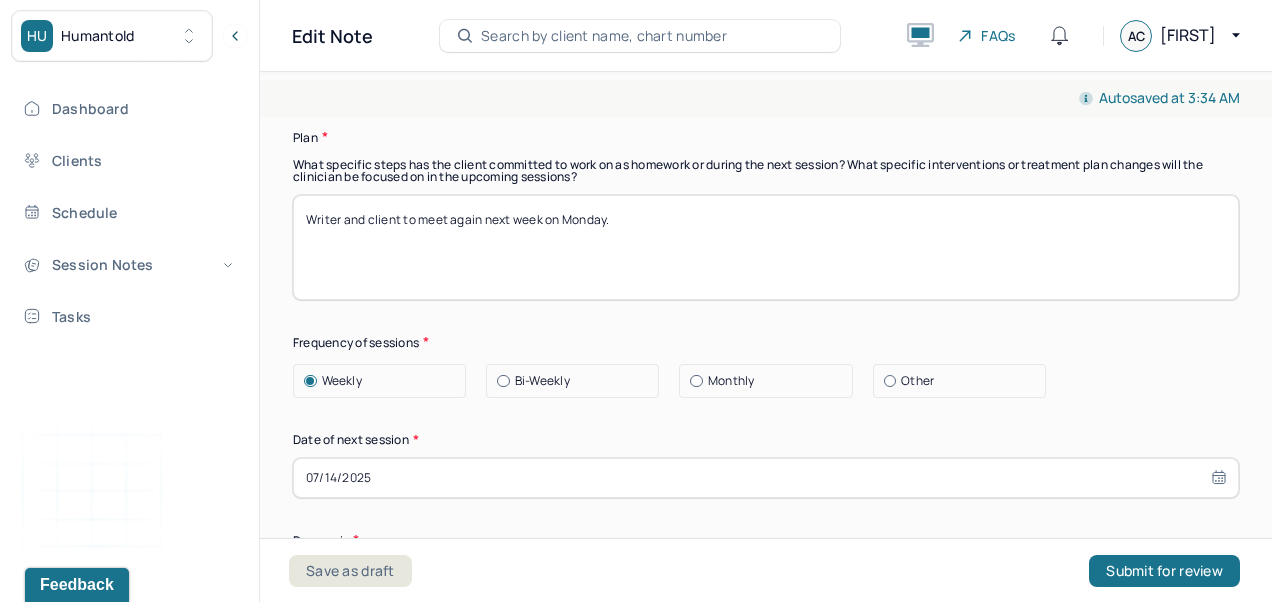 scroll, scrollTop: 2570, scrollLeft: 0, axis: vertical 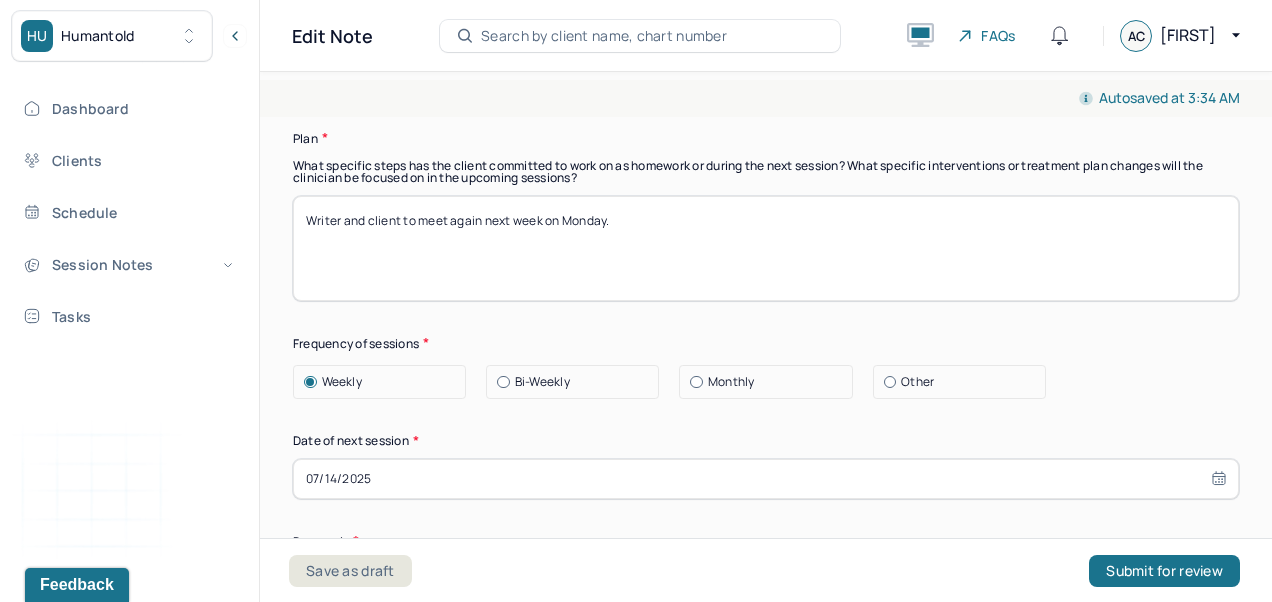 click on "Writer and client to meet again next week on Monday." at bounding box center (766, 248) 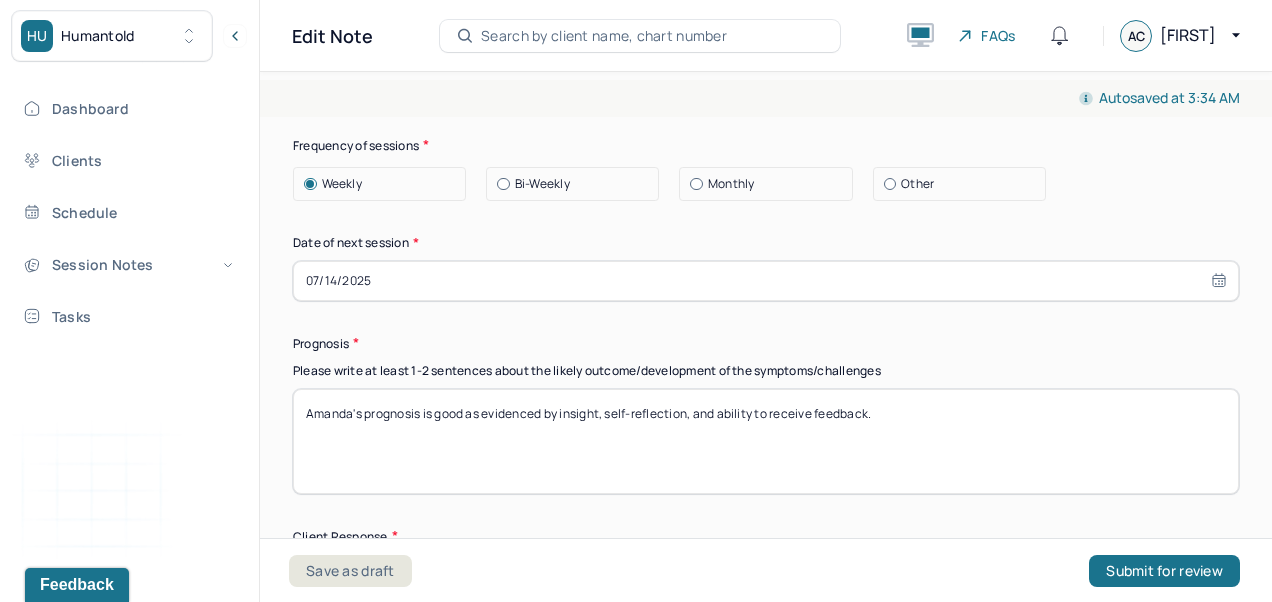 scroll, scrollTop: 2768, scrollLeft: 0, axis: vertical 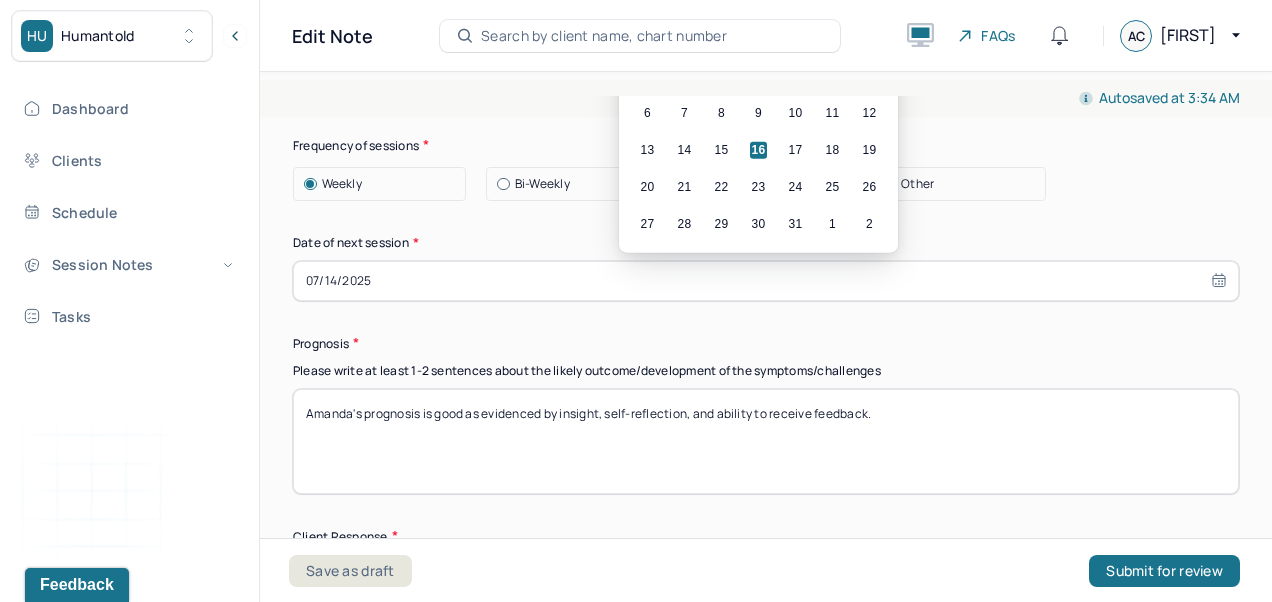 click on "21" at bounding box center (684, 186) 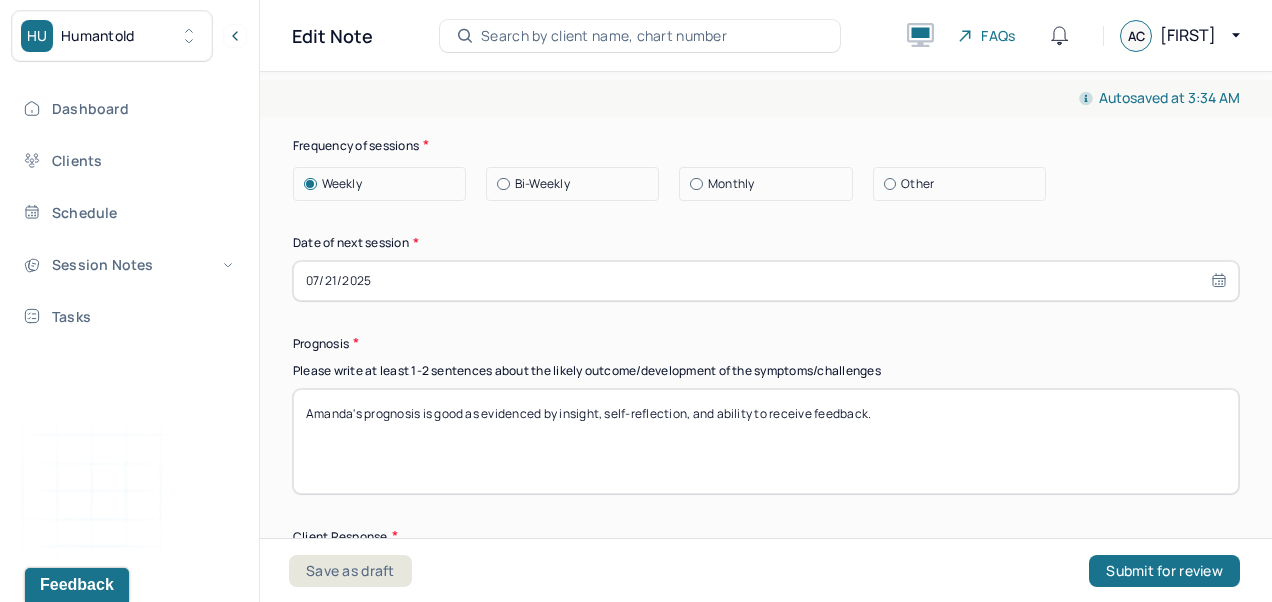 click on "Writer and client to meet again next week on Monday." at bounding box center (766, 50) 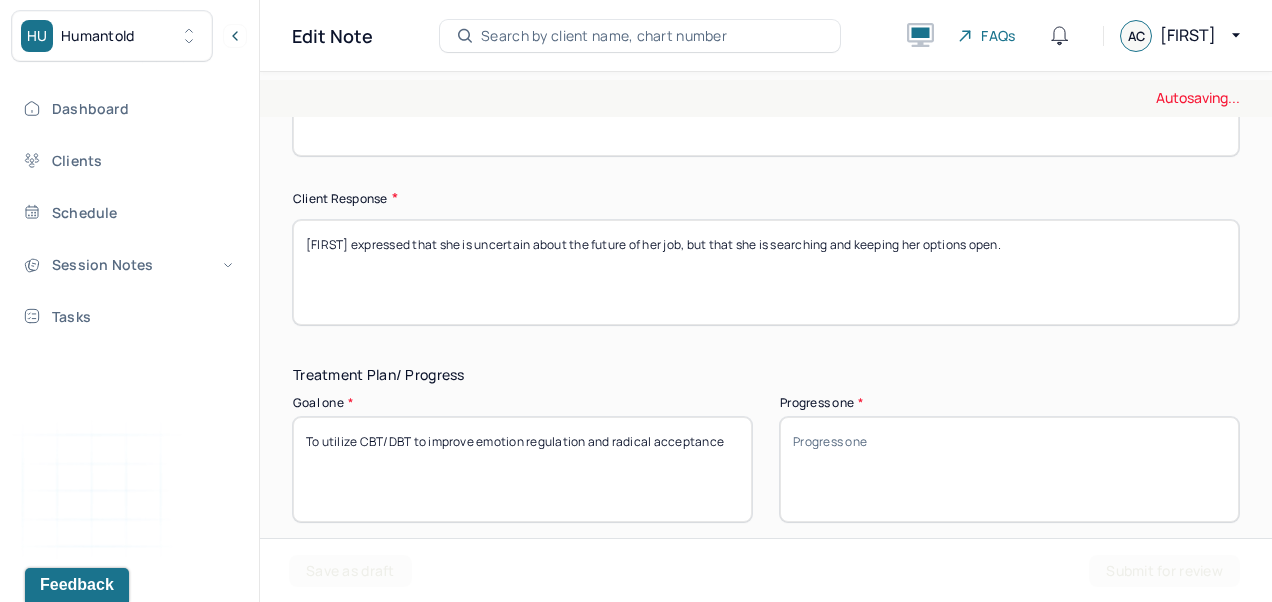 scroll, scrollTop: 3112, scrollLeft: 0, axis: vertical 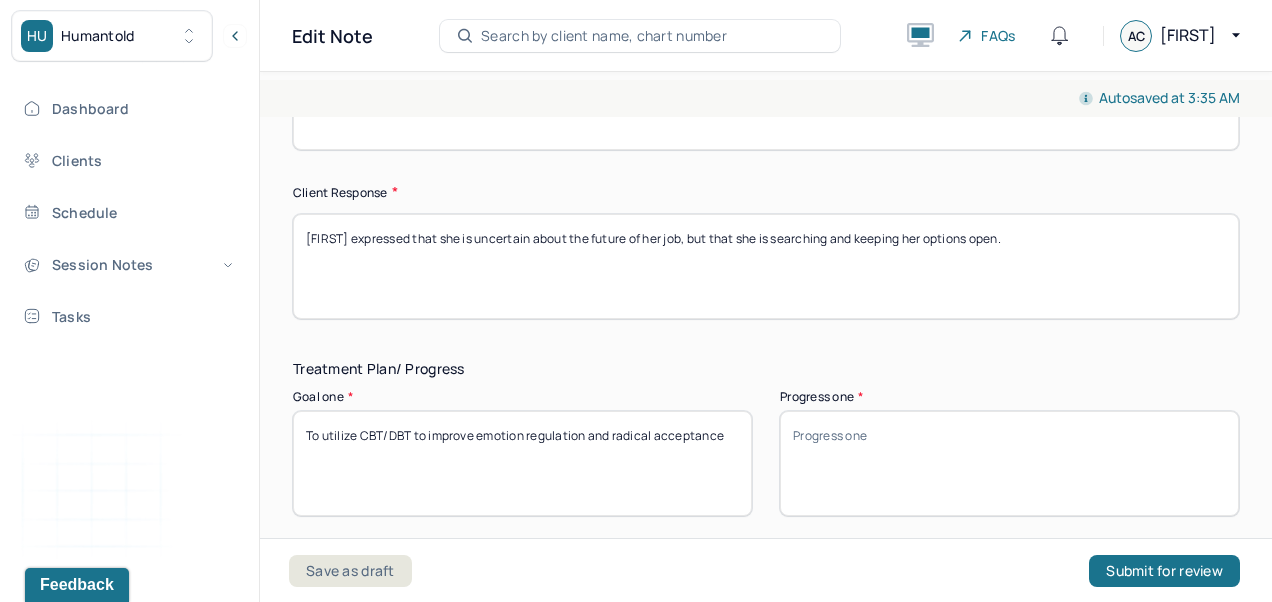 type on "Writer and [FIRST] to meet again next week on Monday 7/21 at 8 pm." 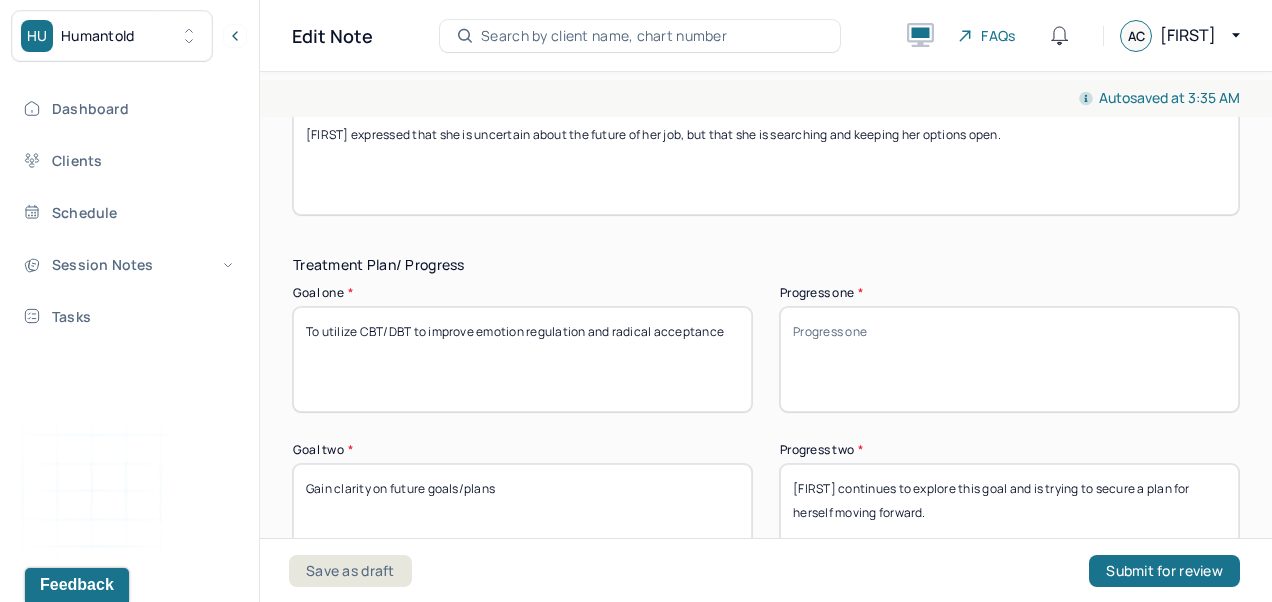 scroll, scrollTop: 3210, scrollLeft: 0, axis: vertical 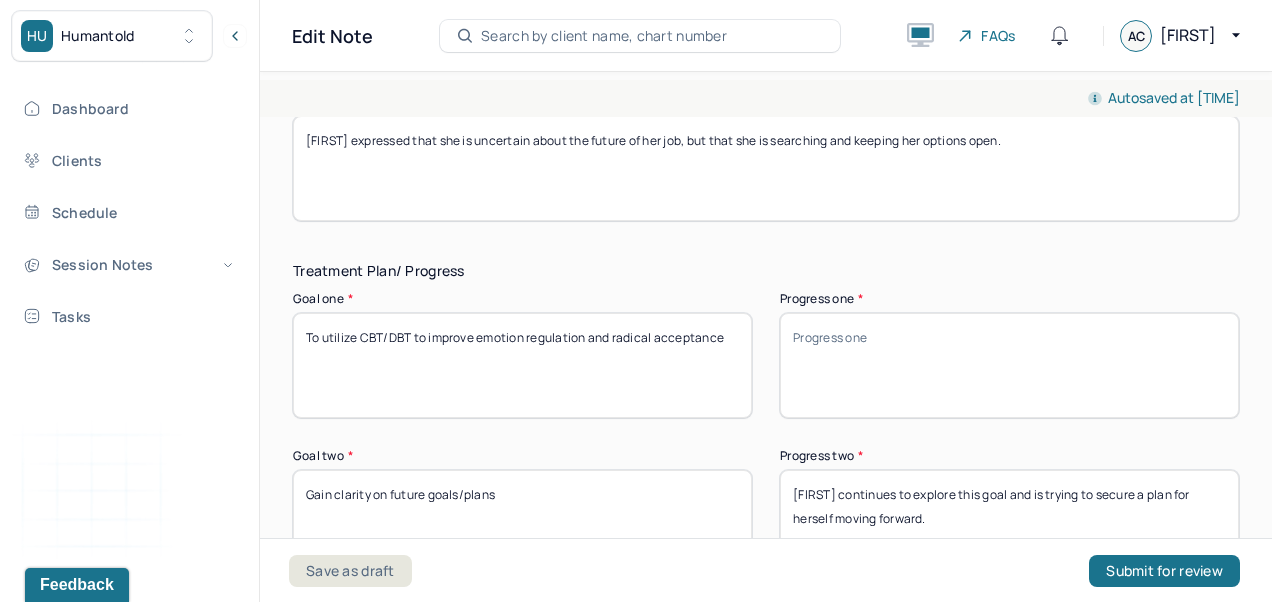 type on "[FIRST]'s prognosis is good as evidenced by resilience and resourcefulness. She will benefit from setting firmer boundaries with others and working on radical acceptance." 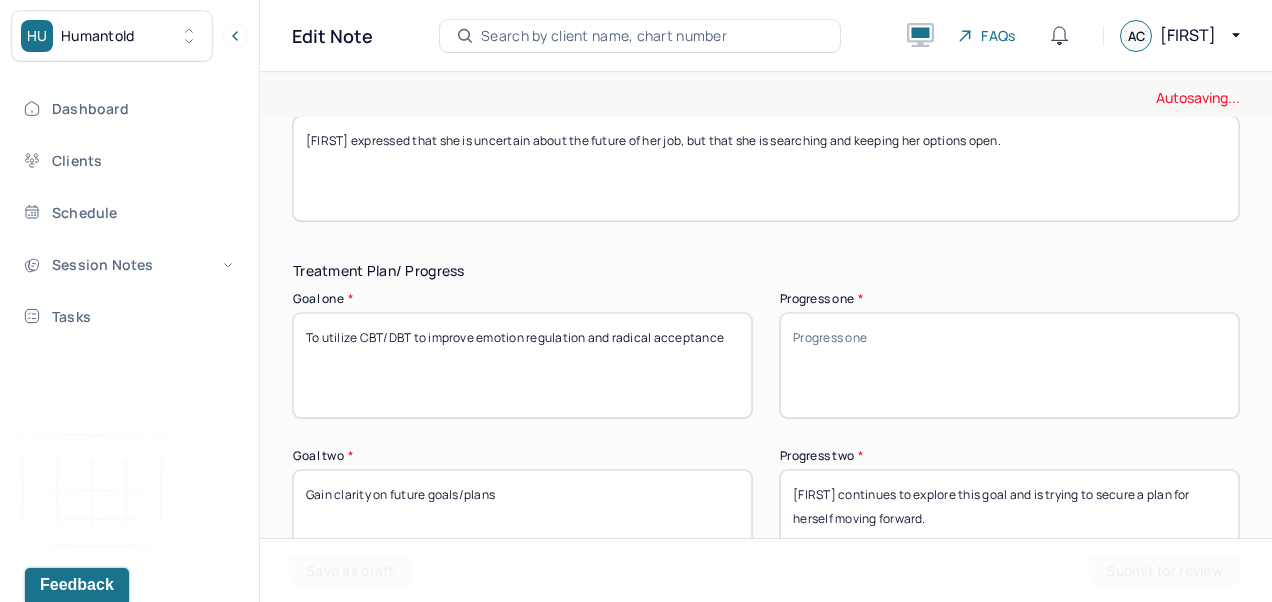 click on "[FIRST] expressed that she is uncertain about the future of her job, but that she is searching and keeping her options open." at bounding box center (766, 168) 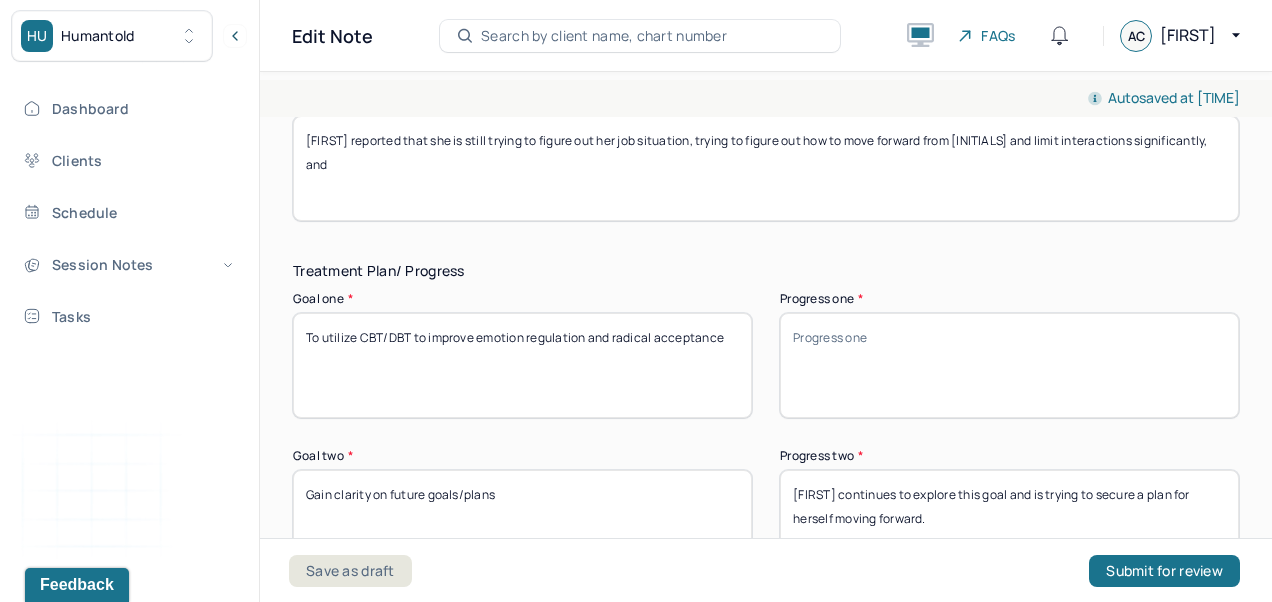 click on "[FIRST] reported that she is still trying to figure out her job situation, trying to figure out how to move forward from [INITIALS] and limit interactions significantly, and" at bounding box center [766, 168] 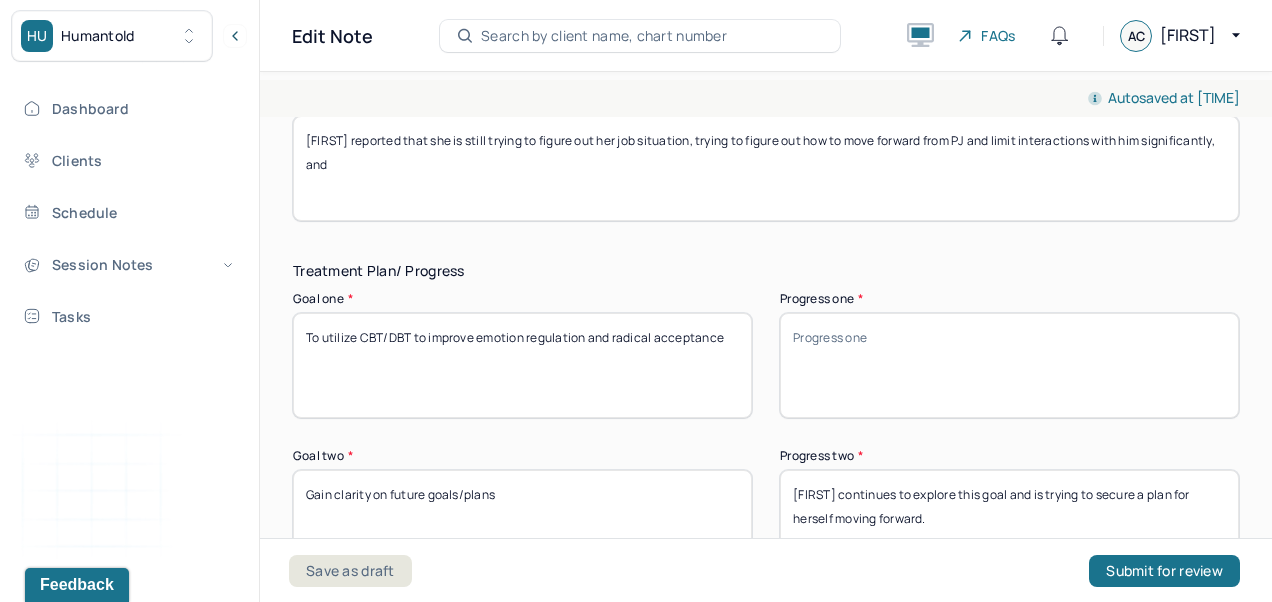 click on "[FIRST] reported that she is still trying to figure out her job situation, trying to figure out how to move forward from [INITIALS] and limit interactions significantly, and" at bounding box center [766, 168] 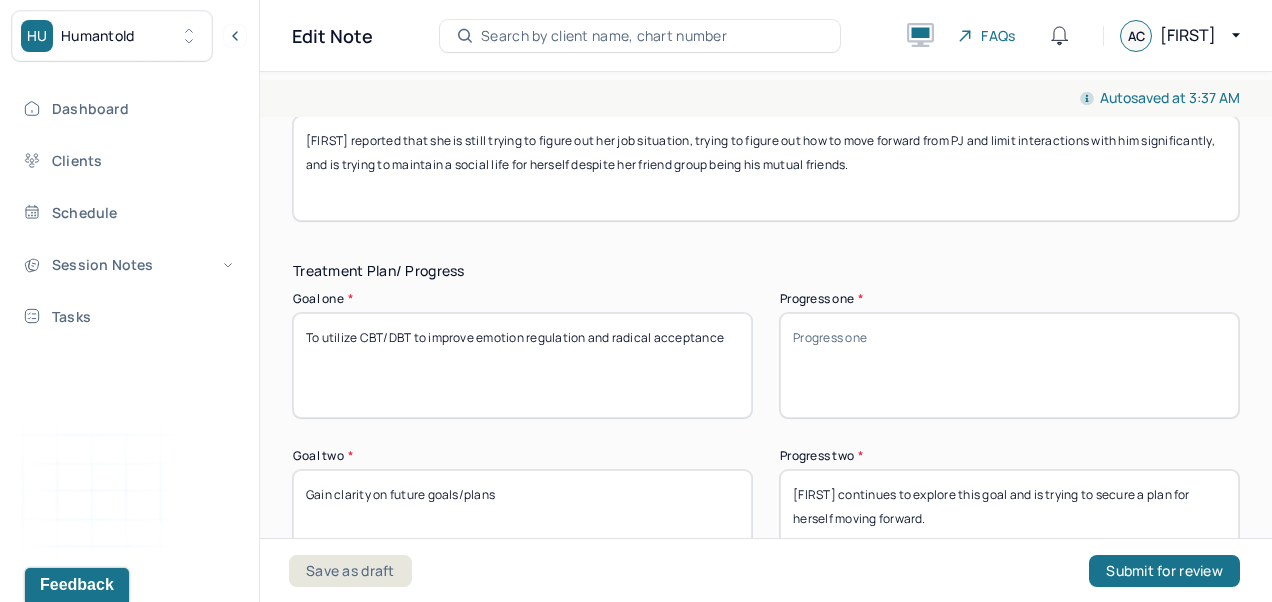 click on "[FIRST] reported that she is still trying to figure out her job situation, trying to figure out how to move forward from PJ and limit interactions with him significantly, and is trying to maintain a social life for herself despite her friend group being his mutual friends." at bounding box center [766, 168] 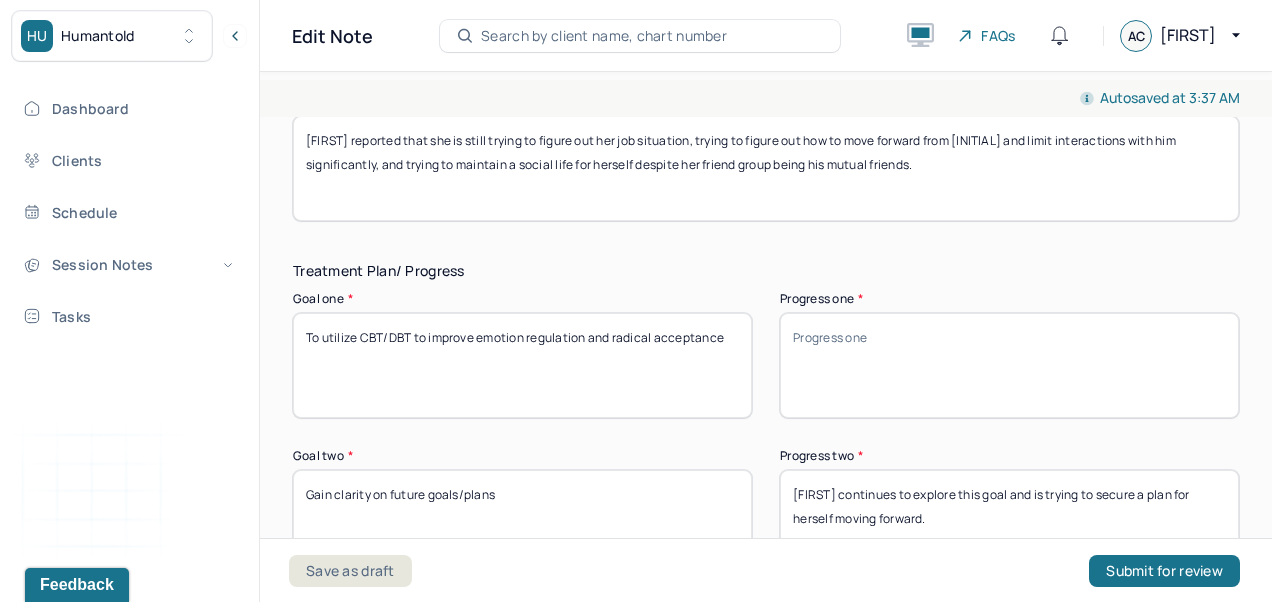 click on "[FIRST] reported that she is still trying to figure out her job situation, trying to figure out how to move forward from [INITIAL] and limit interactions with him significantly, and trying to maintain a social life for herself despite her friend group being his mutual friends." at bounding box center [766, 168] 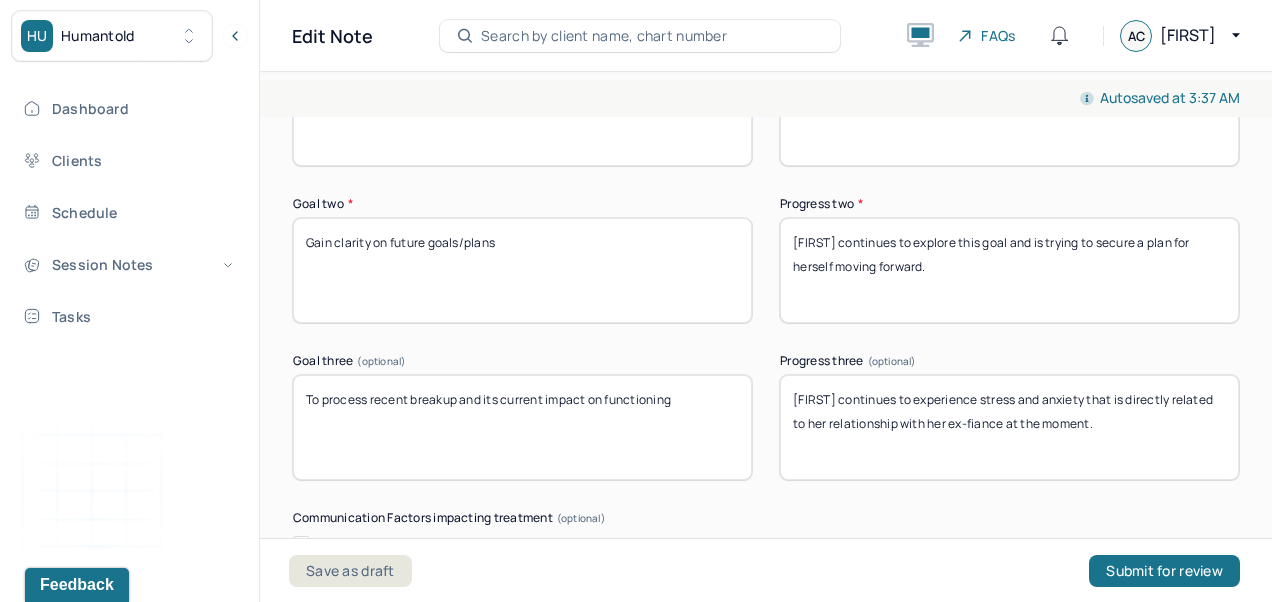 scroll, scrollTop: 3494, scrollLeft: 0, axis: vertical 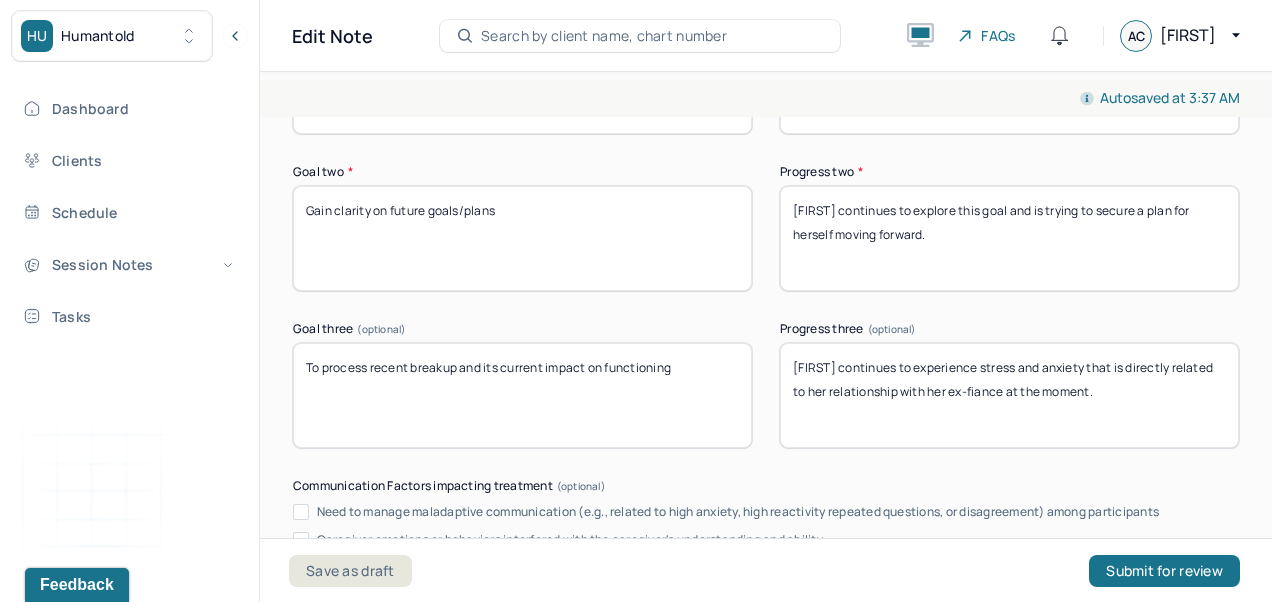 type on "[FIRST] reported that she is still trying to figure out her job situation, trying to figure out how to move forward from [INITIAL] and limit interactions with him significantly, and trying to maintain a social life for herself despite her friend group being his mutual friends." 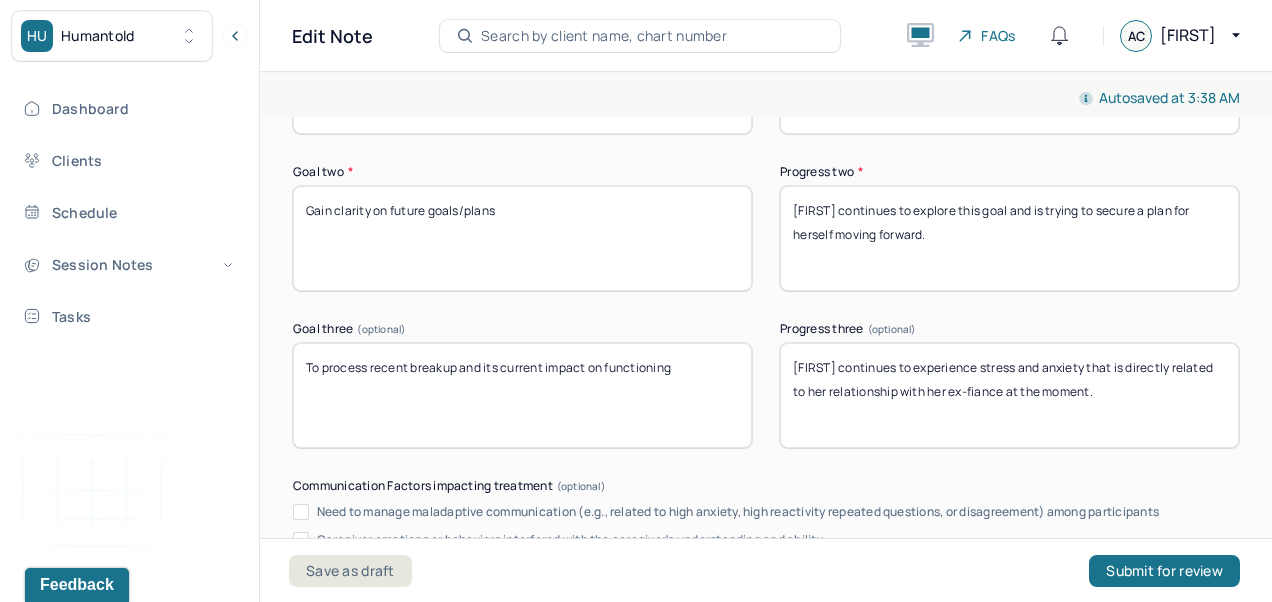 click on "Writer will continue to work with [FIRST] on radical acceptance and challenging negative thoughts which lead to feelings of guilt, hopelessness" at bounding box center [1009, 81] 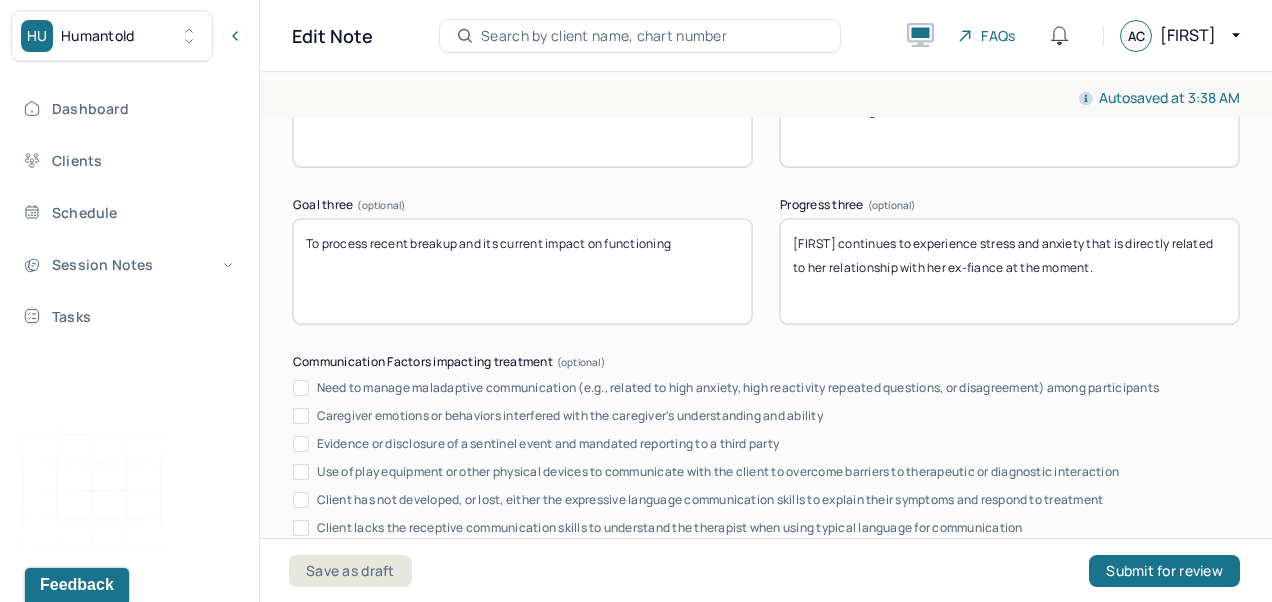 scroll, scrollTop: 3626, scrollLeft: 0, axis: vertical 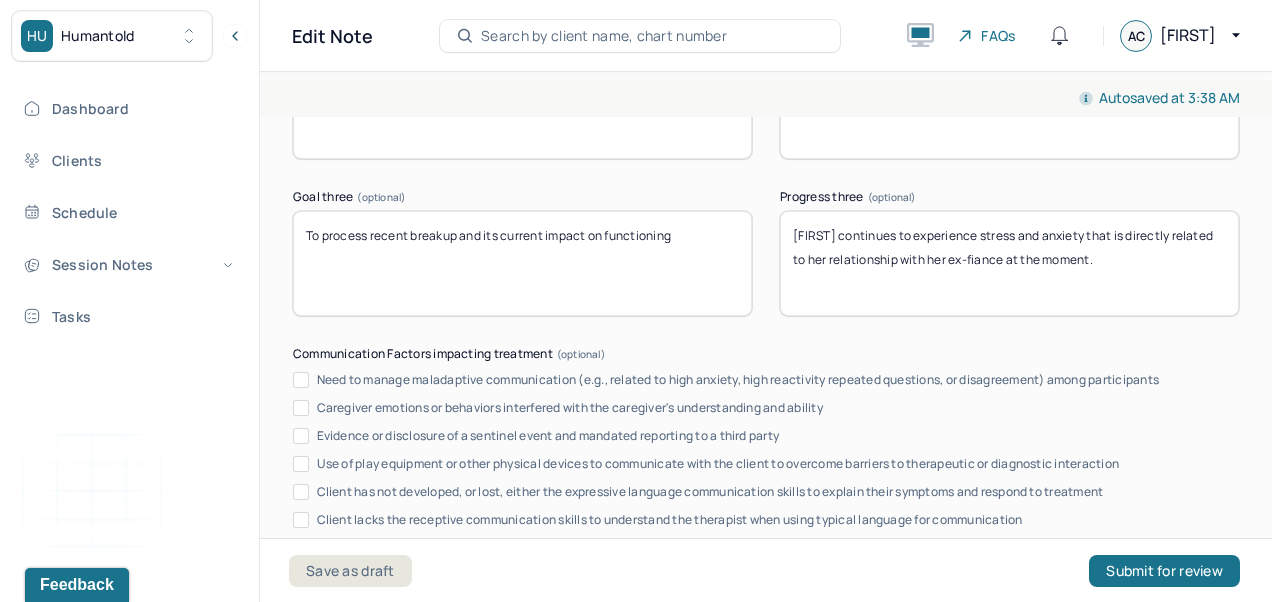 type on "Writer will continue to work with [FIRST] on radical acceptance and challenging negative thoughts which lead to feelings of guilt and hopelessness." 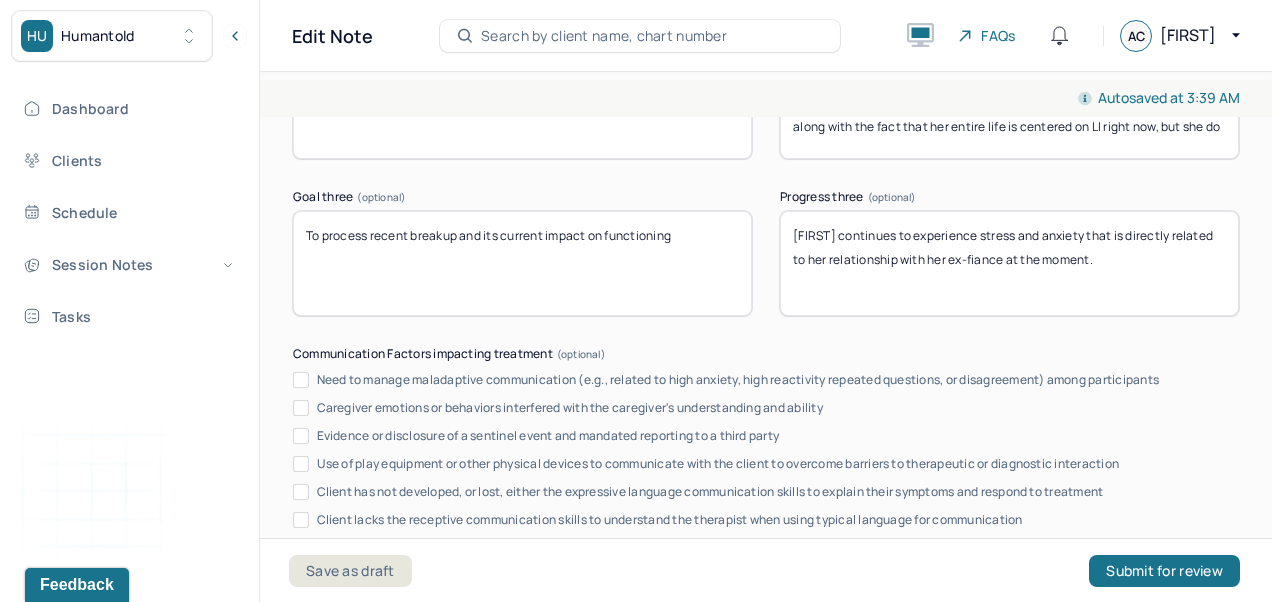 scroll, scrollTop: 0, scrollLeft: 0, axis: both 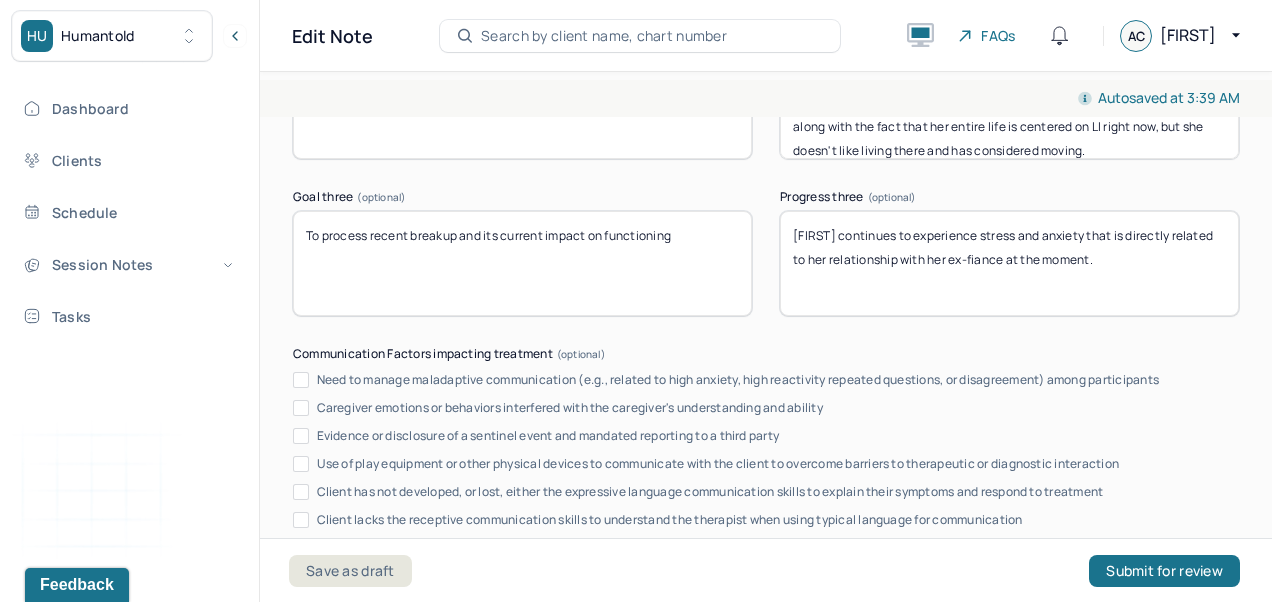 type on "[FIRST] continues to explore this goal and is trying to secure a plan for herself moving forward. She is struggling with this decision due to her job, along with the fact that her entire life is centered on LI right now, but she doesn't like living there and has considered moving." 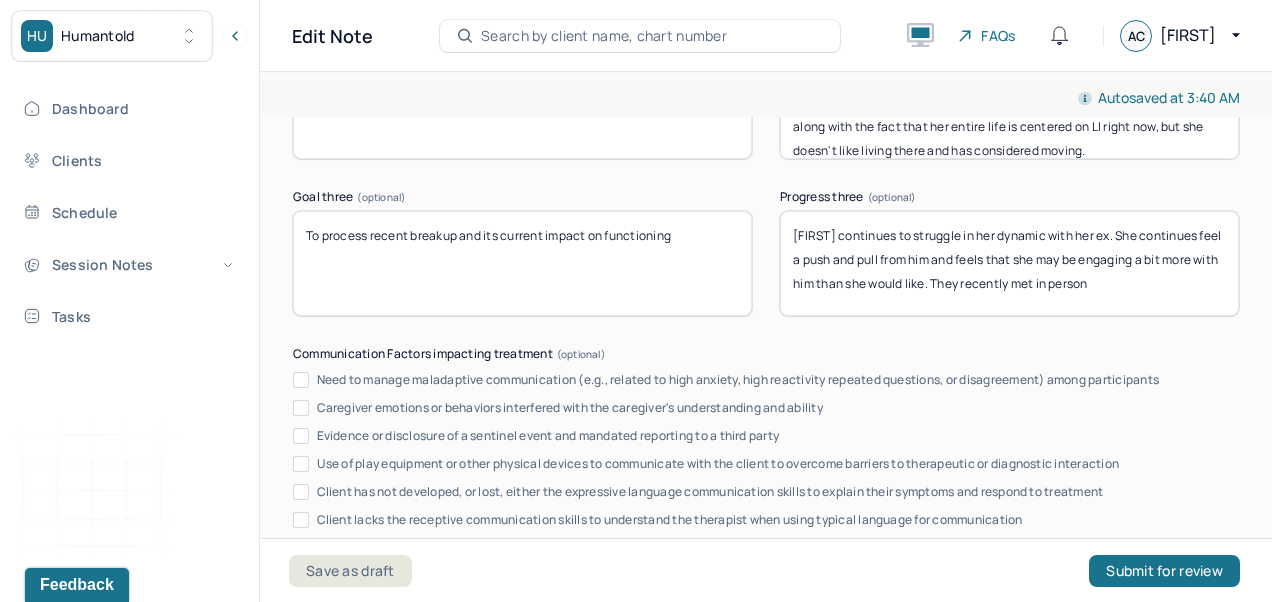 click on "[FIRST] continues to struggle in her dynamic with her ex. She continues feel a push and pull from him, and feels that she may be engaging a bit more with him than she would like. They recently met in person" at bounding box center (1009, 263) 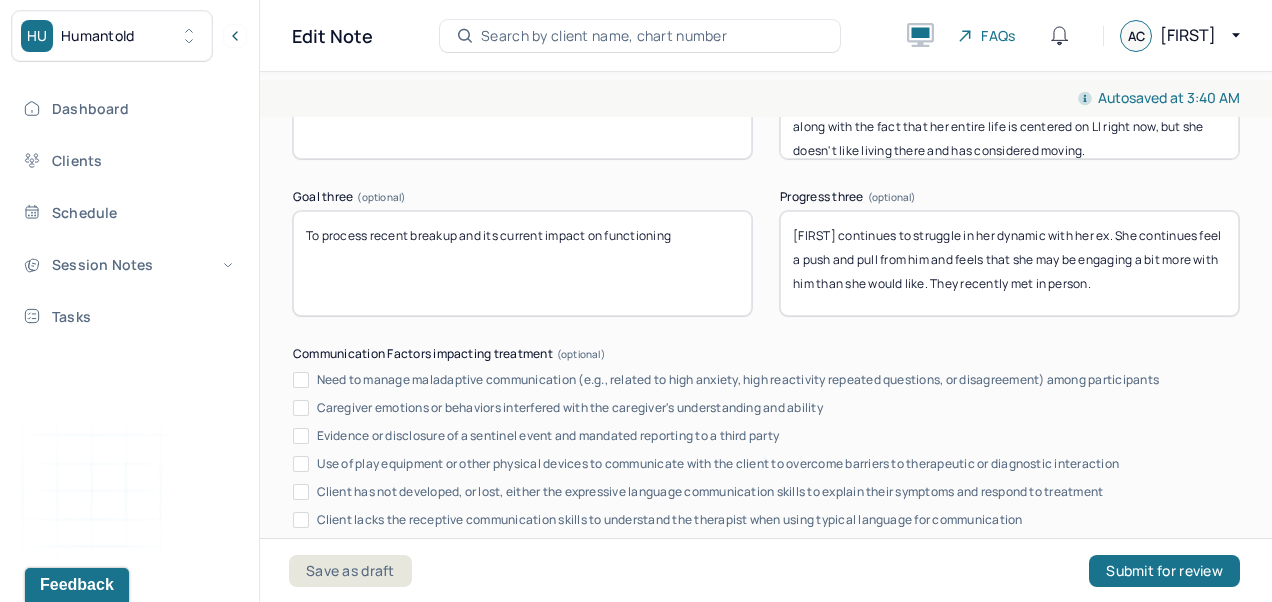 click on "[FIRST] continues to struggle in her dynamic with her ex. She continues feel a push and pull from him, and feels that she may be engaging a bit more with him than she would like. They recently met in person" at bounding box center (1009, 263) 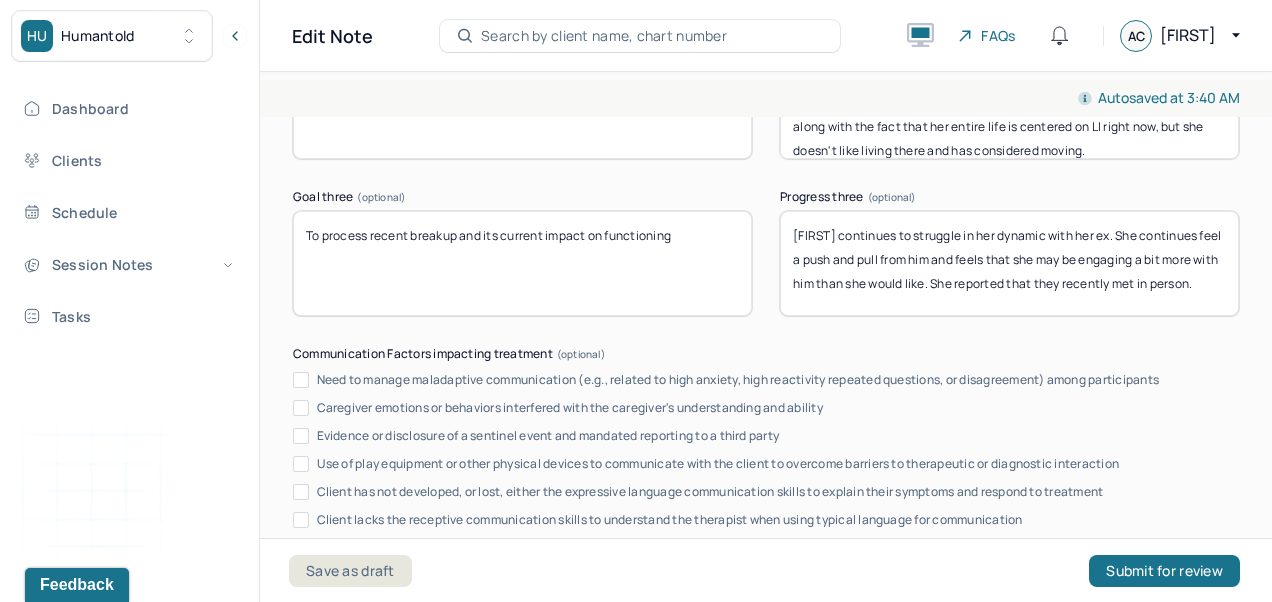 scroll, scrollTop: 0, scrollLeft: 0, axis: both 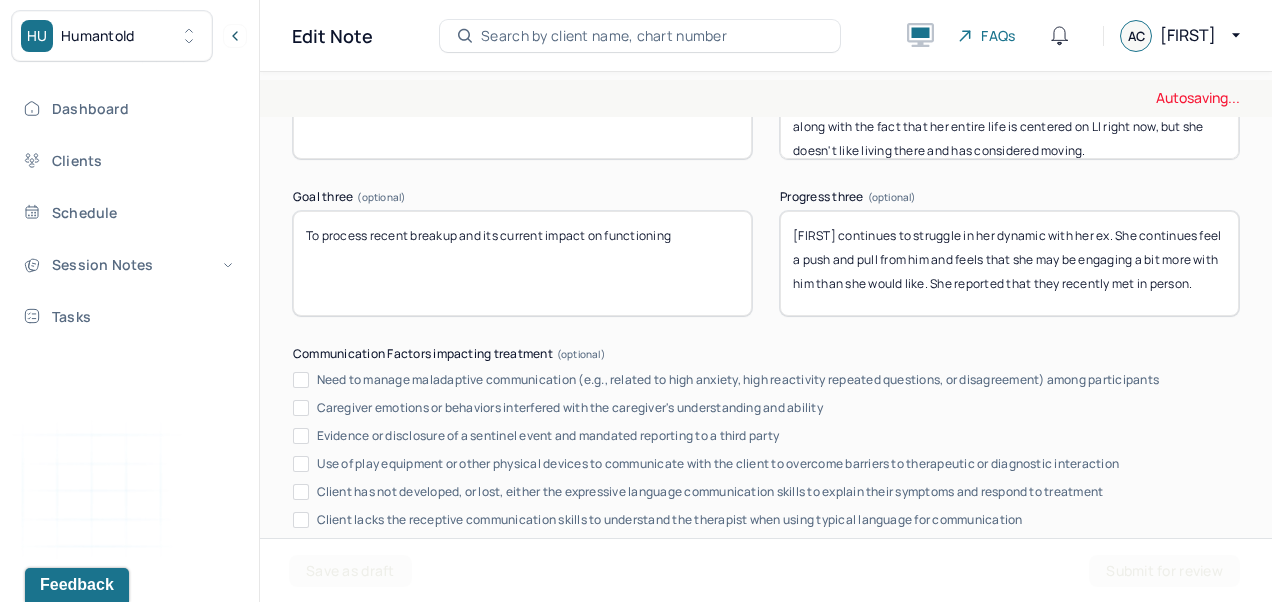 click on "[FIRST] continues to struggle in her dynamic with her ex. She continues feel a push and pull from him and feels that she may be engaging a bit more with him than she would like. They recently met in person." at bounding box center (1009, 263) 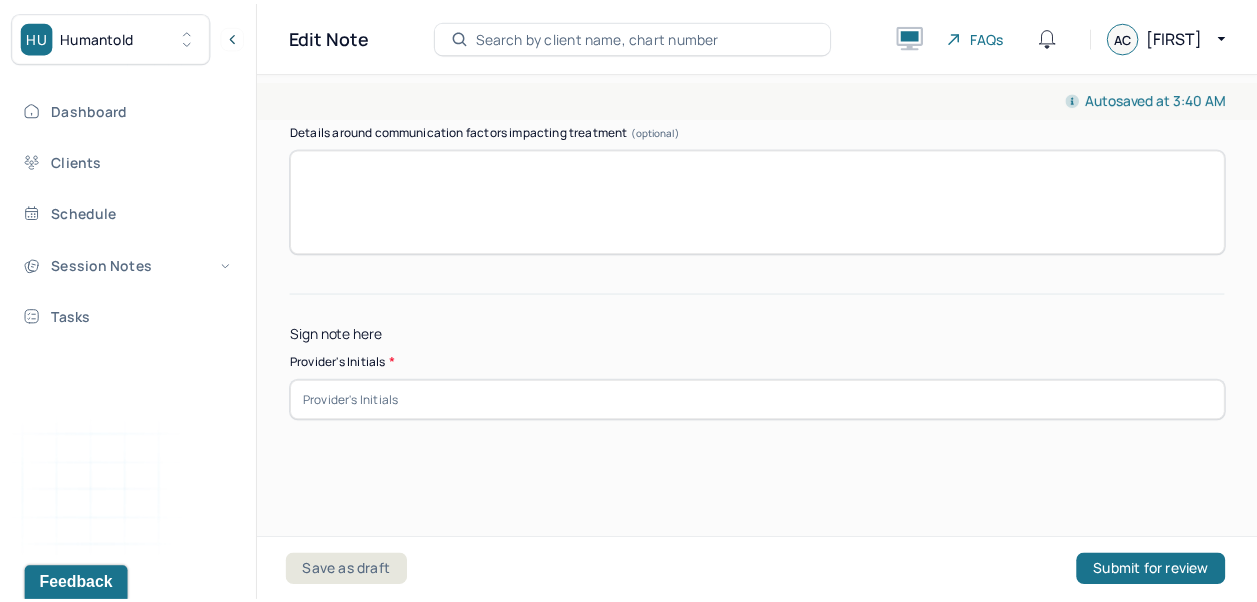 scroll, scrollTop: 4236, scrollLeft: 0, axis: vertical 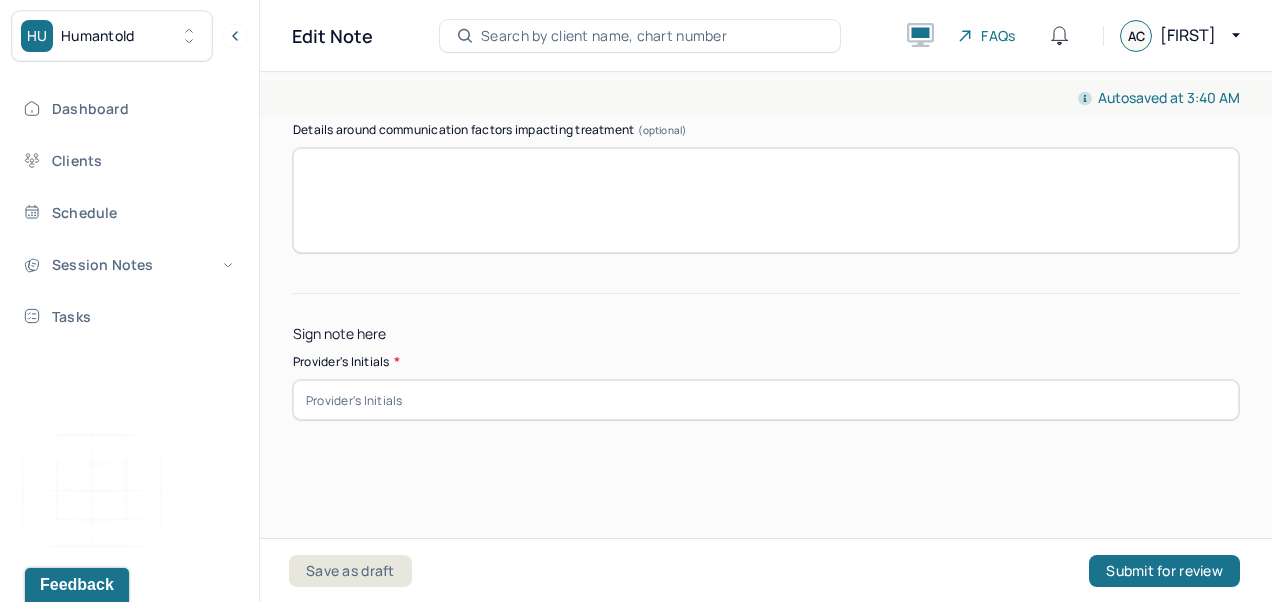 type on "[FIRST] continues to struggle in her dynamic with her ex. She continues feel a push and pull from him and feels that she may be engaging a bit more with him than she would like. She reported that they recently met in person." 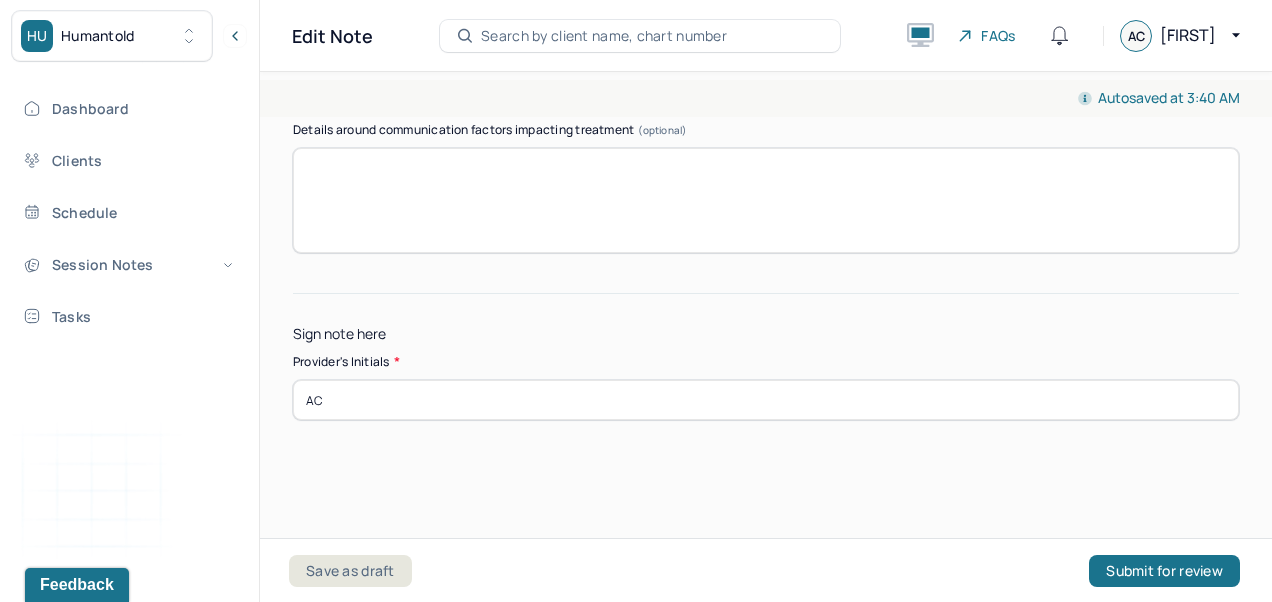 type on "AC" 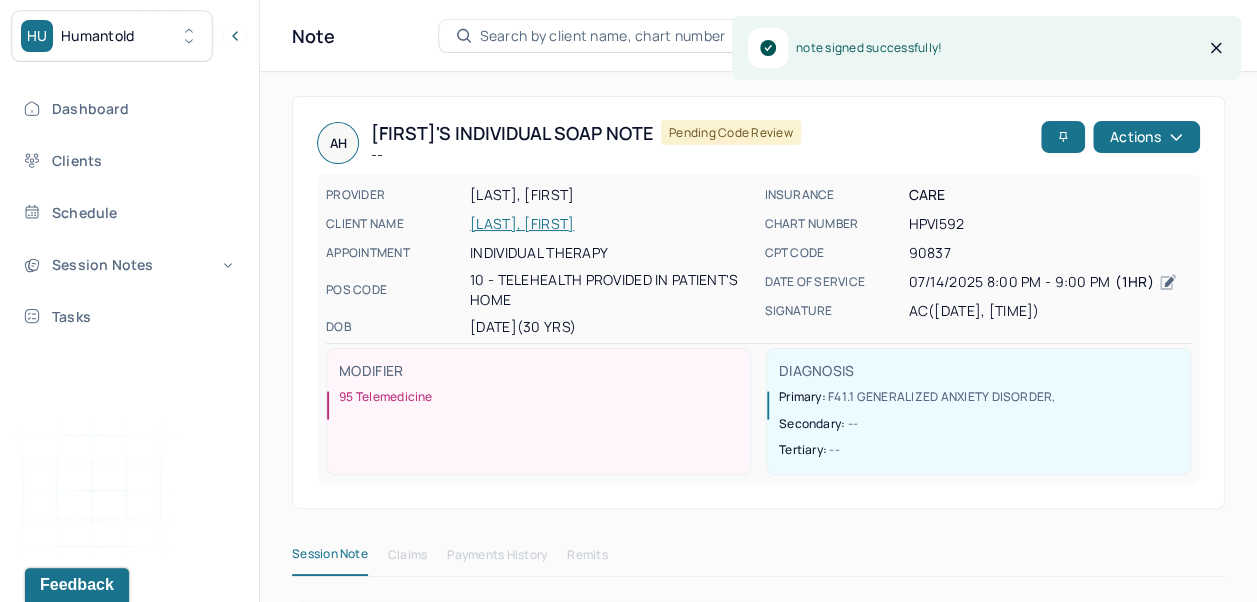 click on "Dashboard" at bounding box center [128, 108] 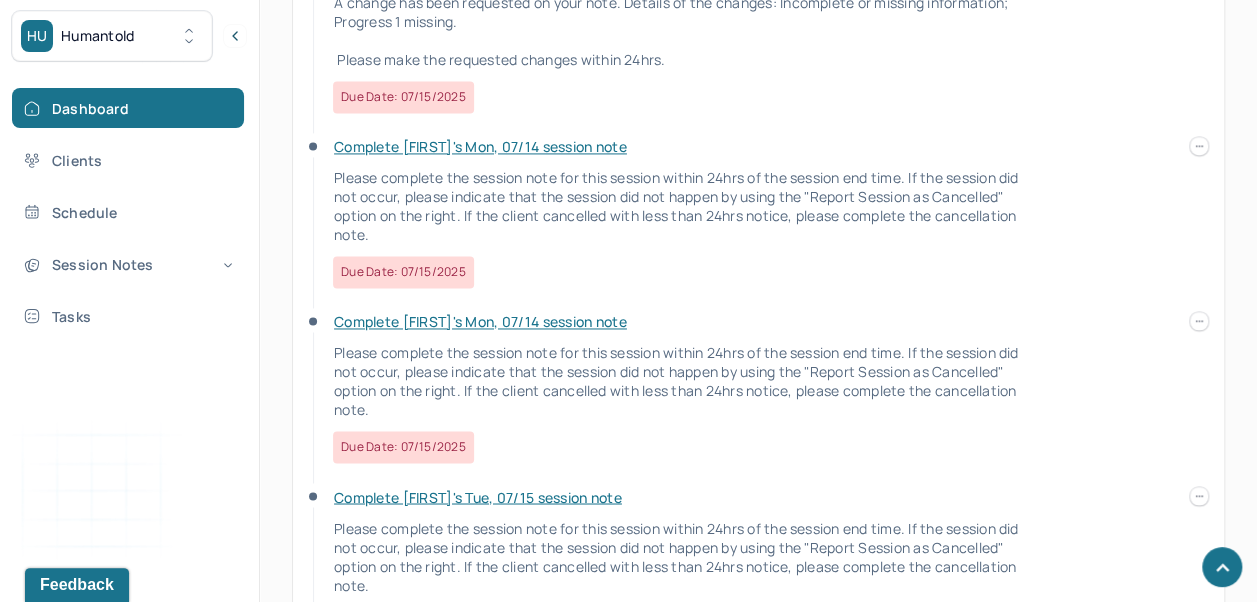 scroll, scrollTop: 1432, scrollLeft: 0, axis: vertical 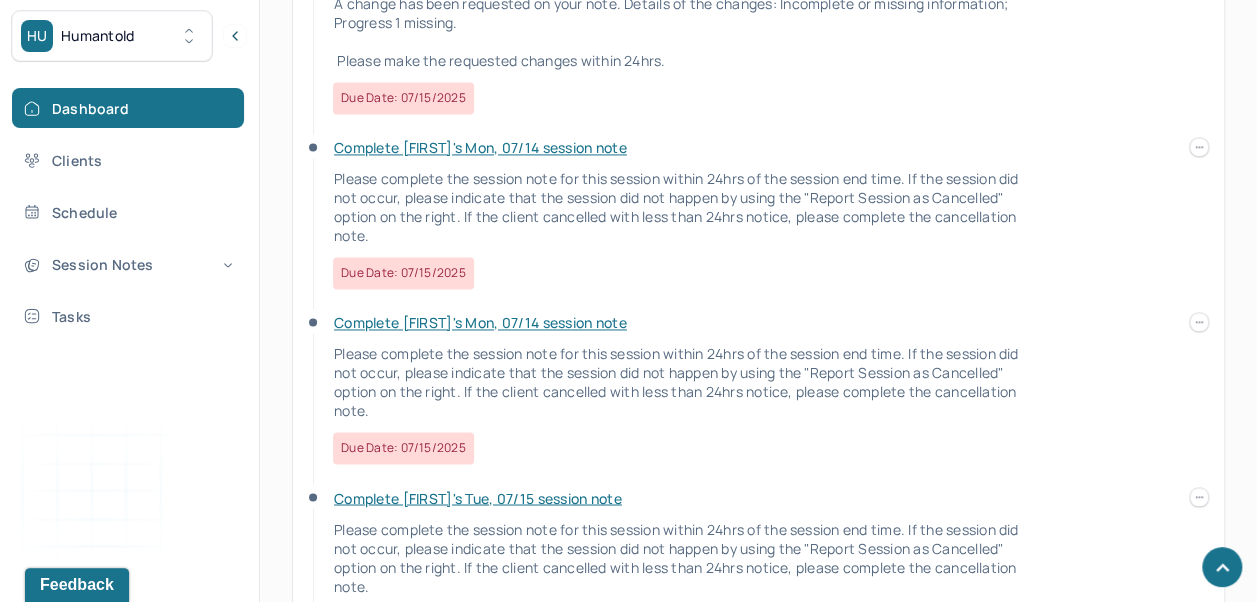 click at bounding box center (1199, 497) 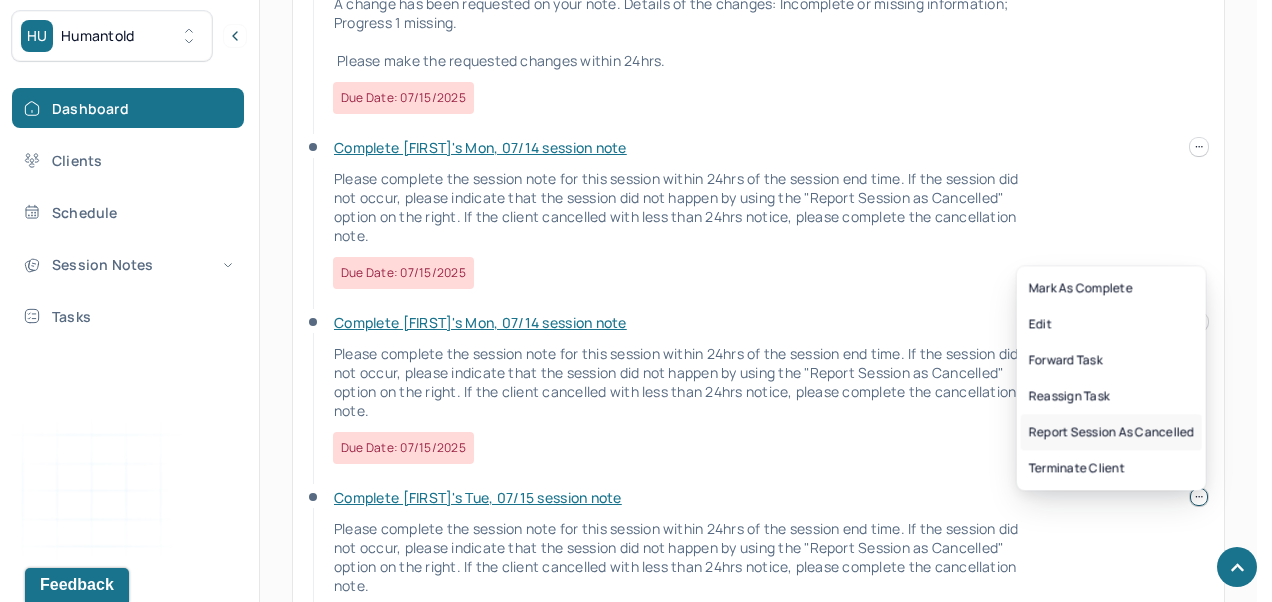 click on "Report session as cancelled" at bounding box center (1111, 432) 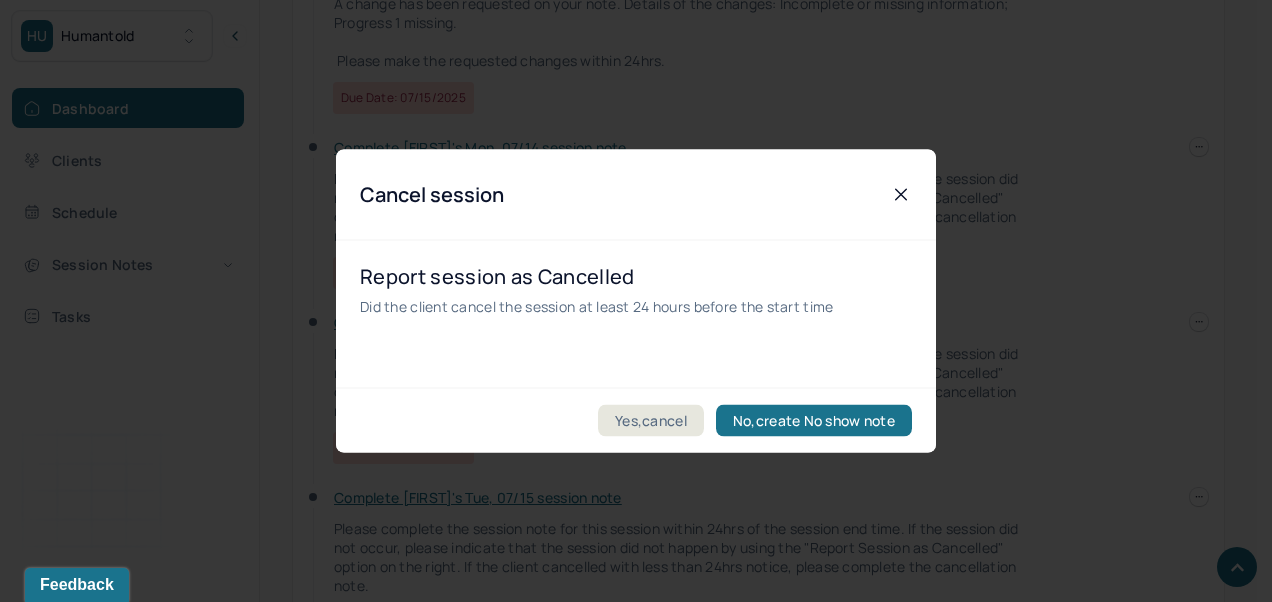 click on "Yes,cancel" at bounding box center [651, 421] 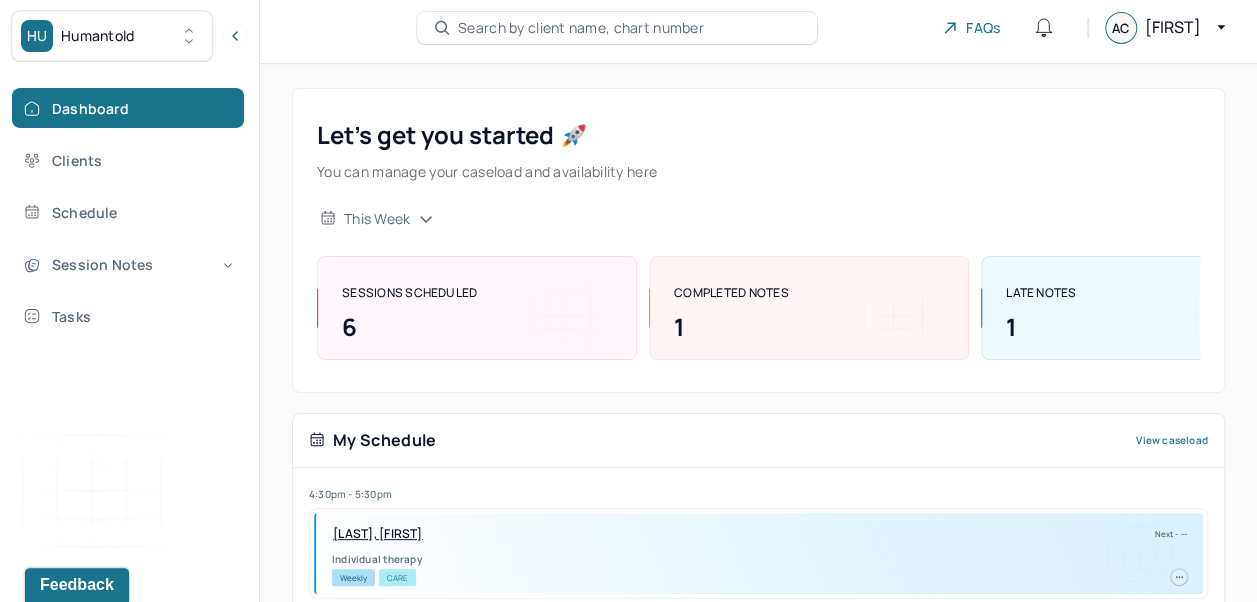 scroll, scrollTop: 0, scrollLeft: 0, axis: both 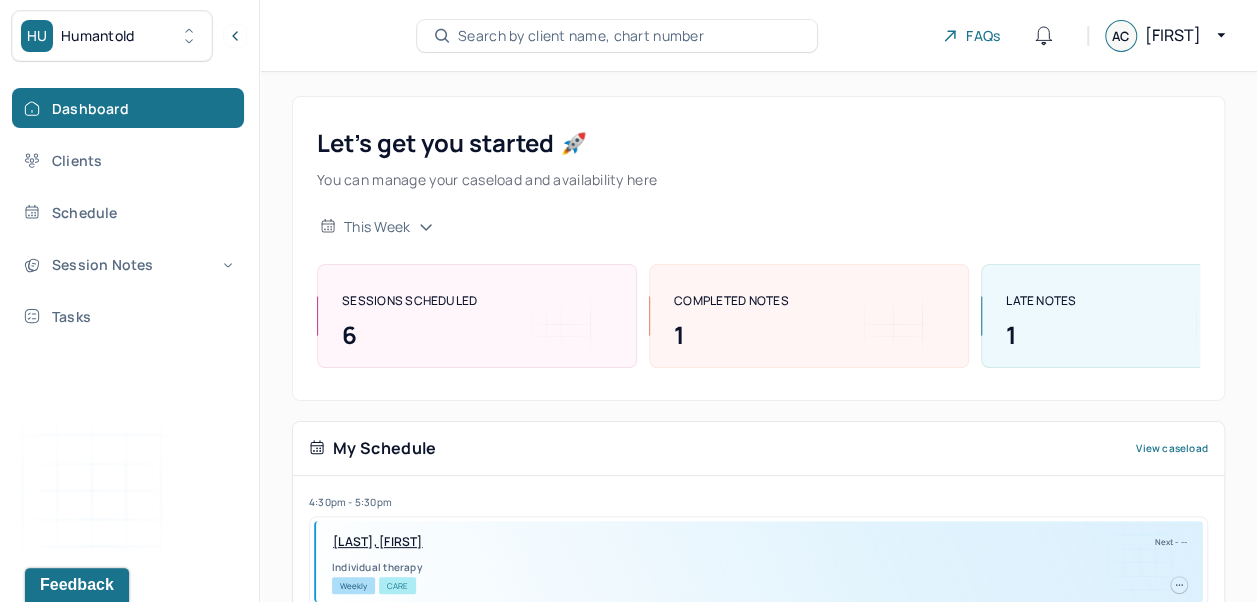click on "Search by client name, chart number" at bounding box center (581, 36) 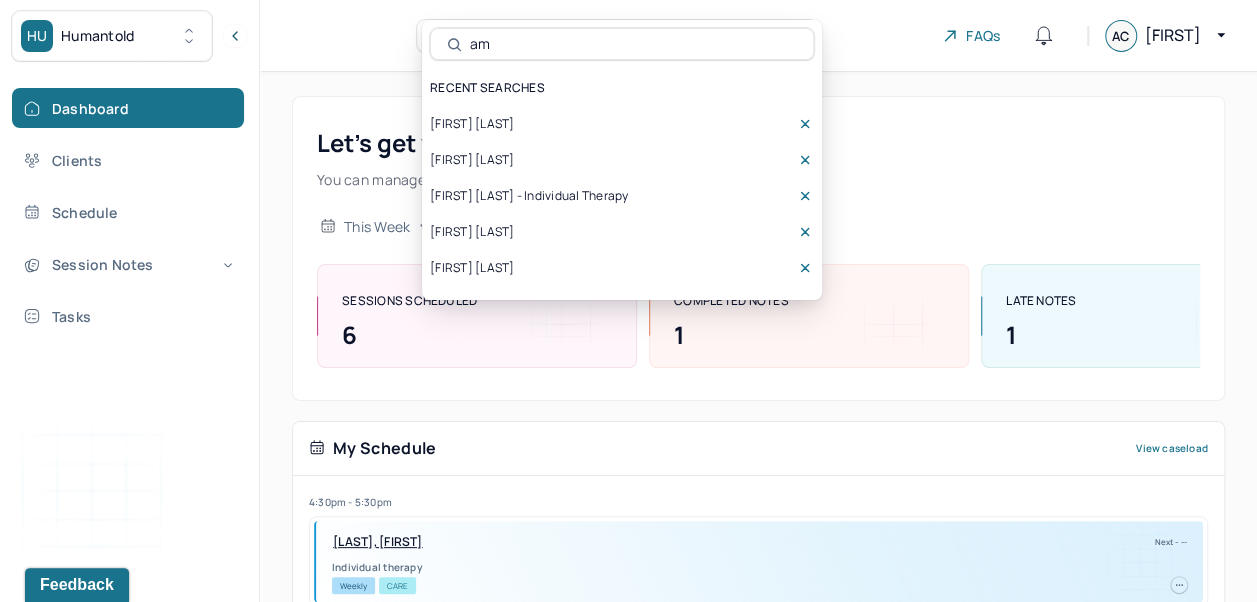 type on "[FIRST]" 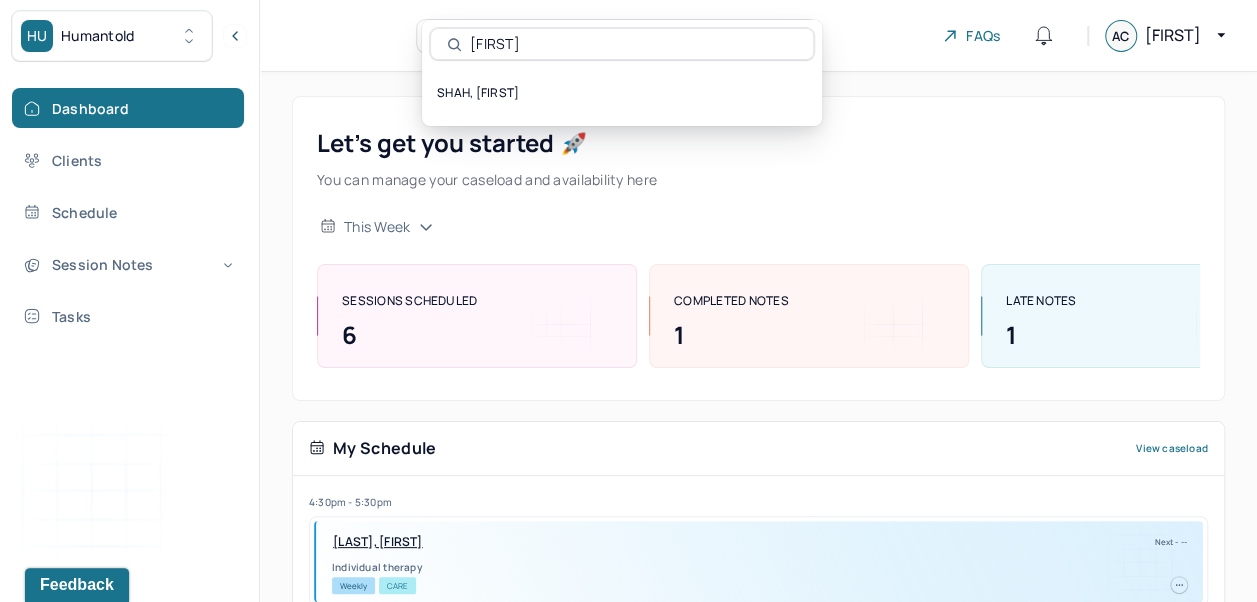 click on "SHAH, [FIRST]" at bounding box center [622, 93] 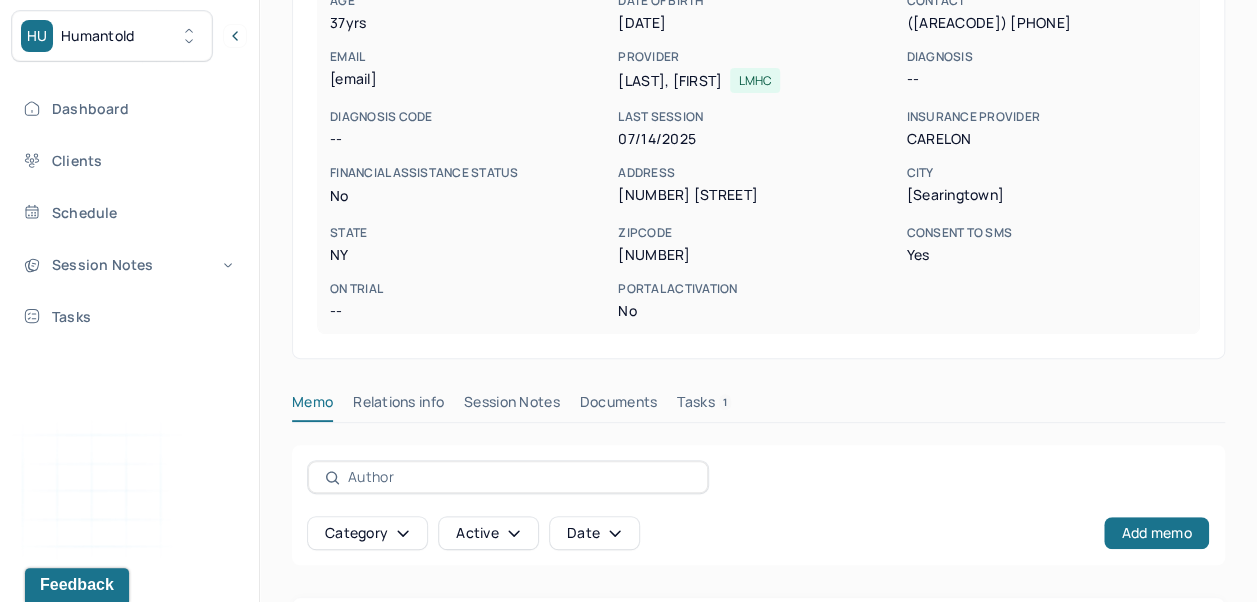 scroll, scrollTop: 456, scrollLeft: 0, axis: vertical 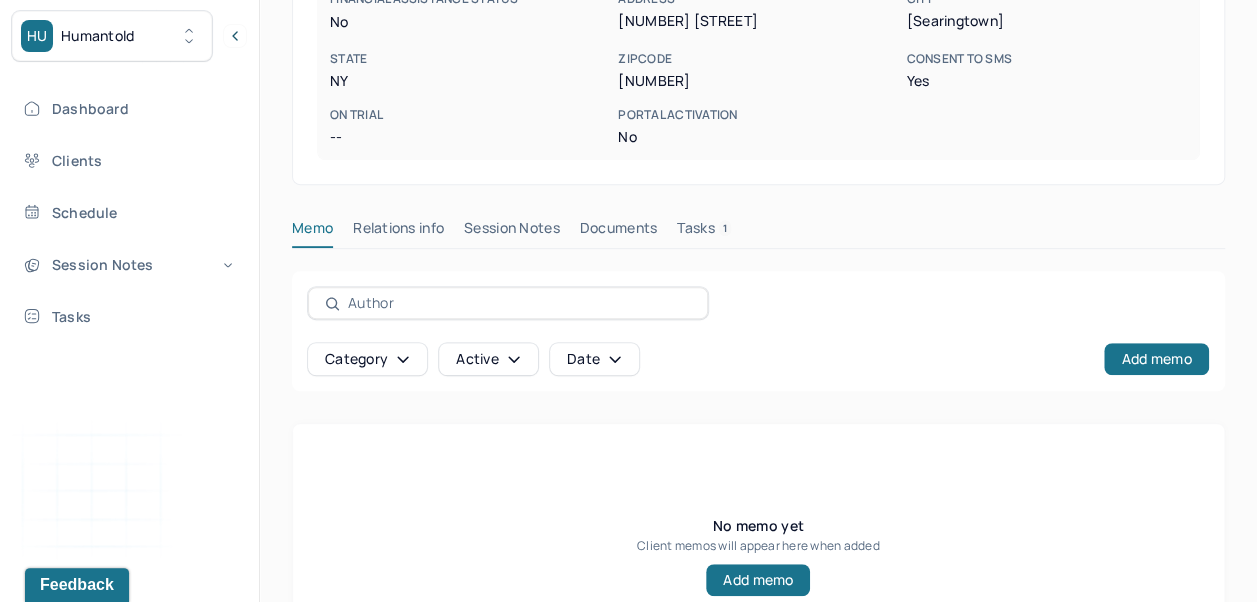 click on "Session Notes" at bounding box center (512, 232) 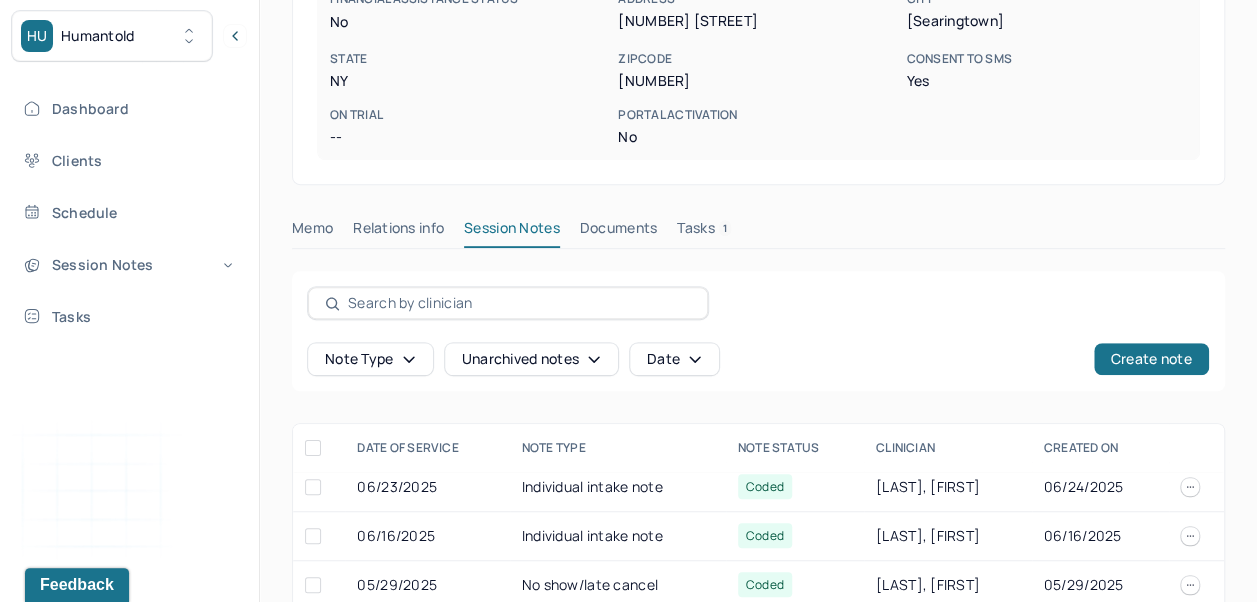 scroll, scrollTop: 0, scrollLeft: 0, axis: both 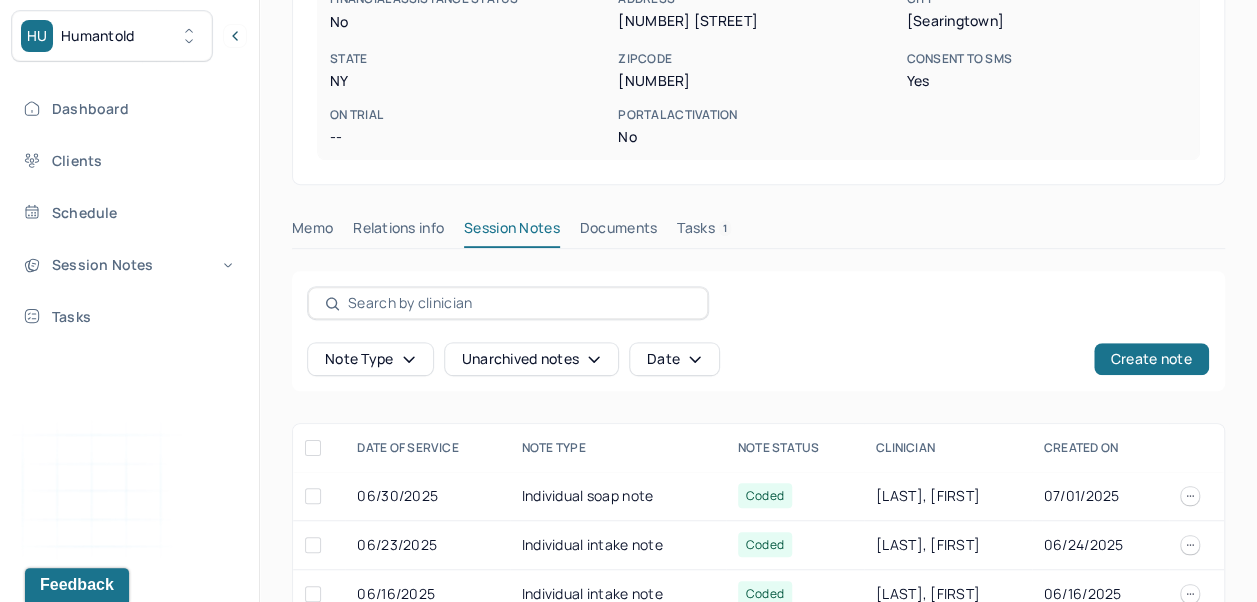 click on "Create note" at bounding box center (1151, 359) 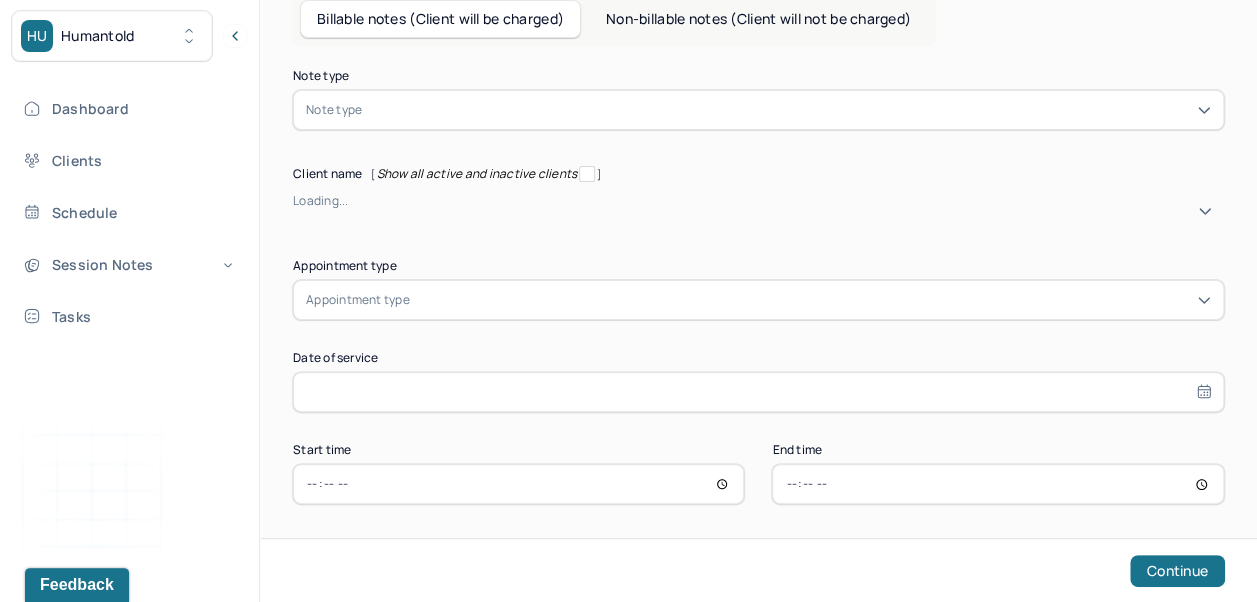 scroll, scrollTop: 95, scrollLeft: 0, axis: vertical 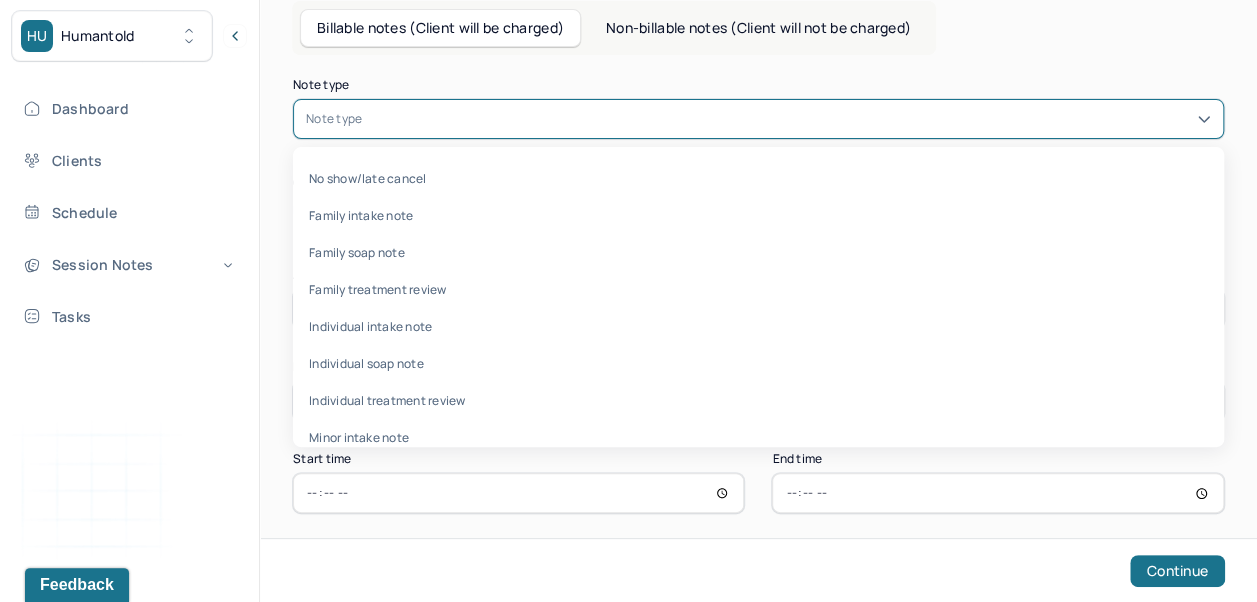 click on "Individual soap note" at bounding box center [758, 363] 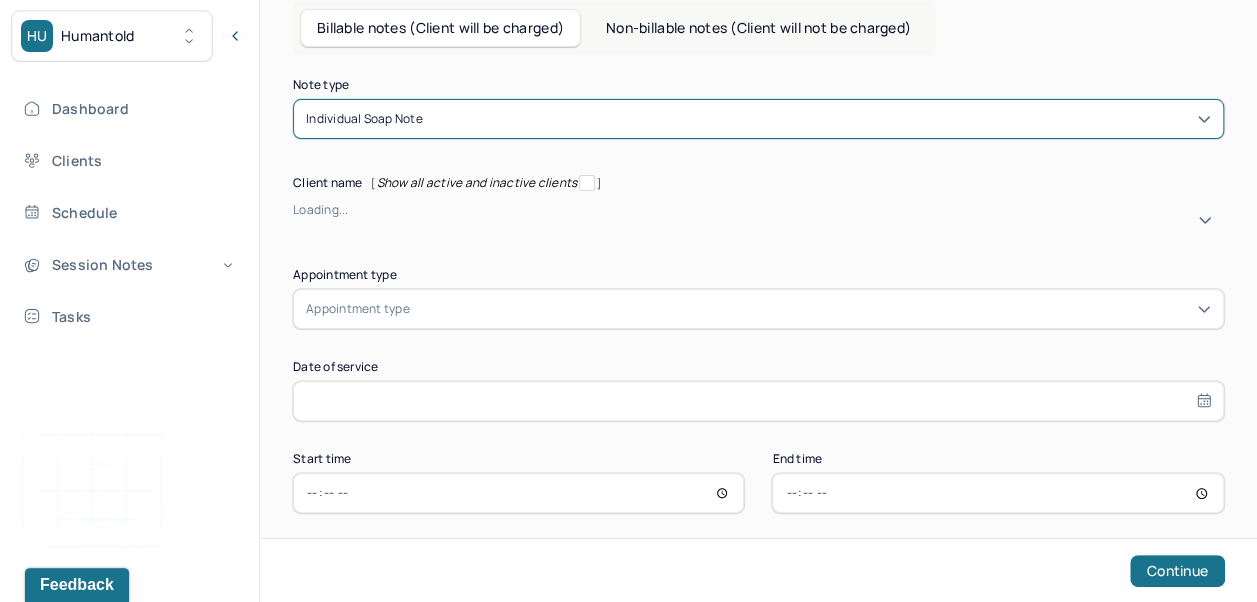 scroll, scrollTop: 118, scrollLeft: 0, axis: vertical 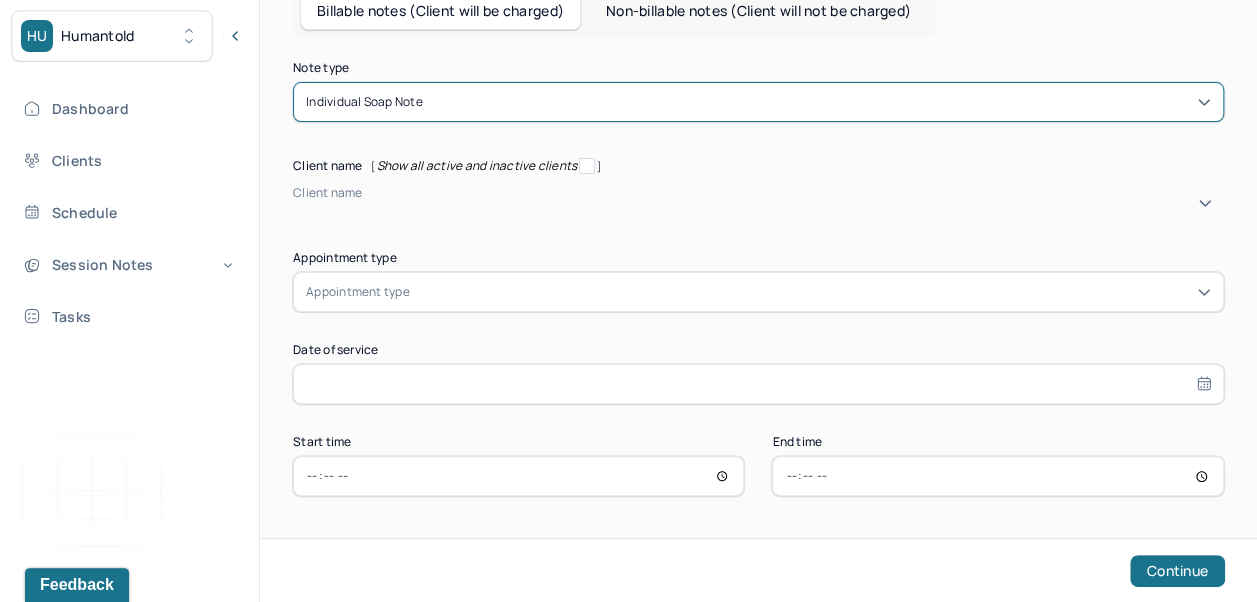 click on "Show all active and inactive clients" at bounding box center [477, 166] 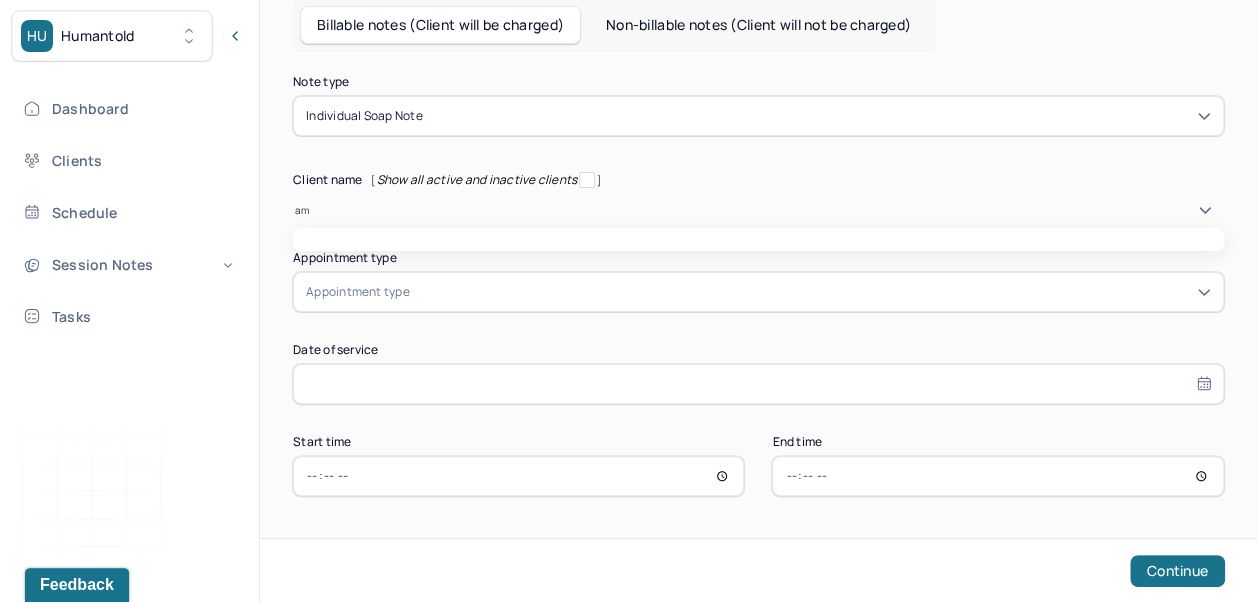 type on "[FIRST]" 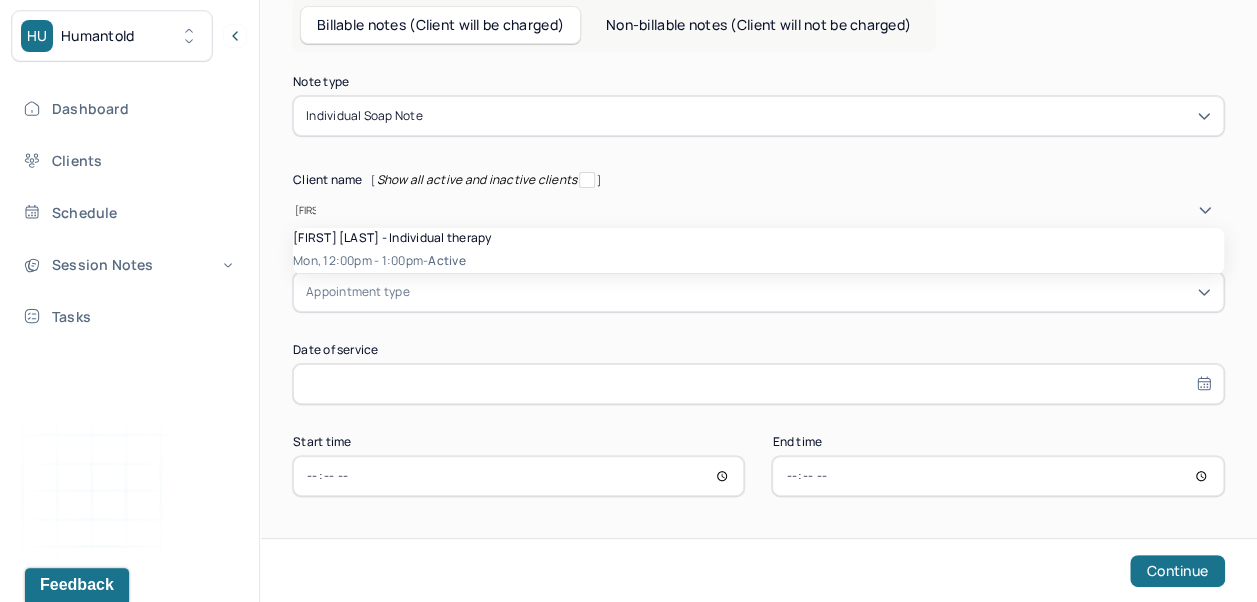 click on "active" at bounding box center (446, 261) 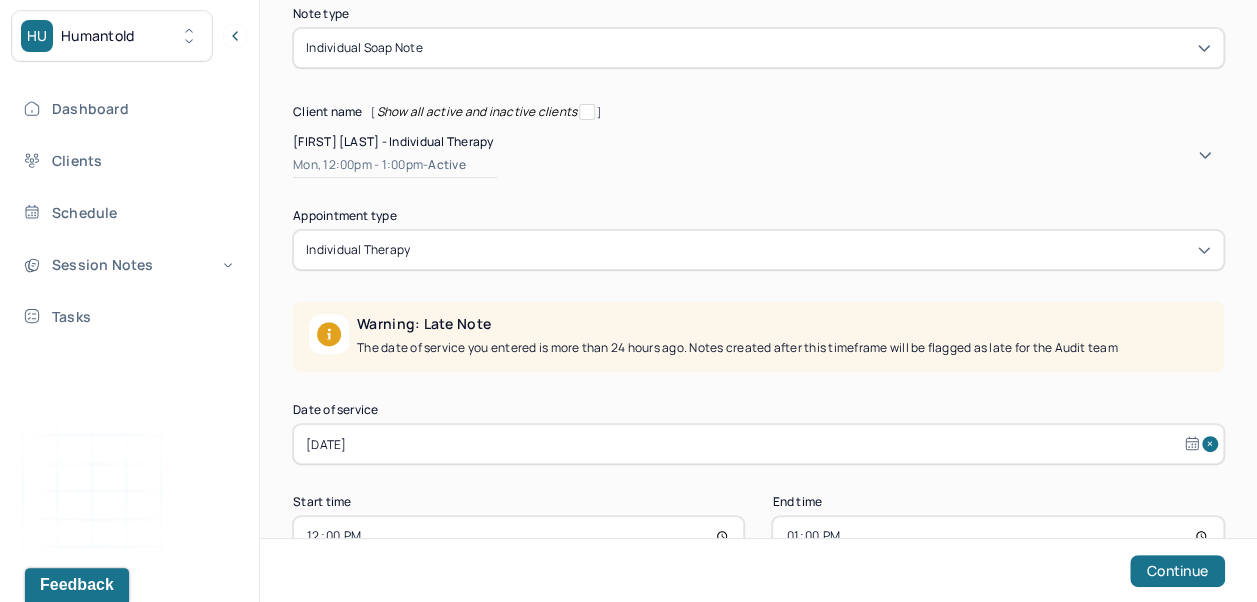 scroll, scrollTop: 228, scrollLeft: 0, axis: vertical 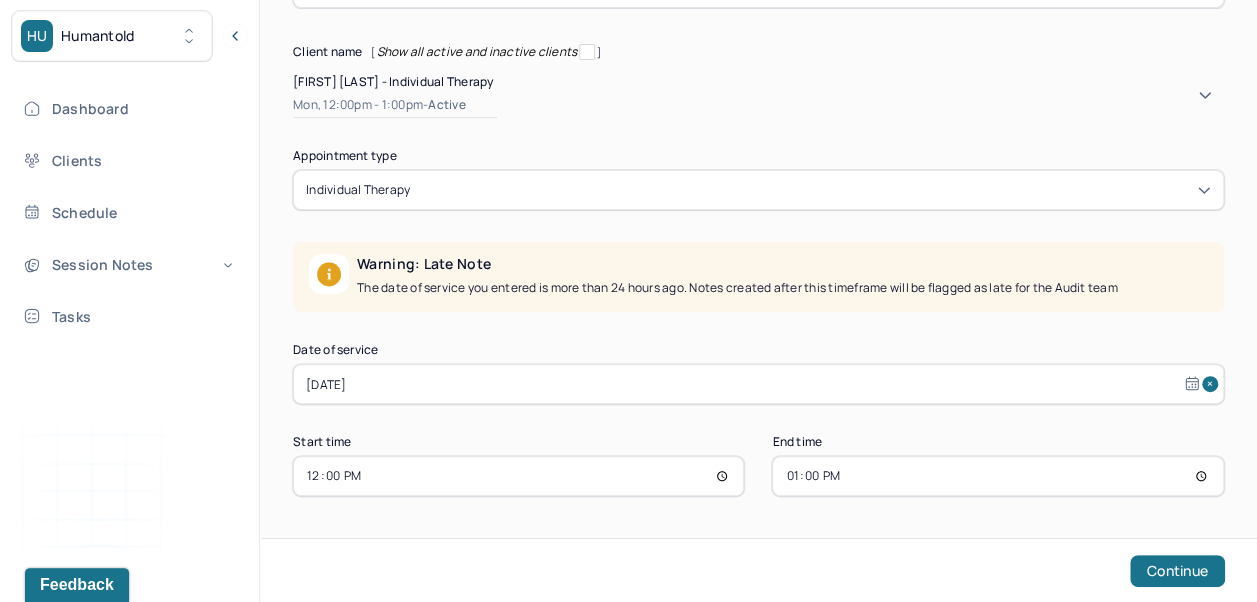 click on "[DATE]" at bounding box center [758, 384] 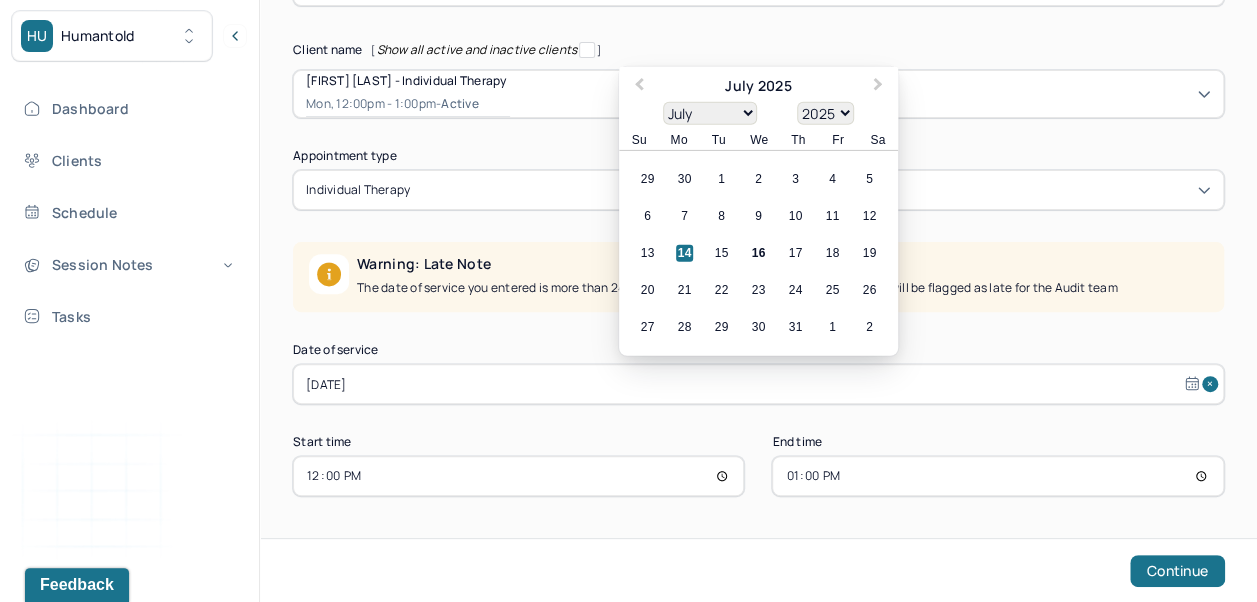 click on "14" at bounding box center (684, 253) 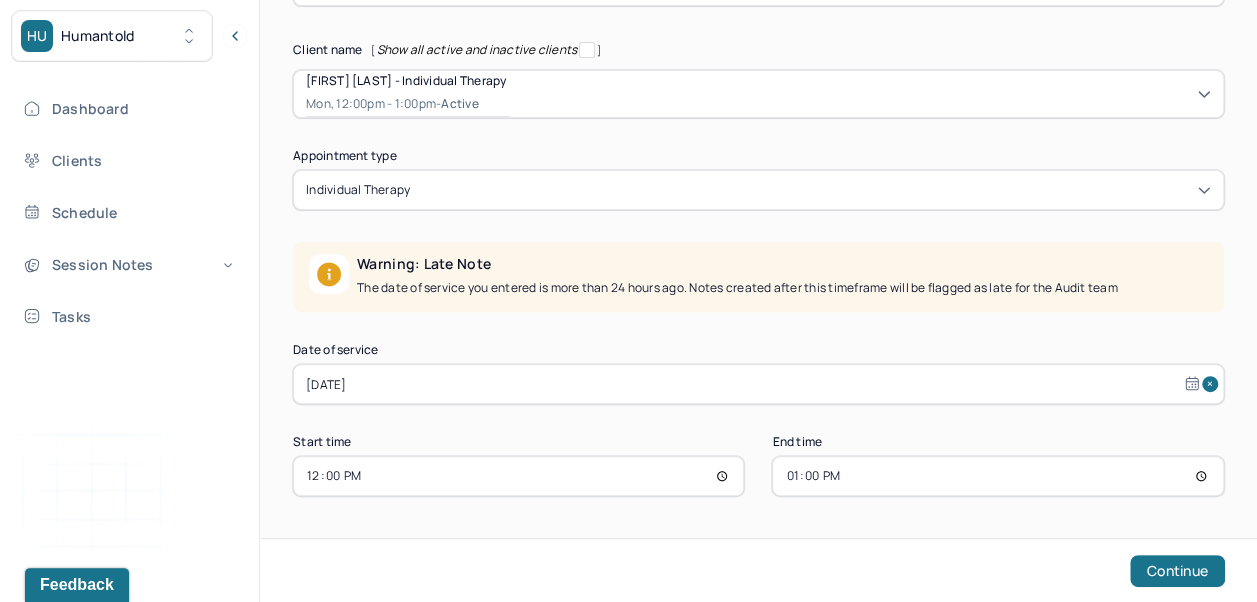 click on "12:00" at bounding box center [518, 476] 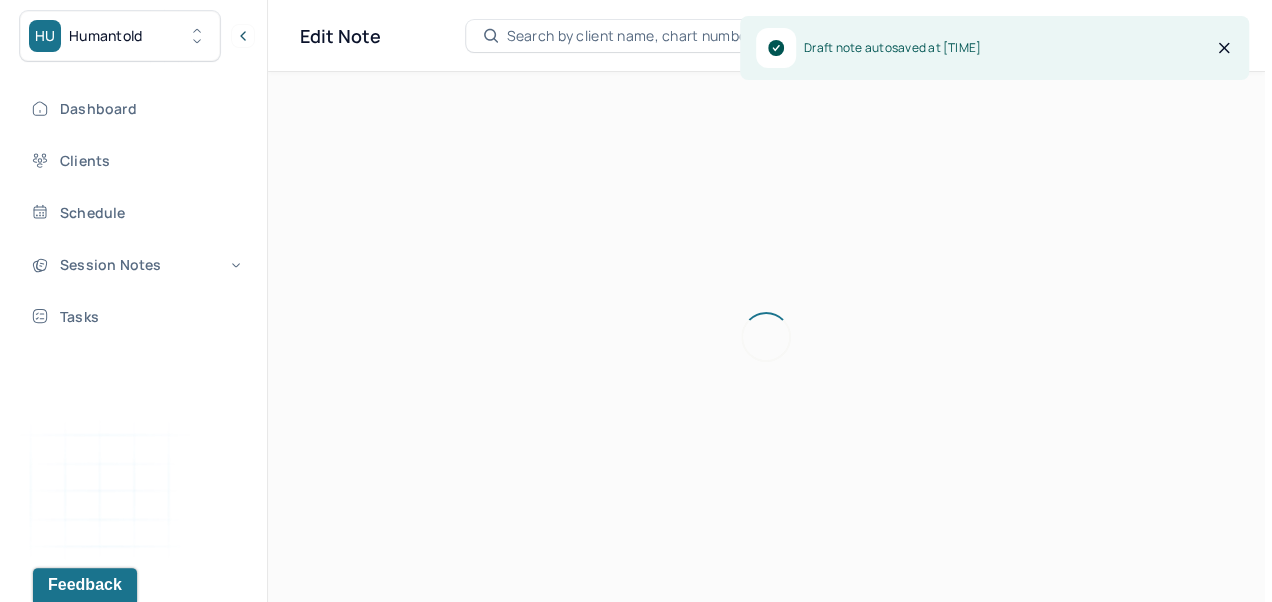 scroll, scrollTop: 0, scrollLeft: 0, axis: both 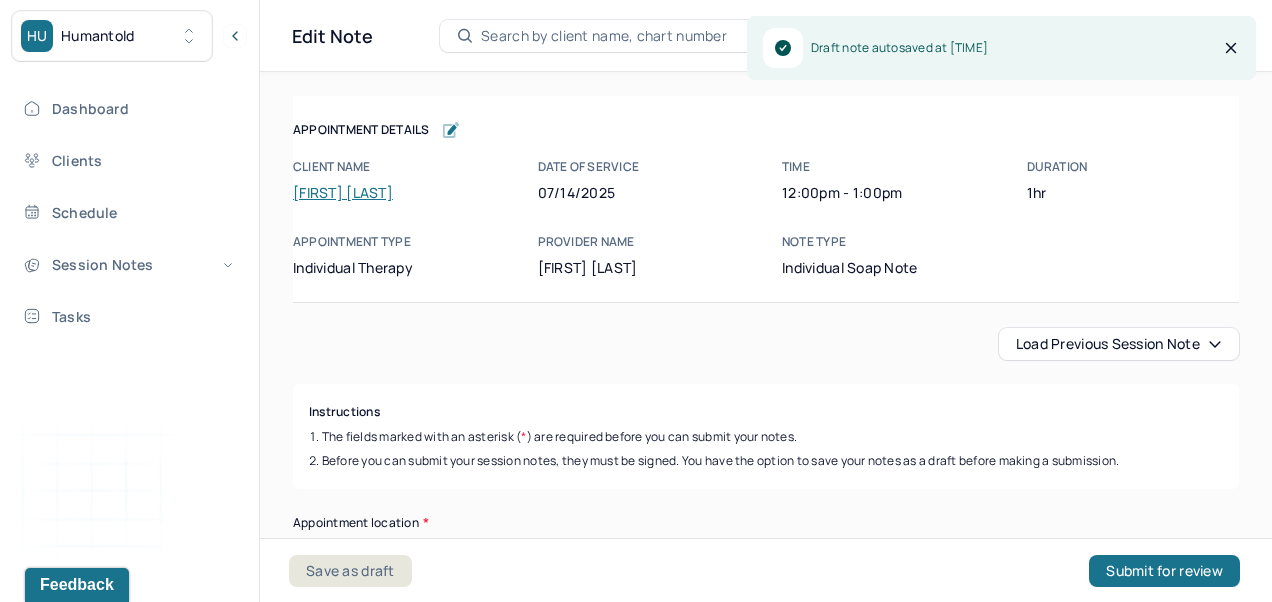 click on "Load previous session note" at bounding box center (1119, 344) 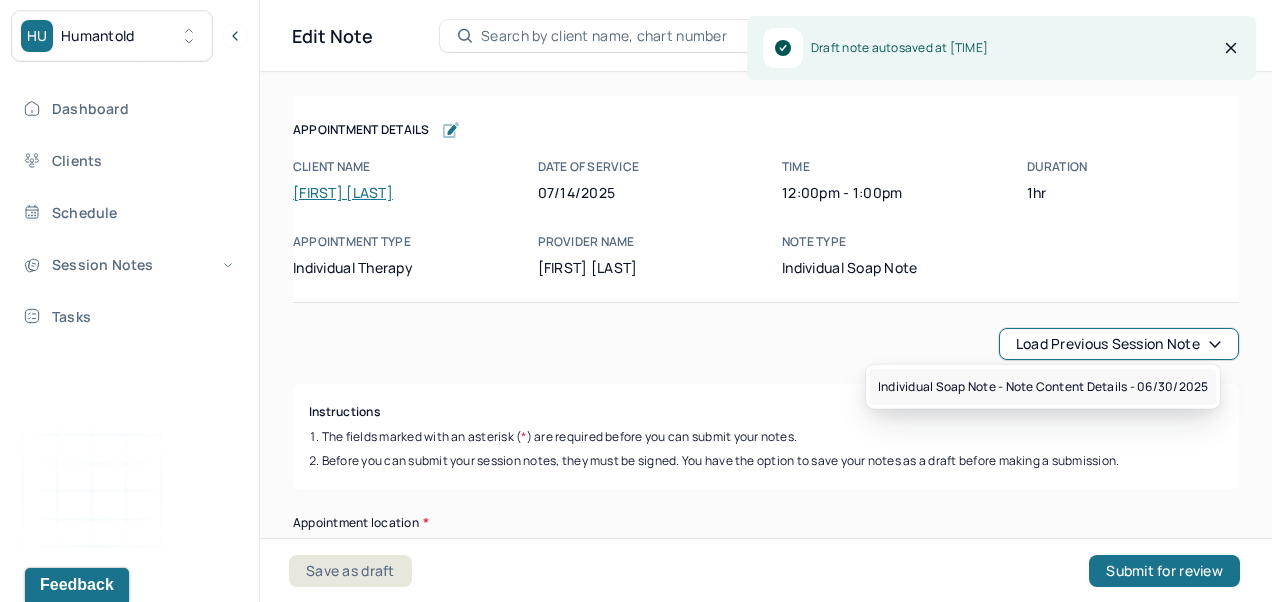 click on "Individual soap note   - Note content Details -   06/30/2025" at bounding box center [1043, 387] 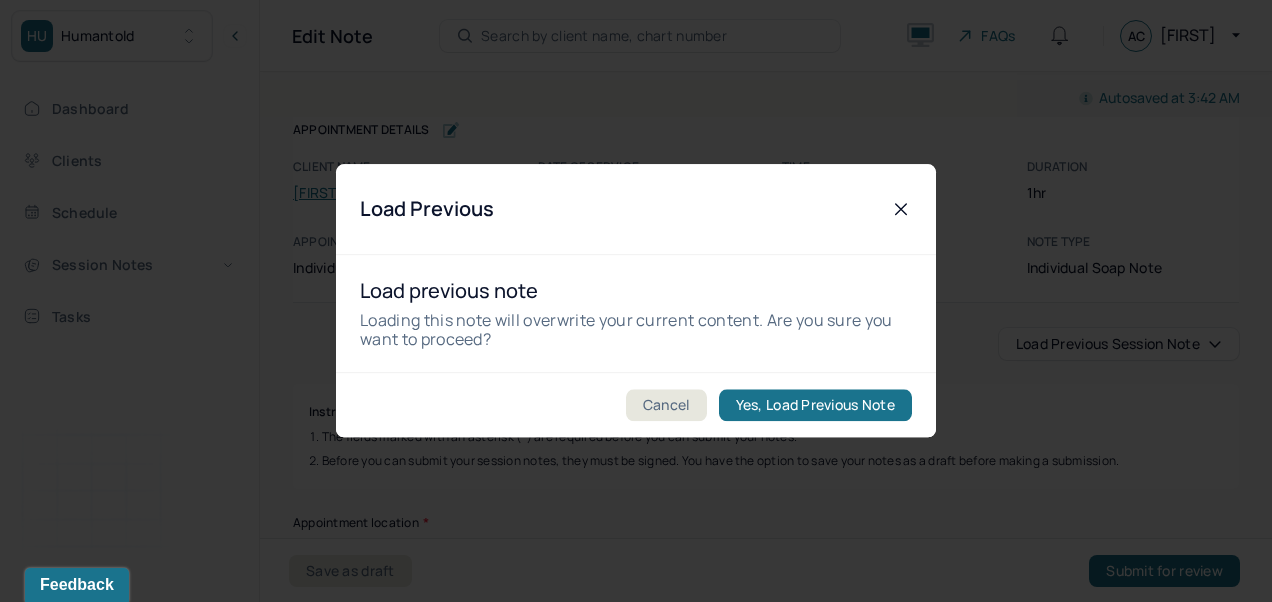 click on "Yes, Load Previous Note" at bounding box center [815, 406] 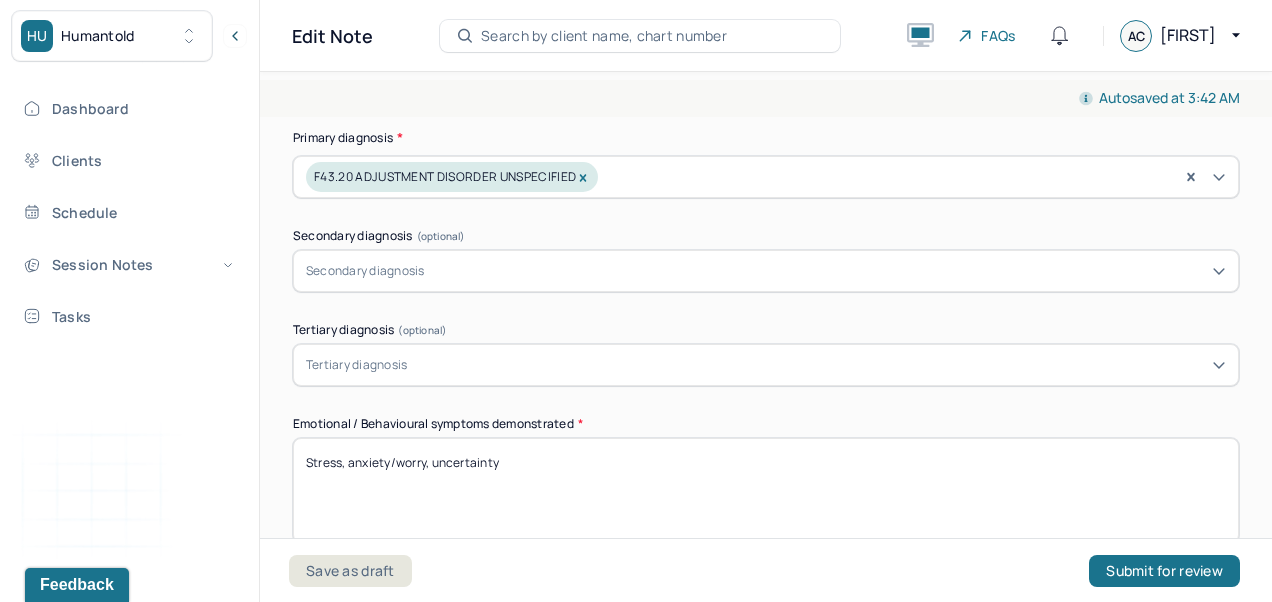scroll, scrollTop: 753, scrollLeft: 0, axis: vertical 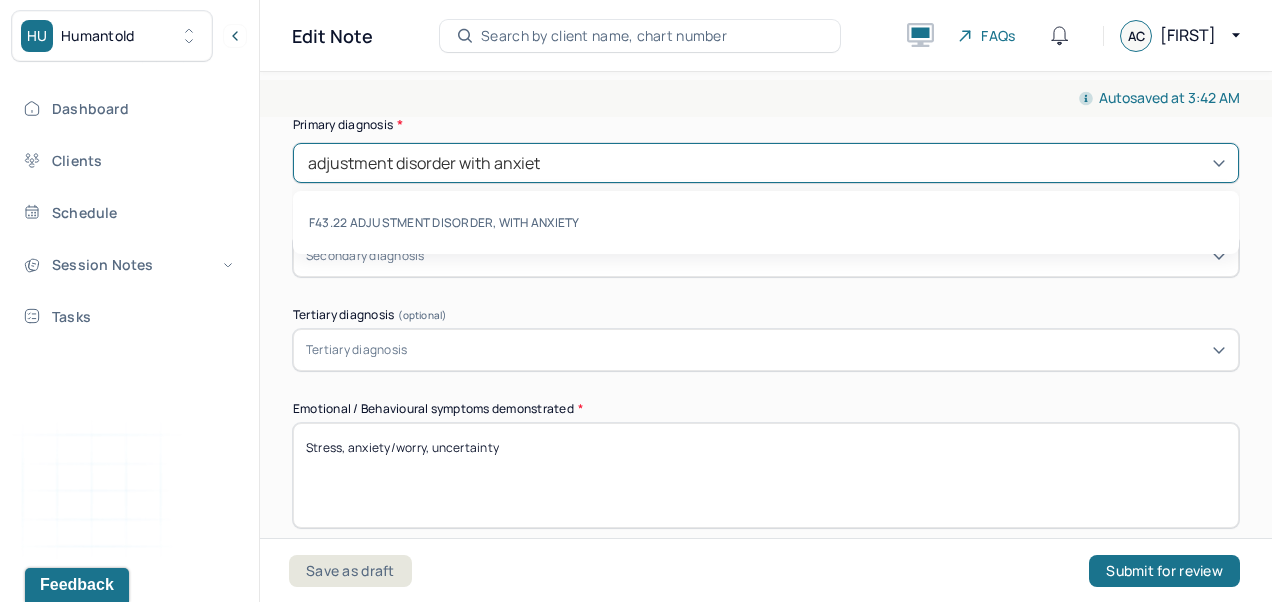 type on "adjustment disorder with anxiety" 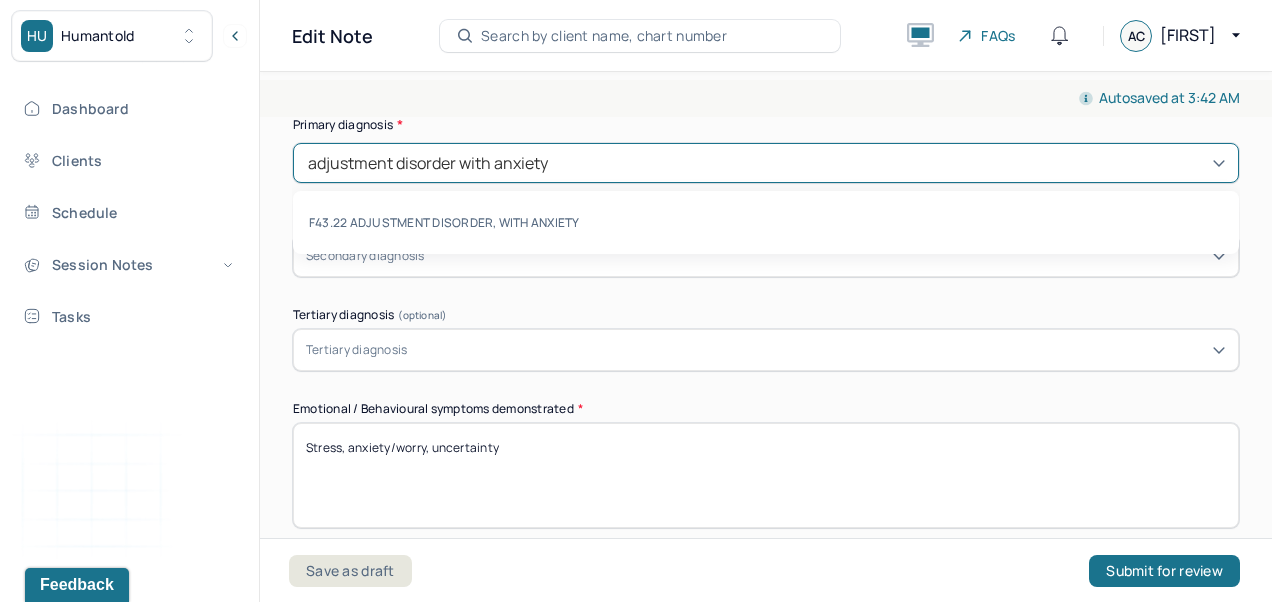 click on "F43.22 ADJUSTMENT DISORDER, WITH ANXIETY" at bounding box center [766, 222] 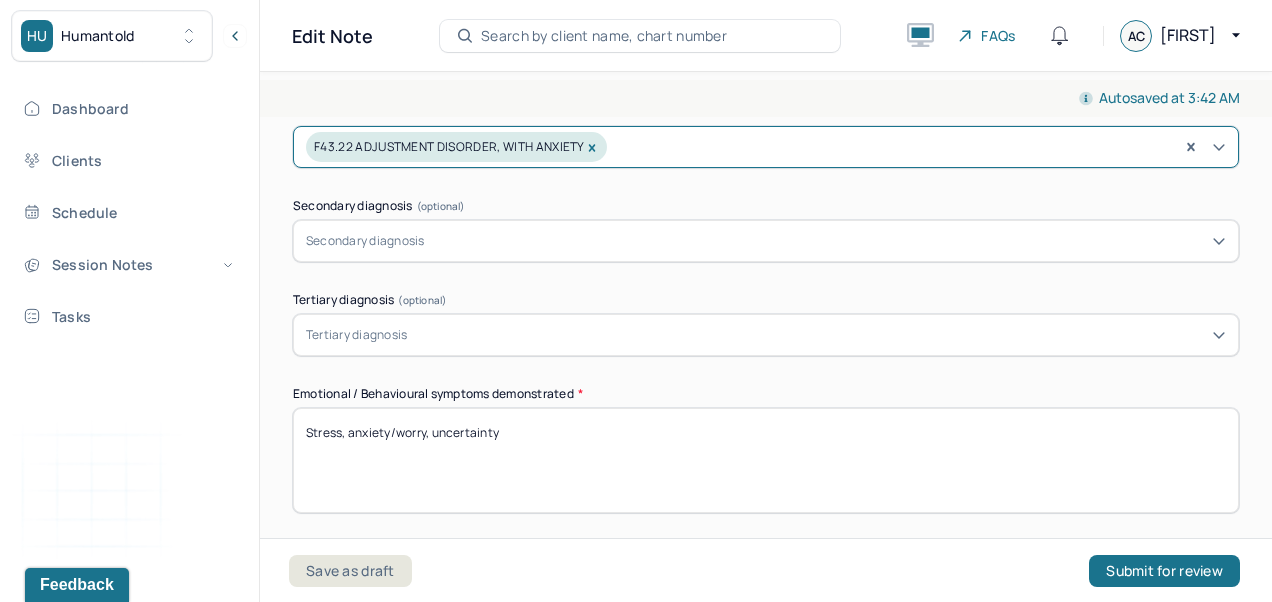 scroll, scrollTop: 768, scrollLeft: 0, axis: vertical 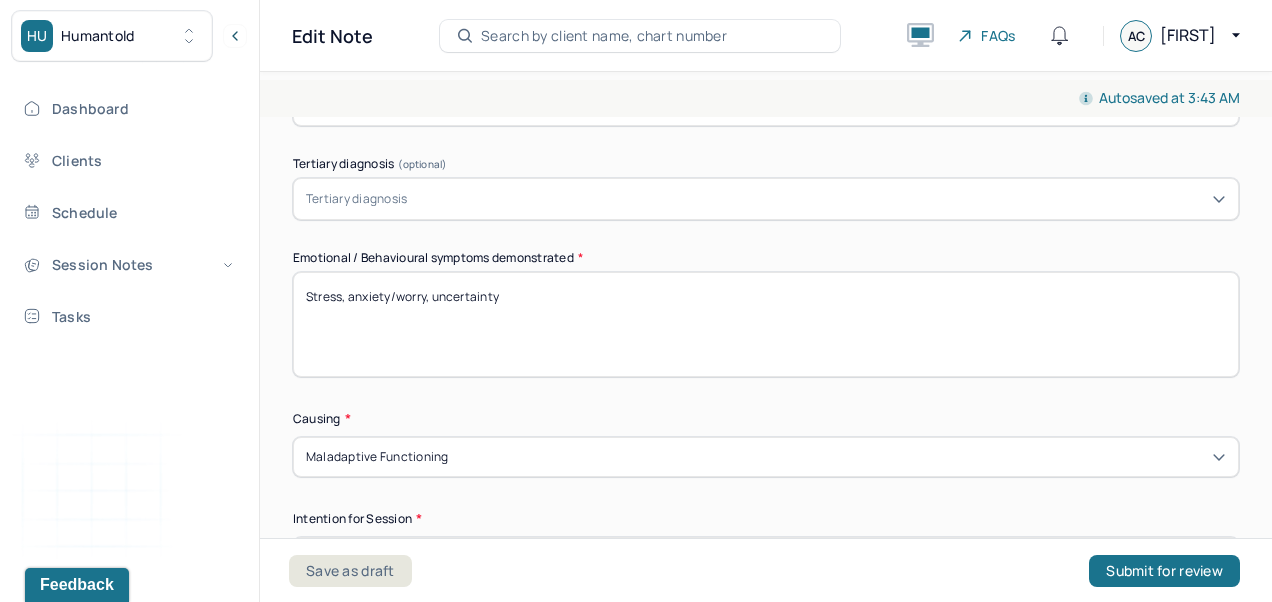 click on "Stress, anxiety/worry, uncertainty" at bounding box center (766, 324) 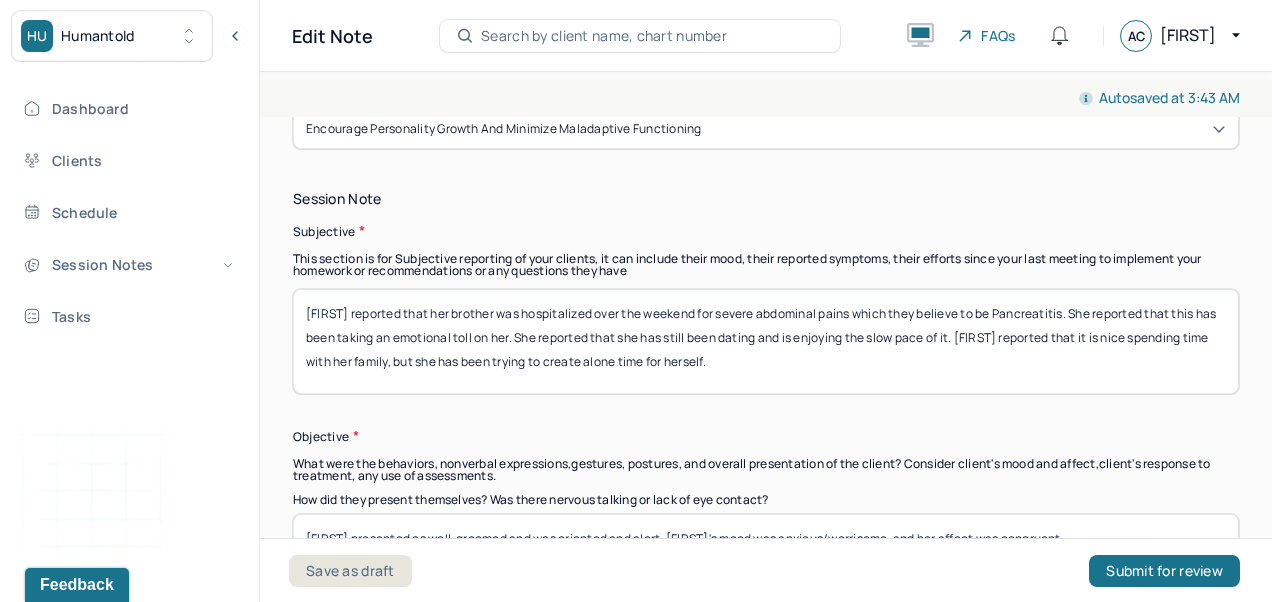 scroll, scrollTop: 1382, scrollLeft: 0, axis: vertical 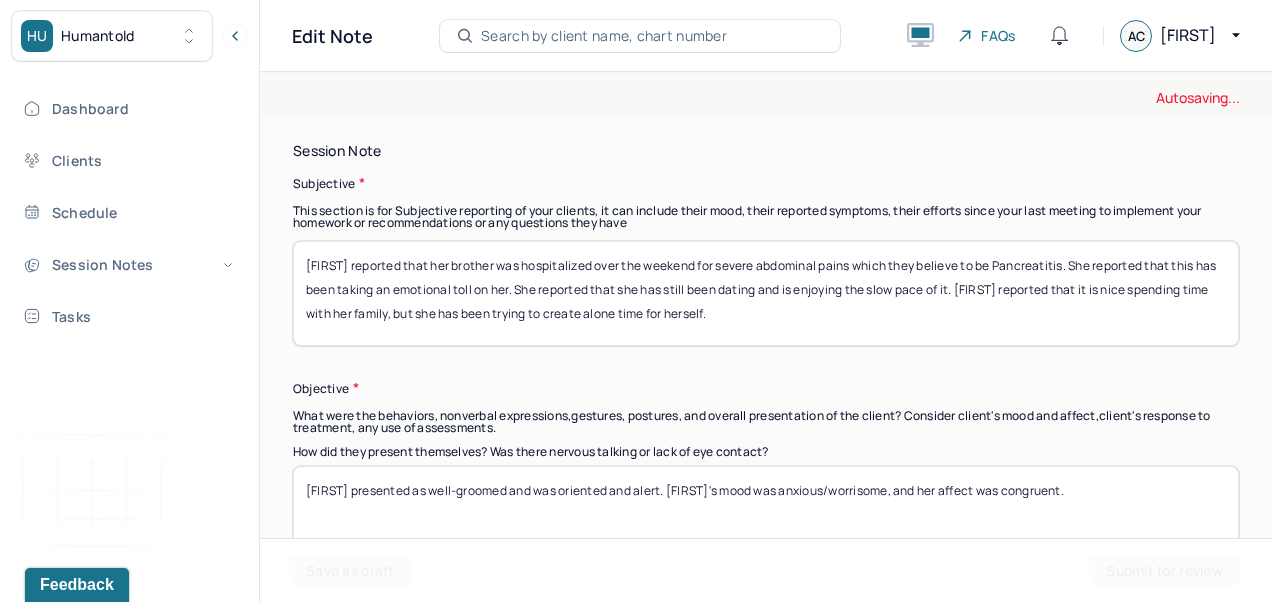 type on "Worry/concern, mild anxiety, feeling overwhelmed" 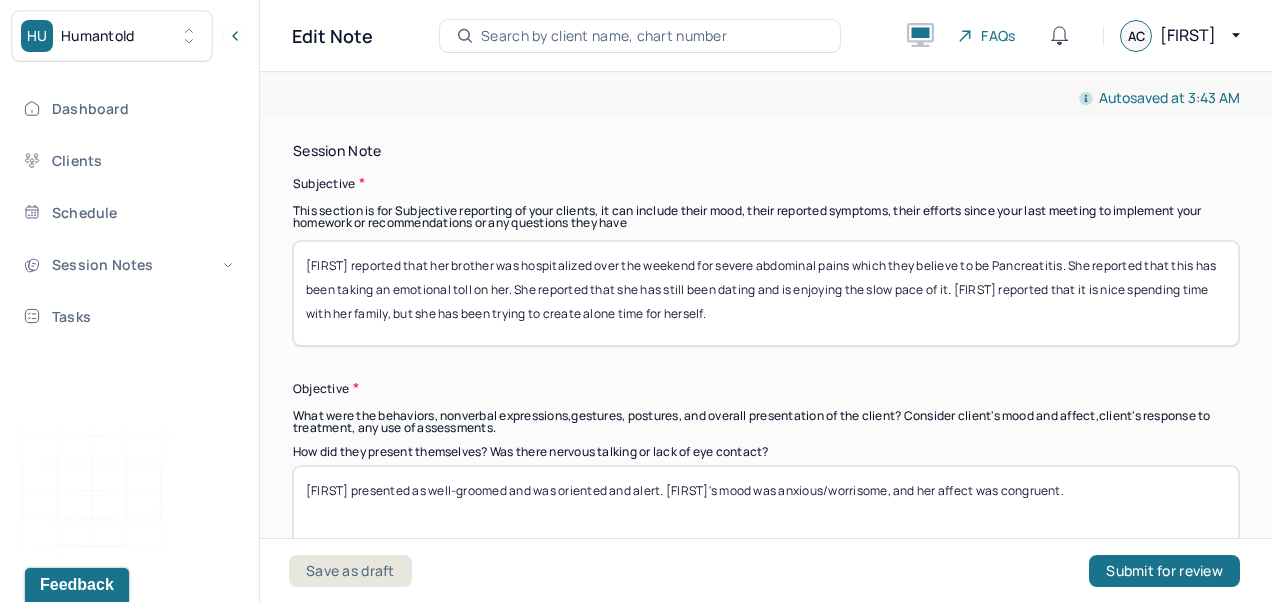 click on "[FIRST] reported that her brother was hospitalized over the weekend for severe abdominal pains which they believe to be Pancreatitis. She reported that this has been taking an emotional toll on her. She reported that she has still been dating and is enjoying the slow pace of it. [FIRST] reported that it is nice spending time with her family, but she has been trying to create alone time for herself." at bounding box center [766, 293] 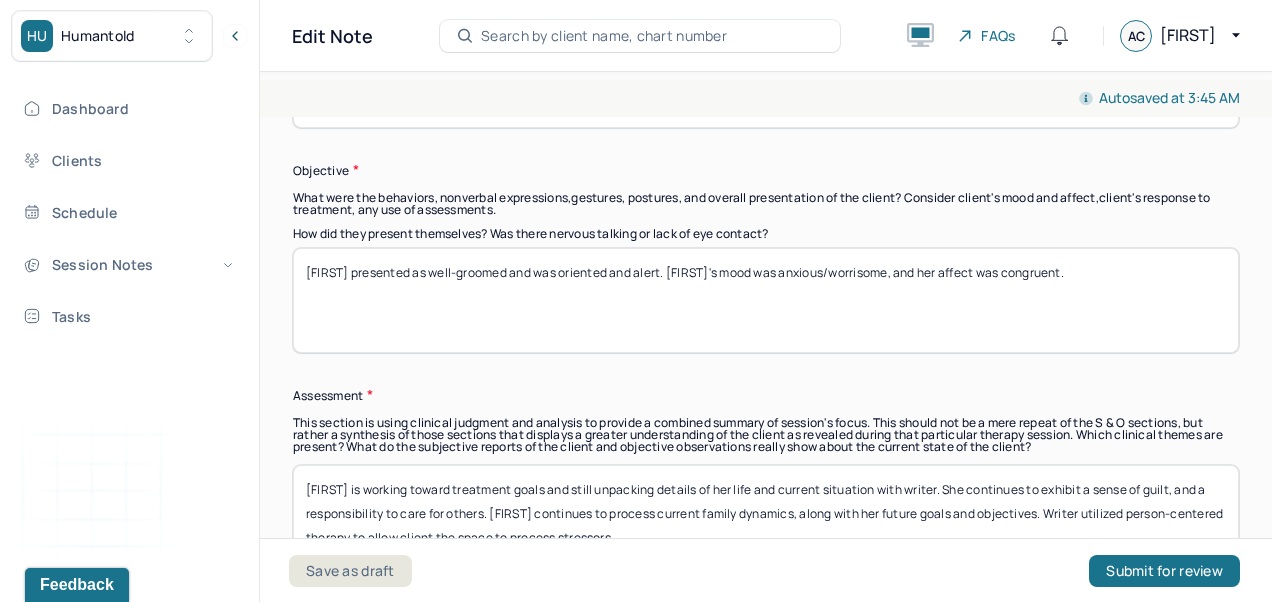 scroll, scrollTop: 1606, scrollLeft: 0, axis: vertical 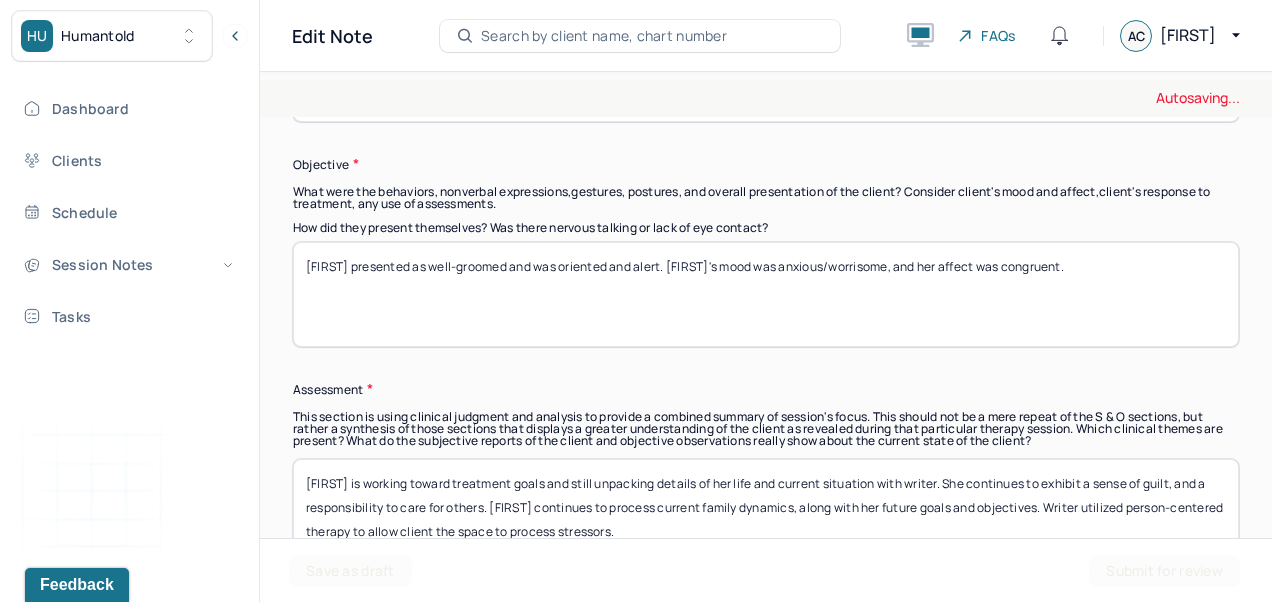 type on "[FIRST] reported that her brother is doing much better and has been sticking to a strict diet to prevent another abdominal attack. She reported feeling bad that he isn't able to go out with his friends until they receive more answers. [FIRST] reported that she is really enjoying dating, and has been spending time with two different men separately which she states she may have to further evaluate sooner rather than later." 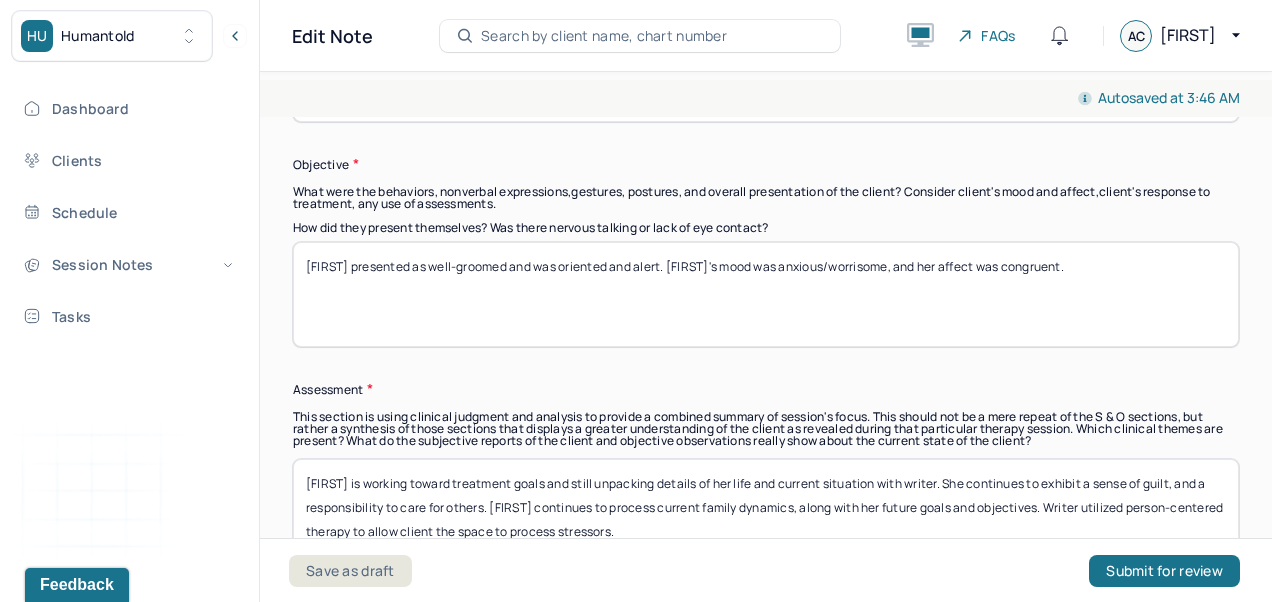 click on "[FIRST] presented as well-groomed and was oriented and alert. [FIRST]'s mood was anxious/worrisome, and her affect was congruent." at bounding box center (766, 294) 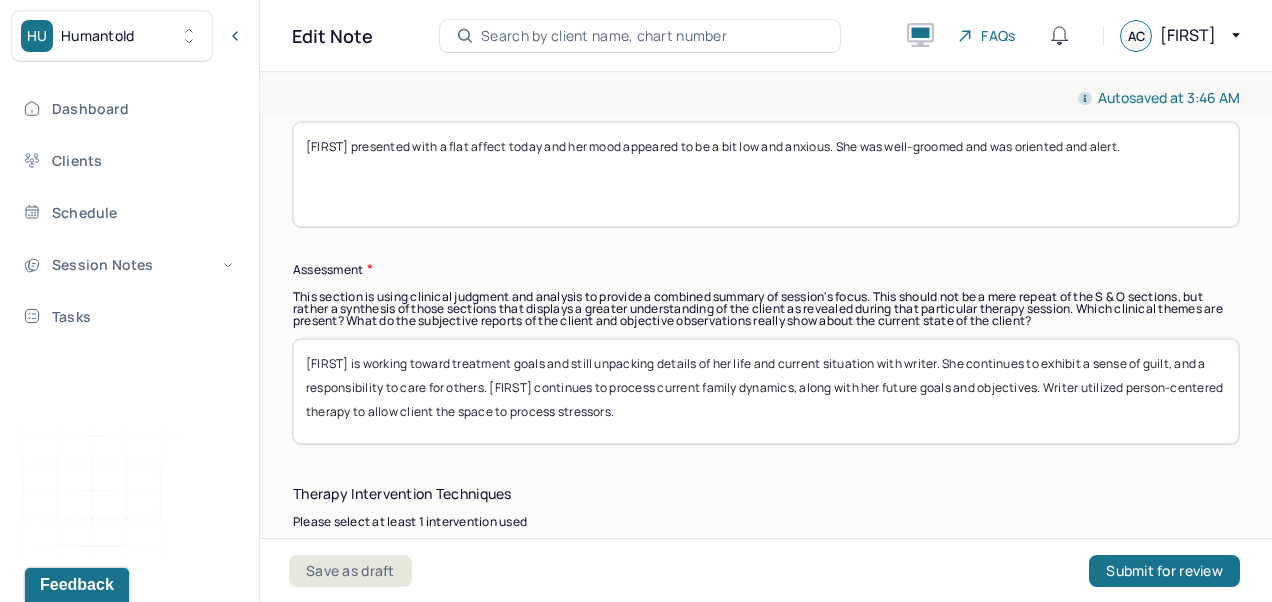 scroll, scrollTop: 1734, scrollLeft: 0, axis: vertical 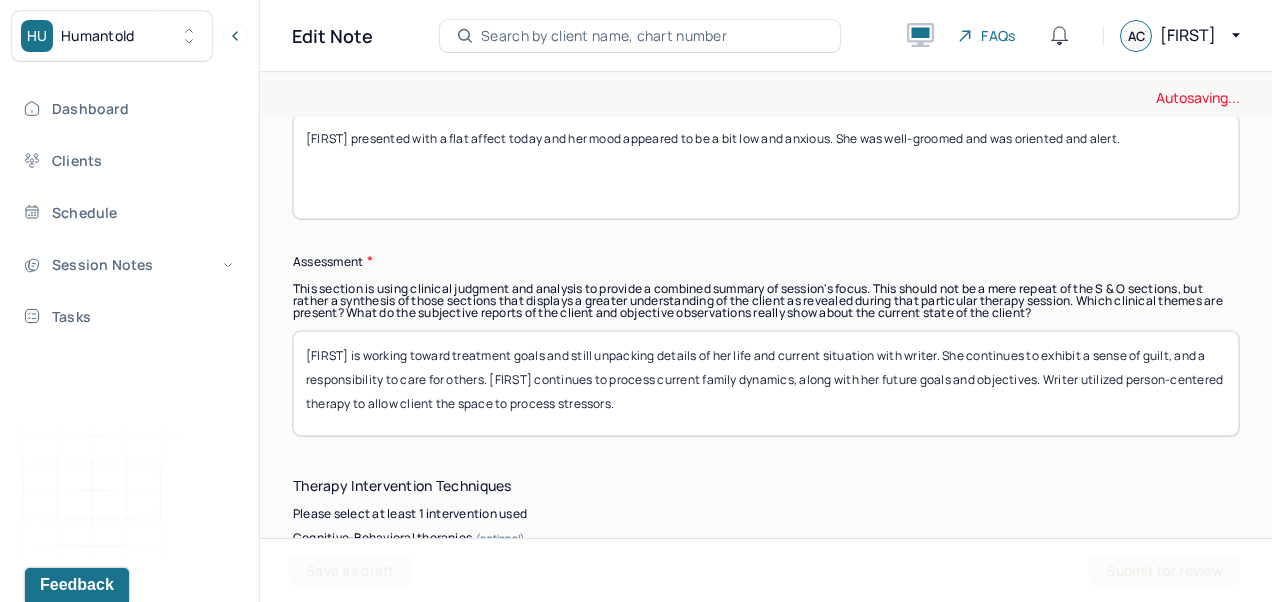 type on "[FIRST] presented with a flat affect today and her mood appeared to be a bit low and anxious. She was well-groomed and was oriented and alert." 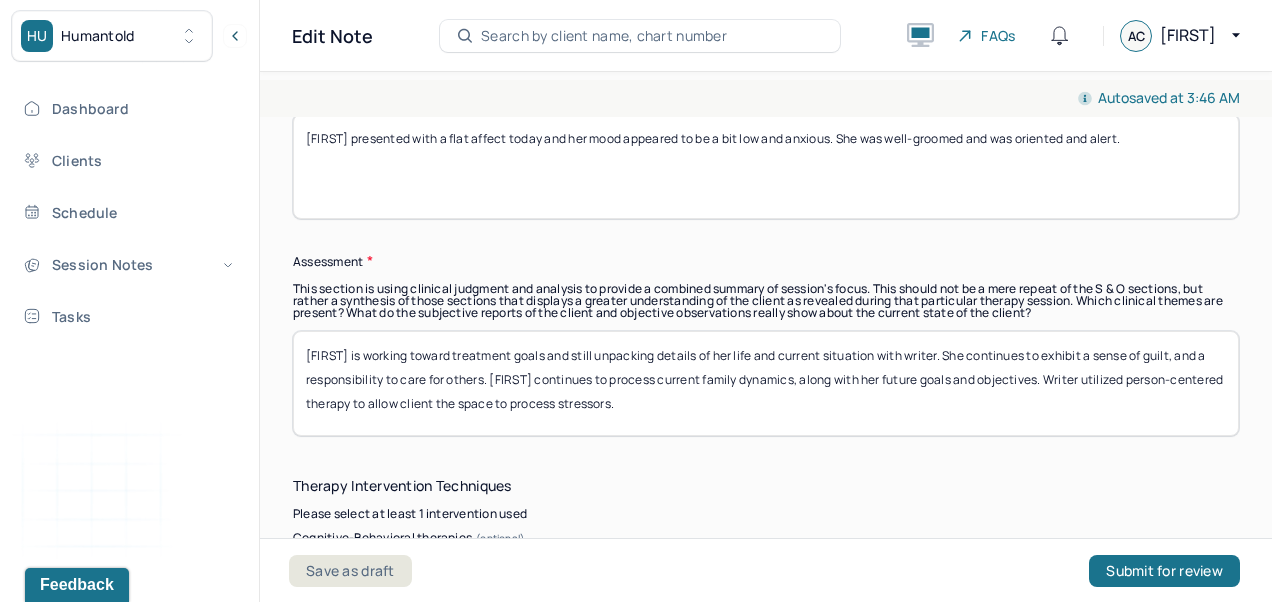 click on "[FIRST] is working toward treatment goals and still unpacking details of her life and current situation with writer. She continues to exhibit a sense of guilt, and a responsibility to care for others. [FIRST] continues to process current family dynamics, along with her future goals and objectives. Writer utilized person-centered therapy to allow client the space to process stressors." at bounding box center (766, 383) 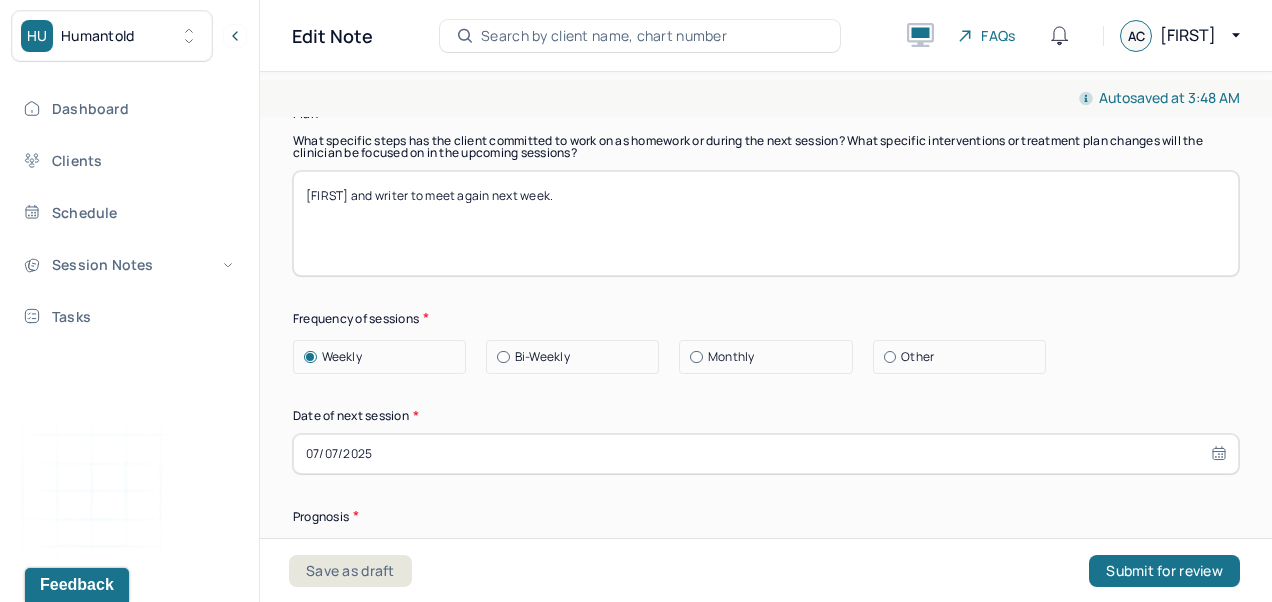 scroll, scrollTop: 2596, scrollLeft: 0, axis: vertical 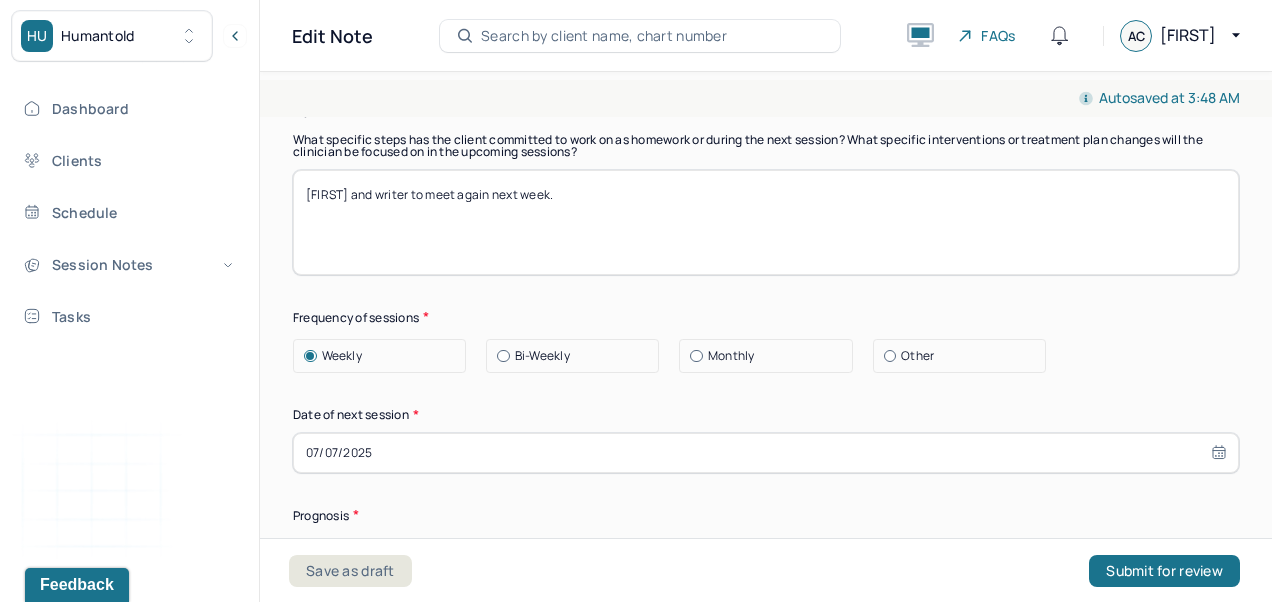 type on "[FIRST] continues to find balance between work, her personal life, self-care, and dating. She continues to express her emotions freely which helps reduce rumination and anxiety. Writer utilized person-centered therapy during today's session." 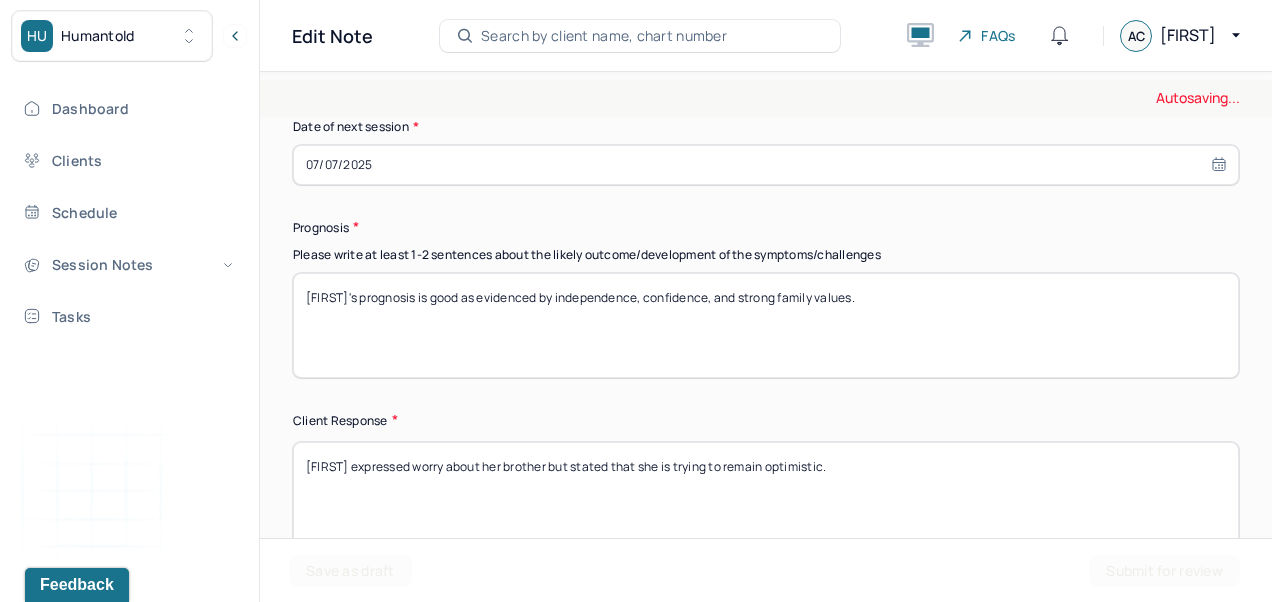 scroll, scrollTop: 2890, scrollLeft: 0, axis: vertical 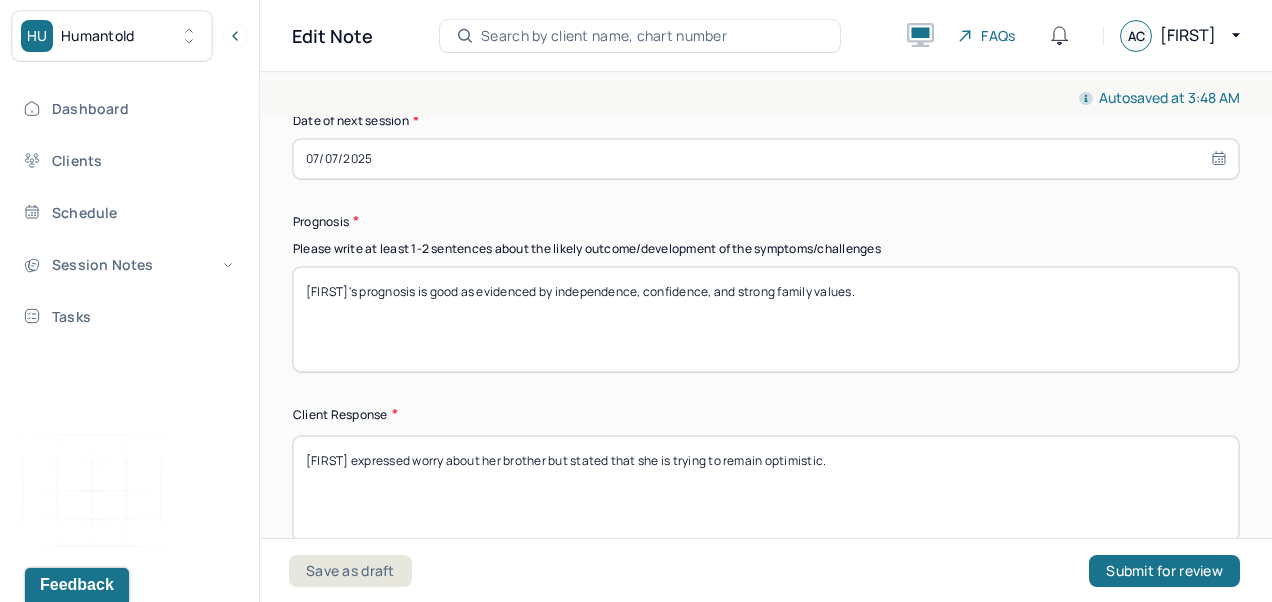 type on "Writer and [FIRST] to meet again next Monday at 12 pm." 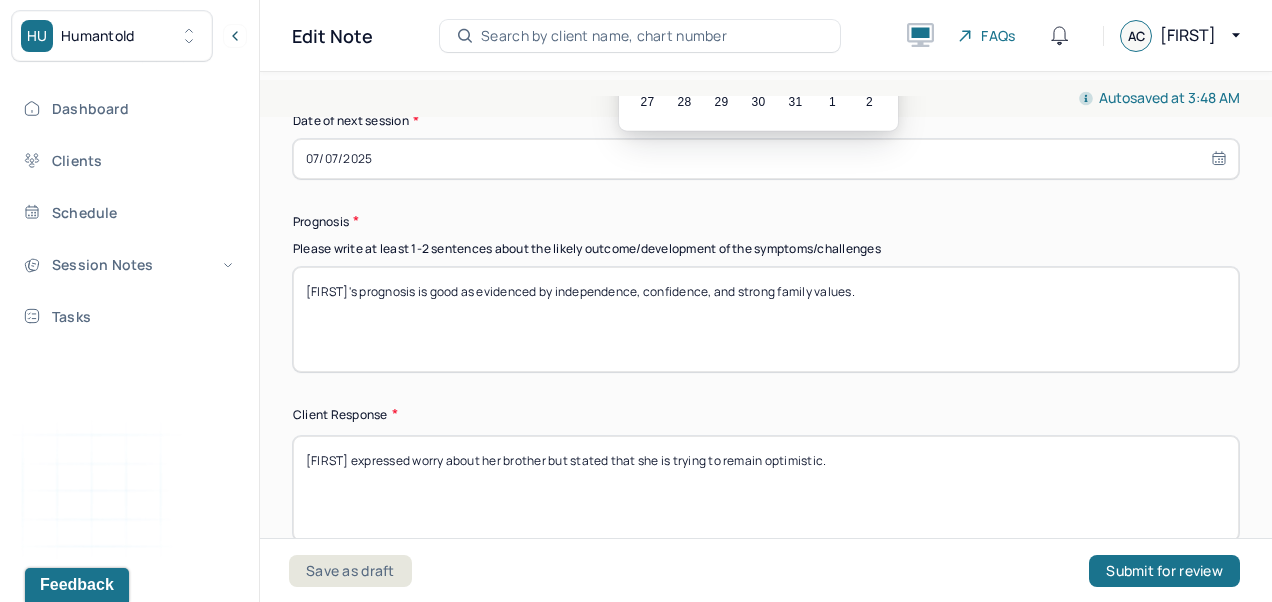 click on "21" at bounding box center [684, 64] 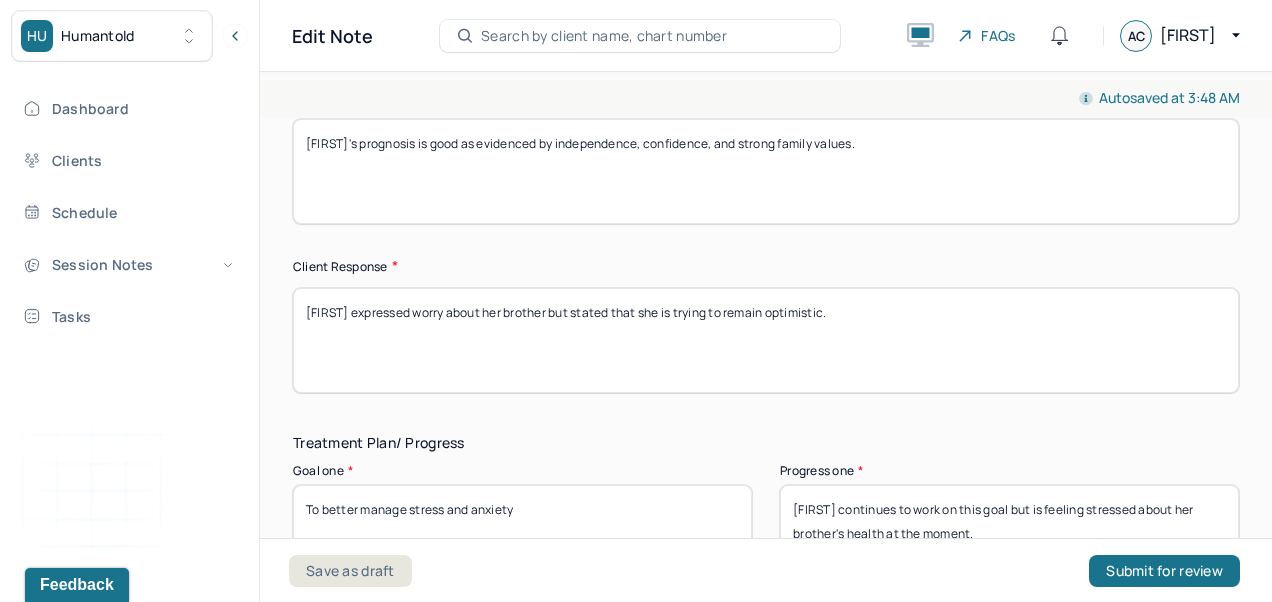 scroll, scrollTop: 3039, scrollLeft: 0, axis: vertical 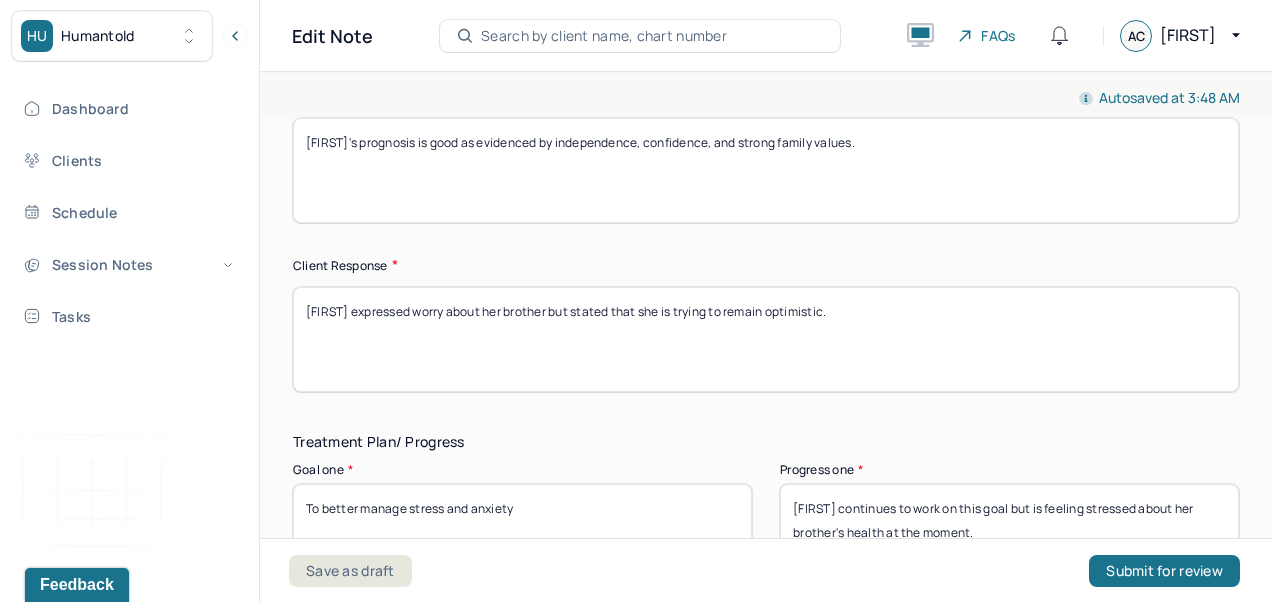 click on "[FIRST]'s prognosis is good as evidenced by independence, confidence, and strong family values." at bounding box center (766, 170) 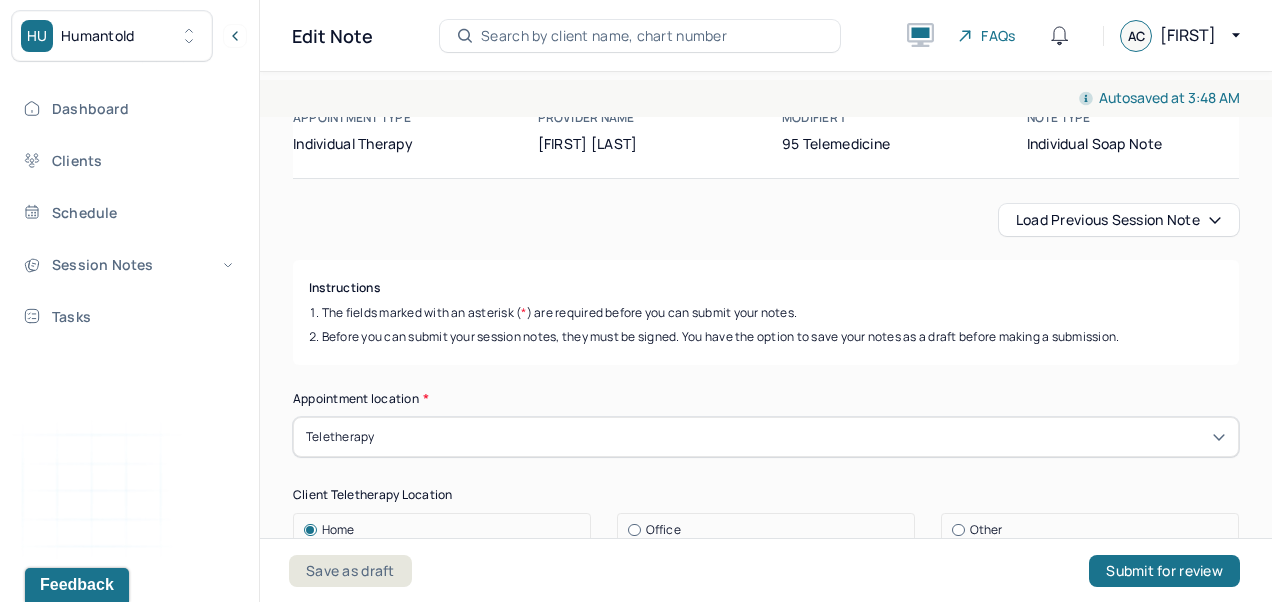 scroll, scrollTop: 0, scrollLeft: 0, axis: both 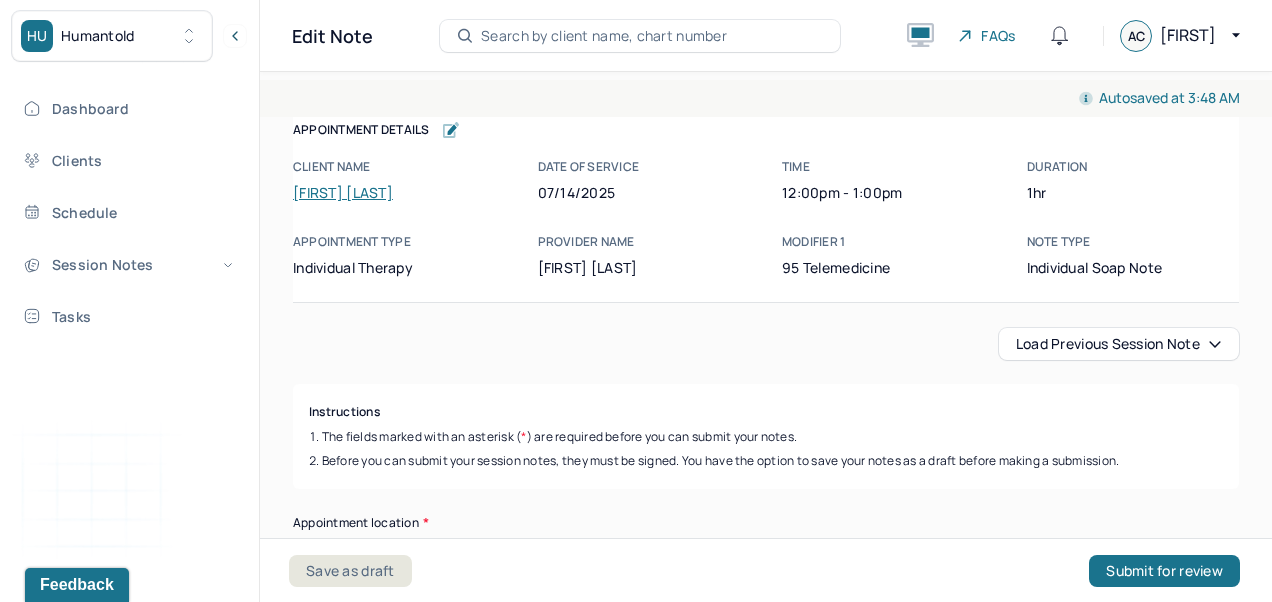 click on "Load previous session note" at bounding box center [1119, 344] 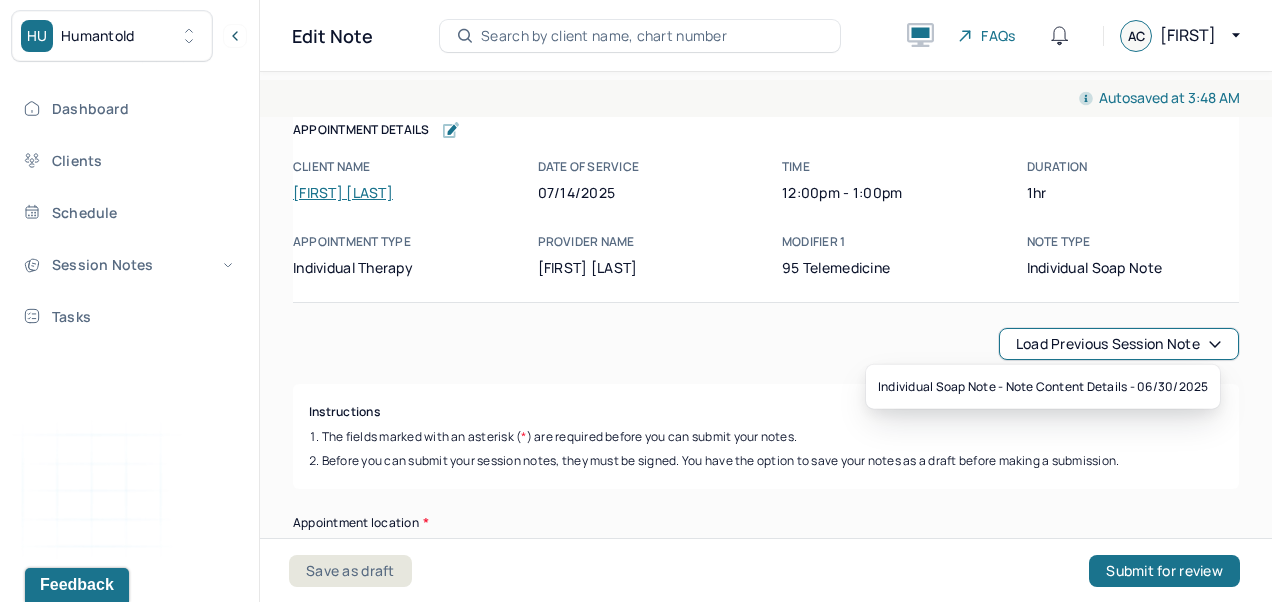 click on "Load previous session note" at bounding box center [766, 344] 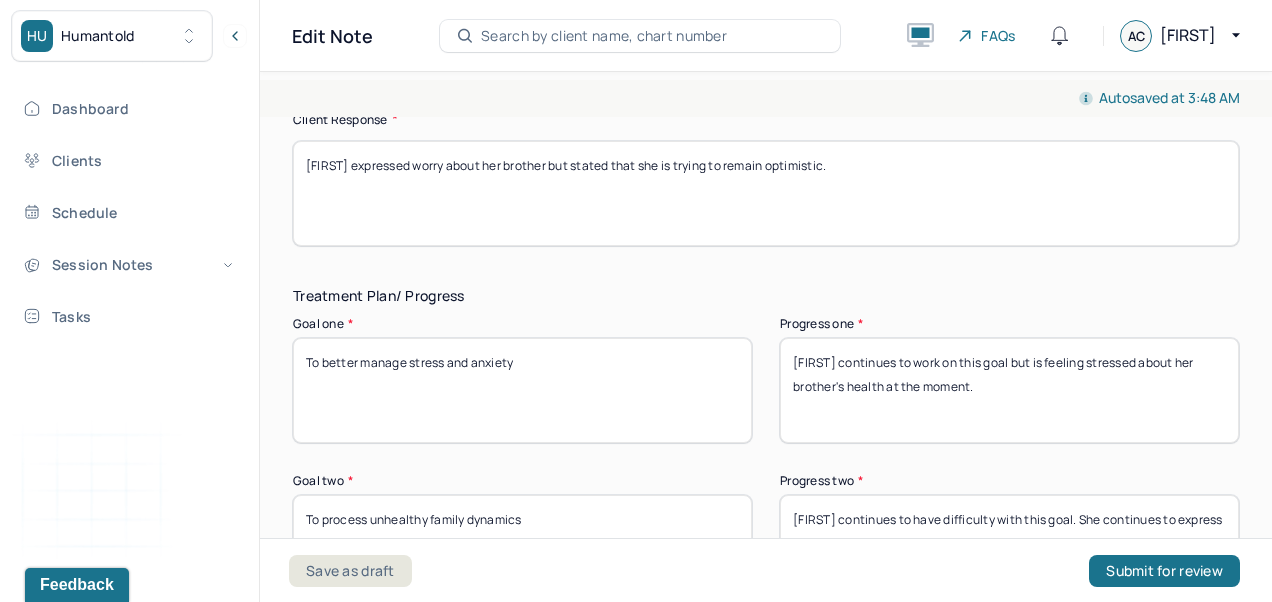 scroll, scrollTop: 3186, scrollLeft: 0, axis: vertical 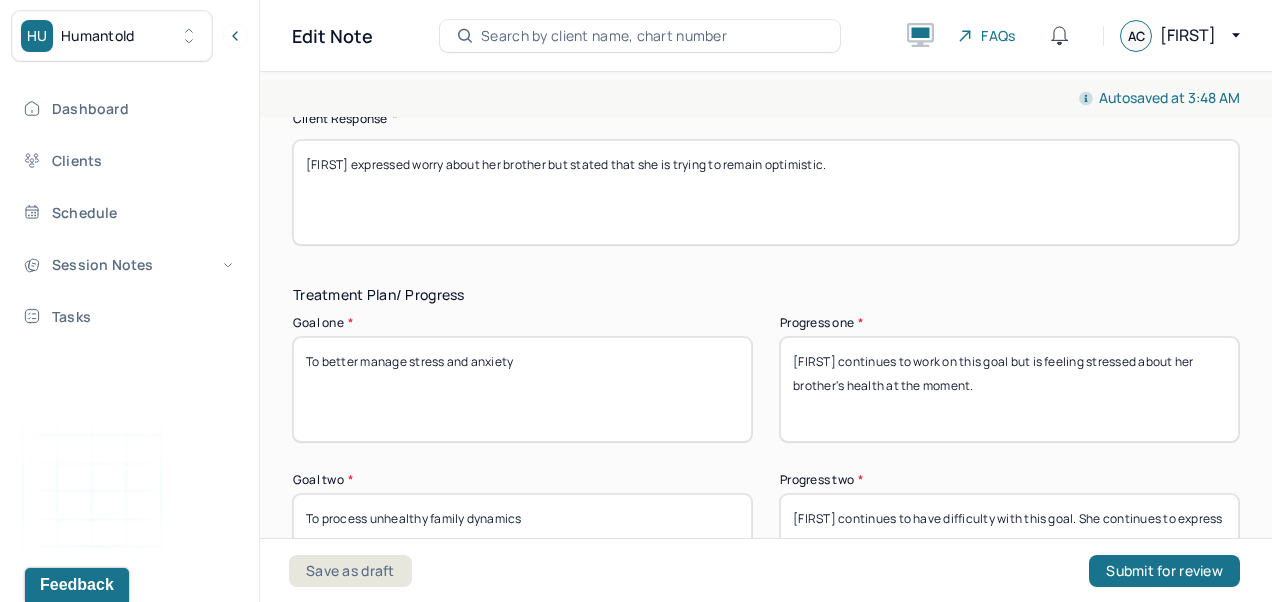 click on "[FIRST]'s prognosis is good as evidenced by independence, confidence, and strong family values as stated on" at bounding box center [766, 23] 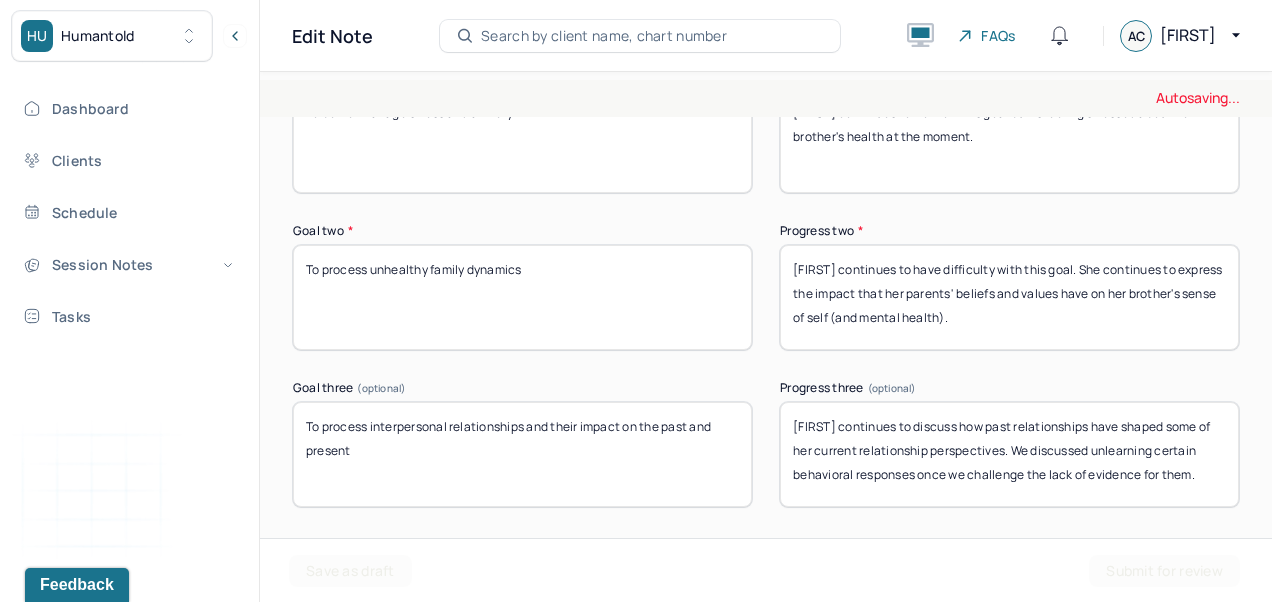 scroll, scrollTop: 3436, scrollLeft: 0, axis: vertical 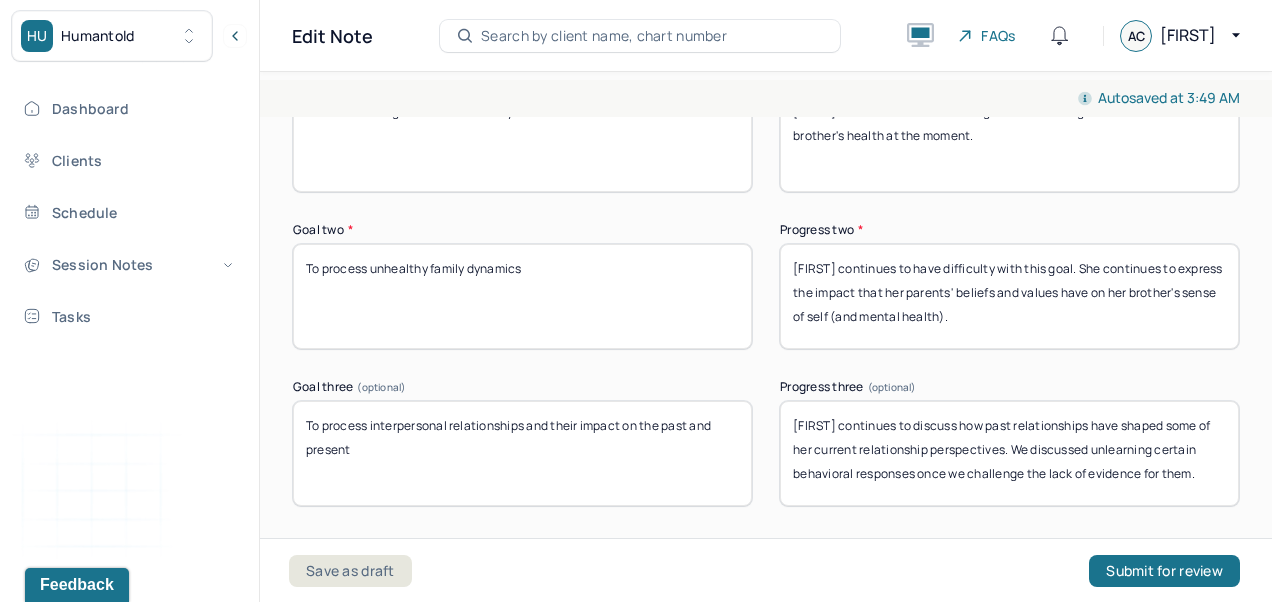 type on "[FIRST]'s prognosis is good as evidenced by independence, confidence, and strong family values as stated on [DATE]." 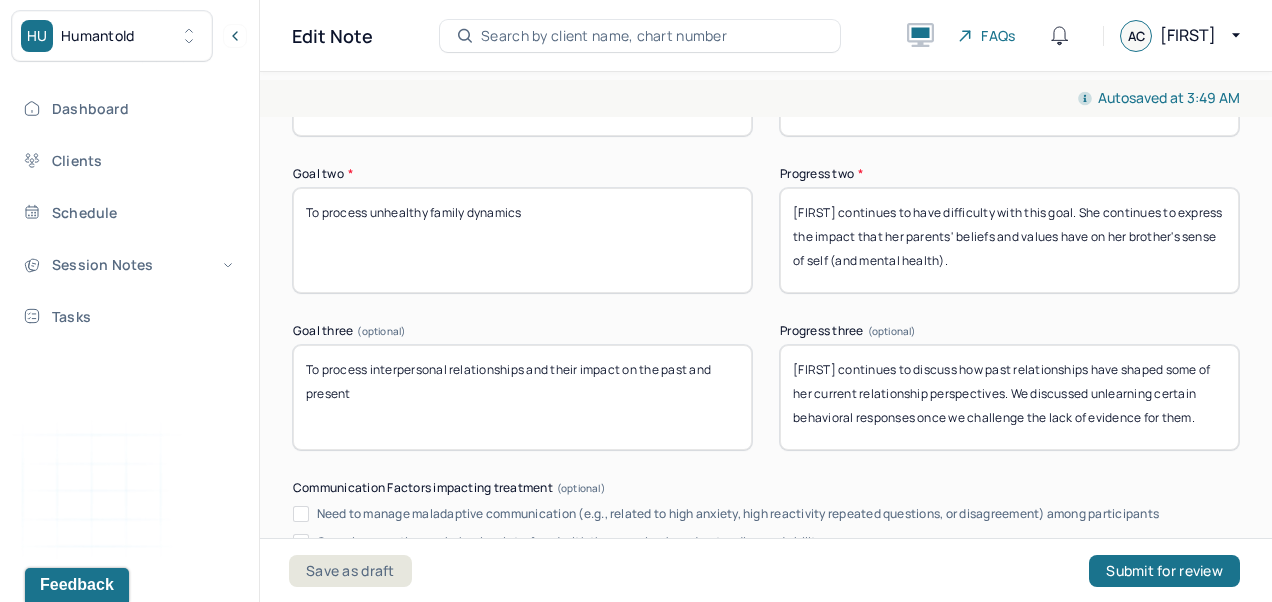 scroll, scrollTop: 3494, scrollLeft: 0, axis: vertical 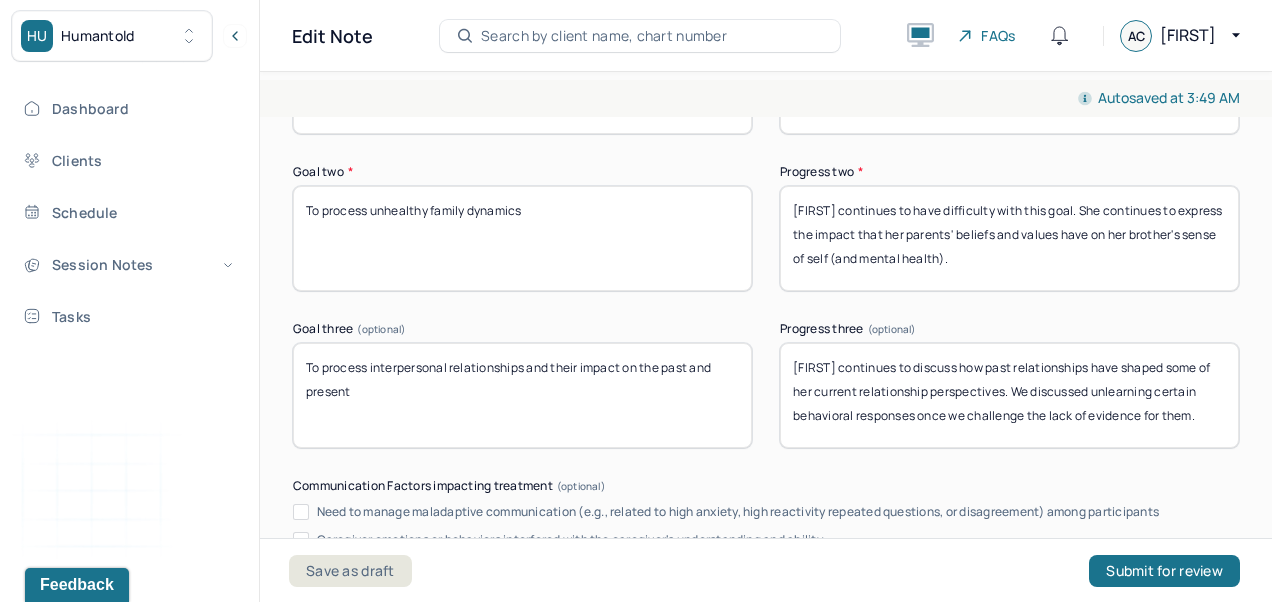 click on "[FIRST] continues to experience issues with managing" at bounding box center (1009, 81) 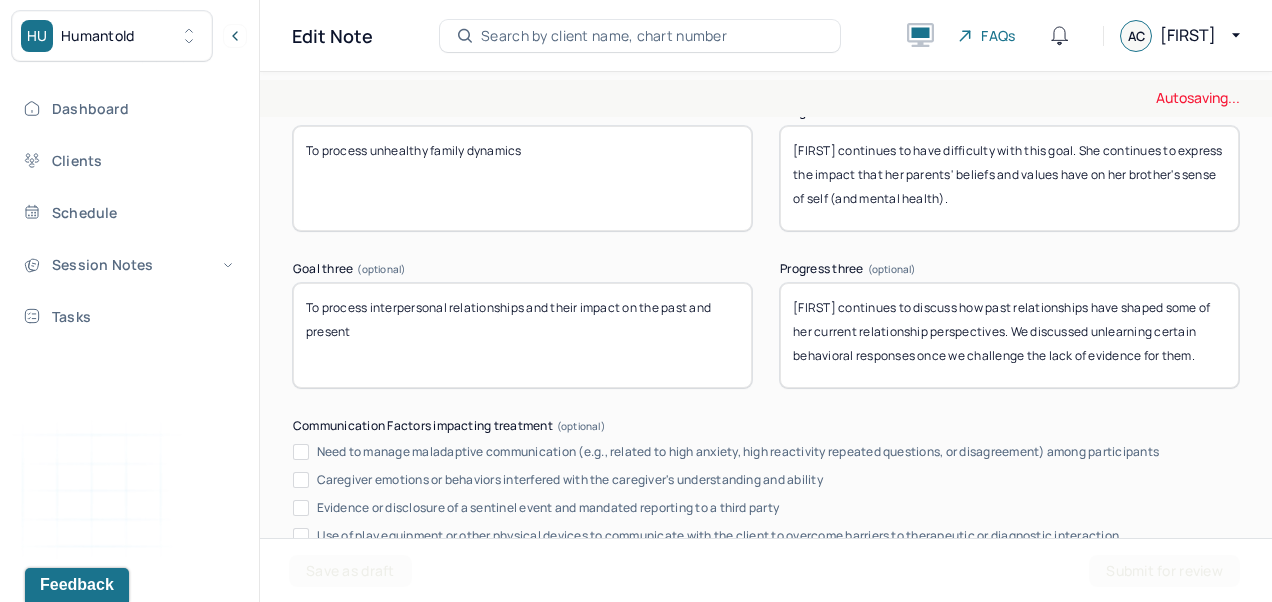 scroll, scrollTop: 3558, scrollLeft: 0, axis: vertical 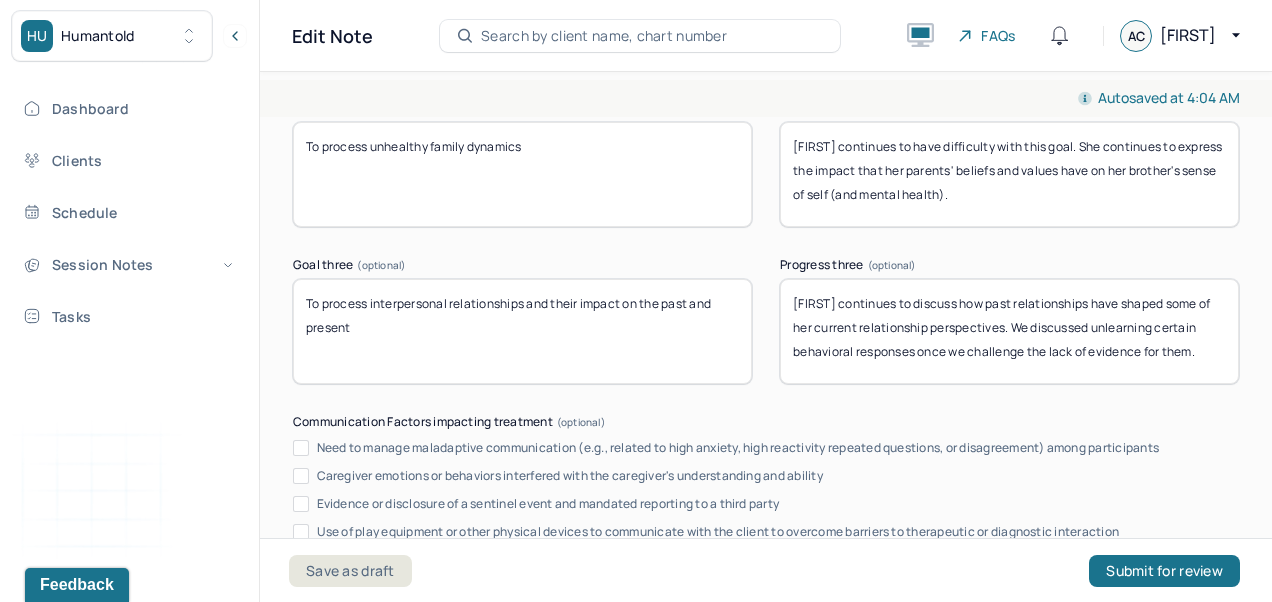 type on "[FIRST] continues to experience issues with sleep due to stress and anxiety. She continues to report almost nightly nightmares. We have been discussing coping strategies to soothe, especially during the night." 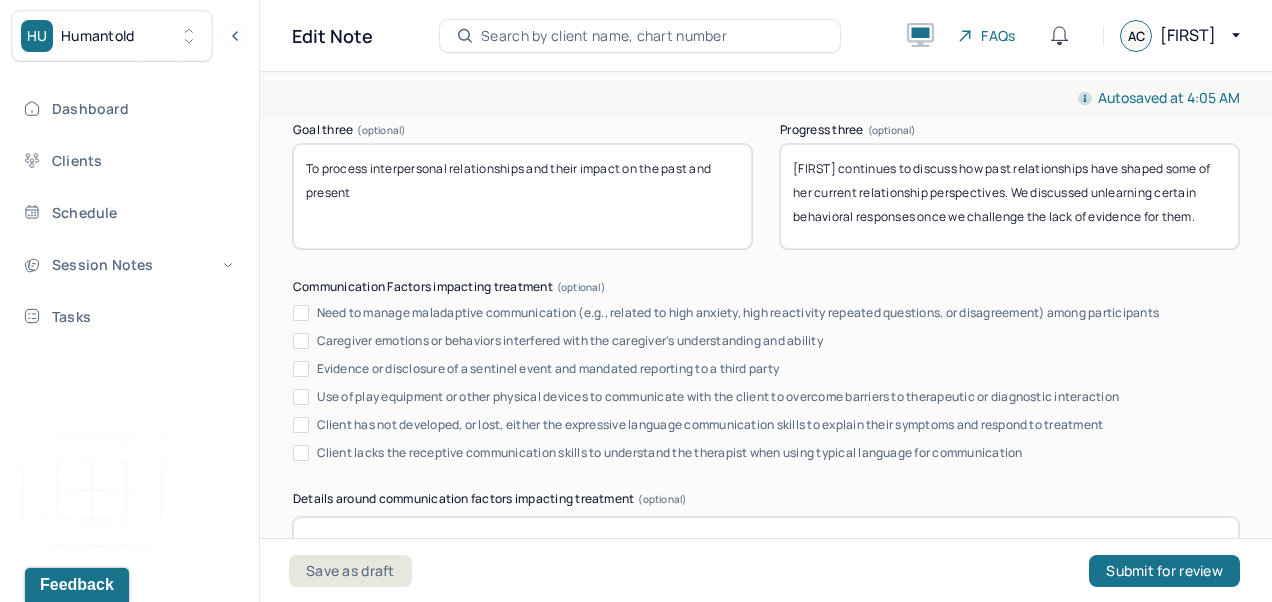 scroll, scrollTop: 3708, scrollLeft: 0, axis: vertical 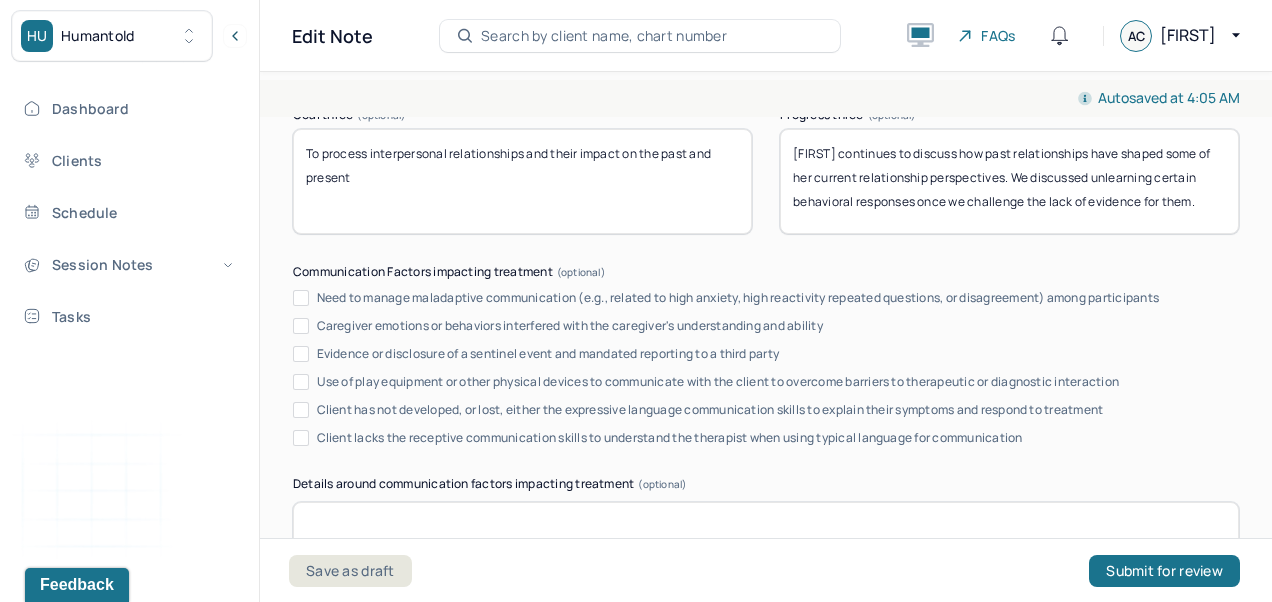 type on "Writer and [FIRST] to continue exploring family dynamics." 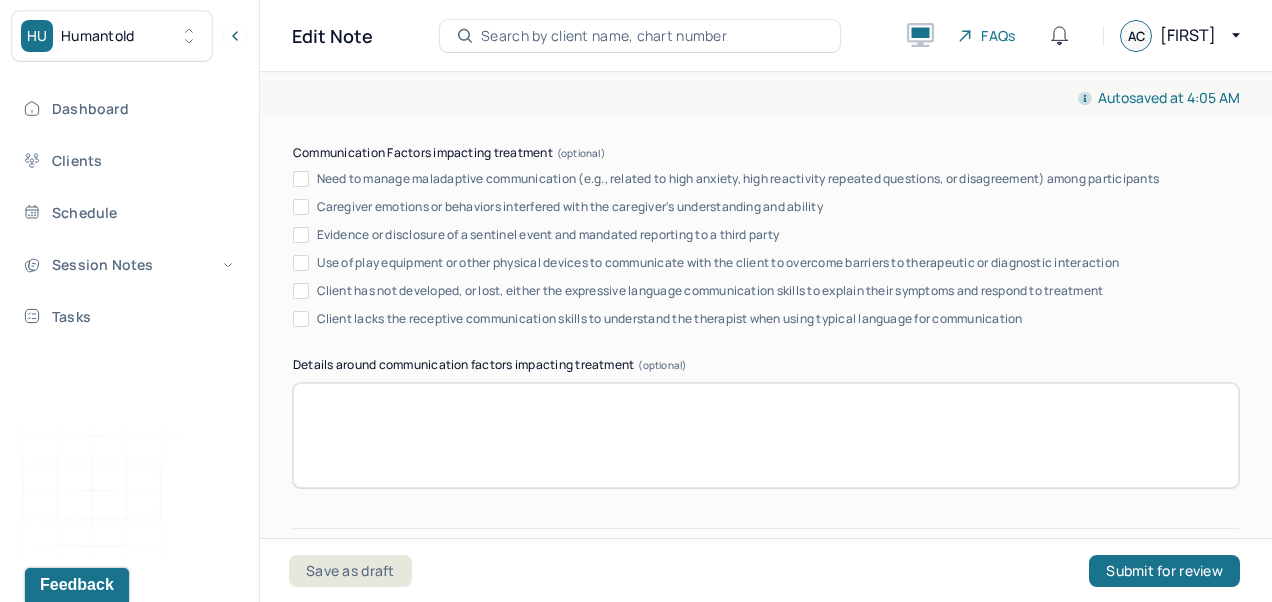 scroll, scrollTop: 3824, scrollLeft: 0, axis: vertical 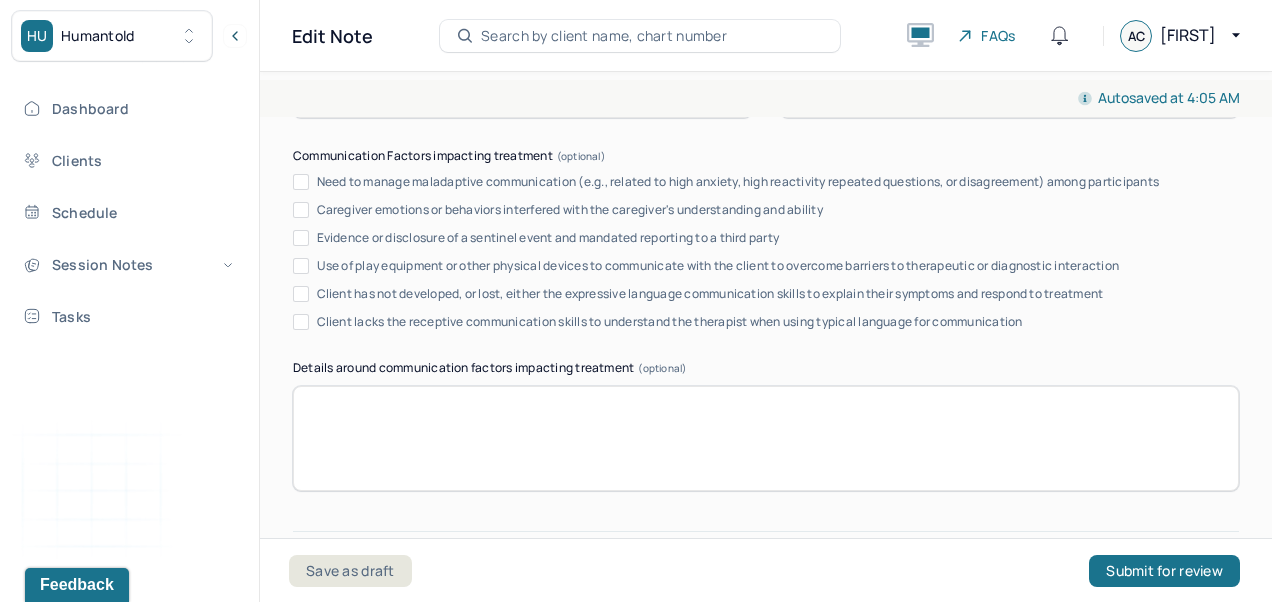 click on "[FIRST] continues to process the current dynamic between her and her e" at bounding box center (1009, 65) 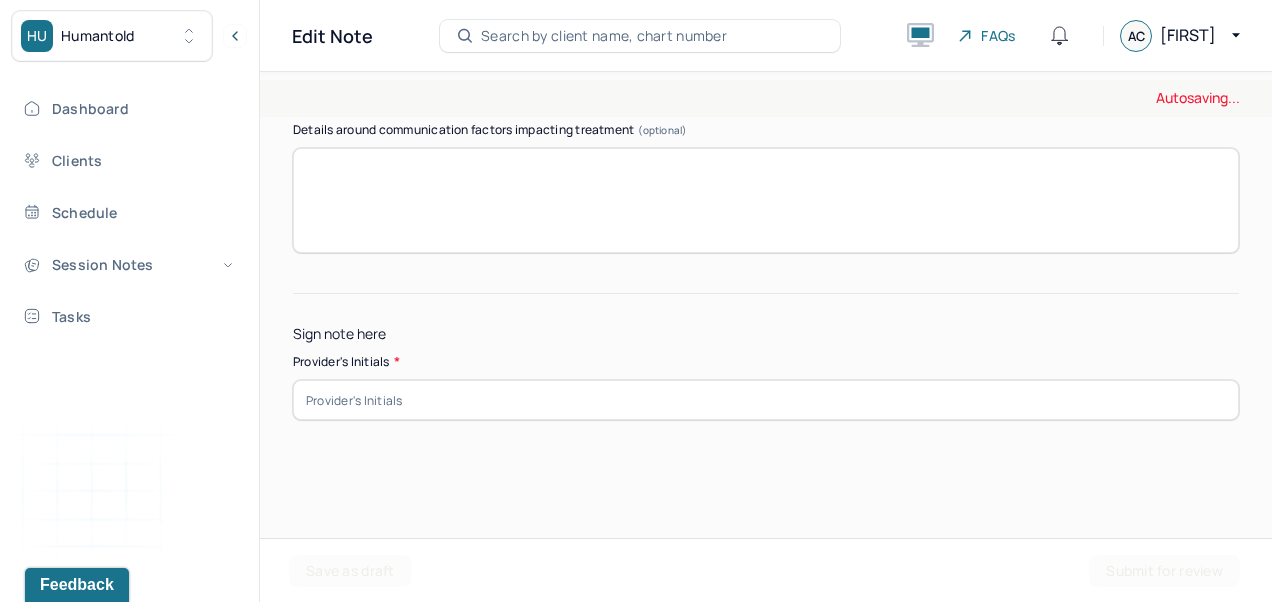 scroll, scrollTop: 4222, scrollLeft: 0, axis: vertical 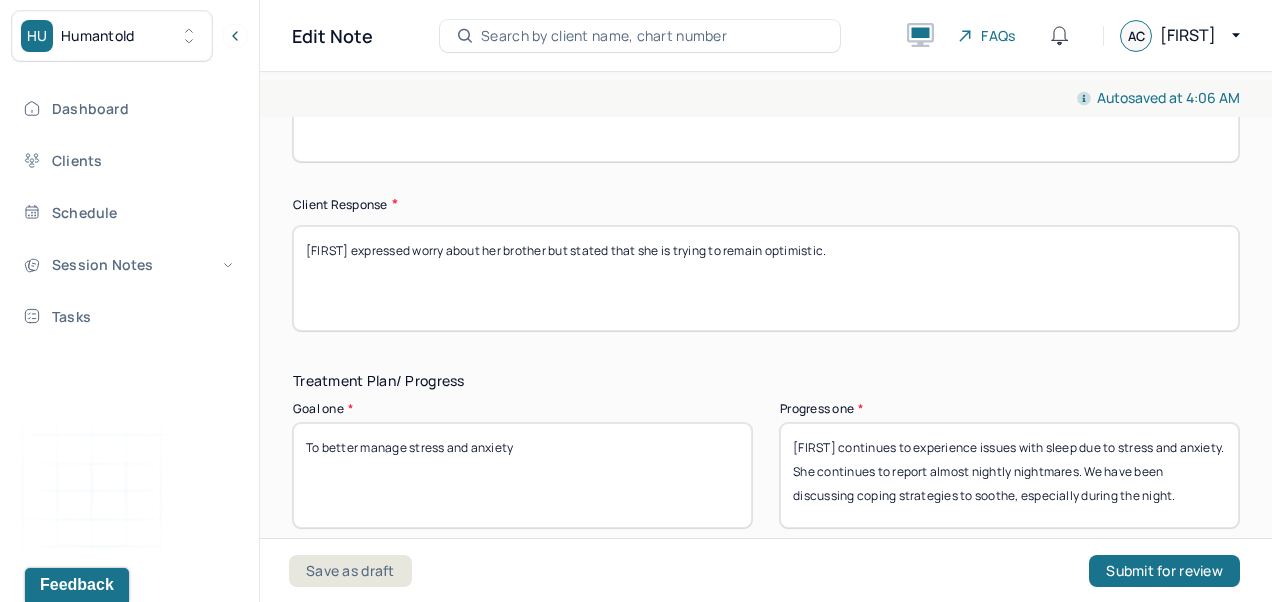 type on "AC" 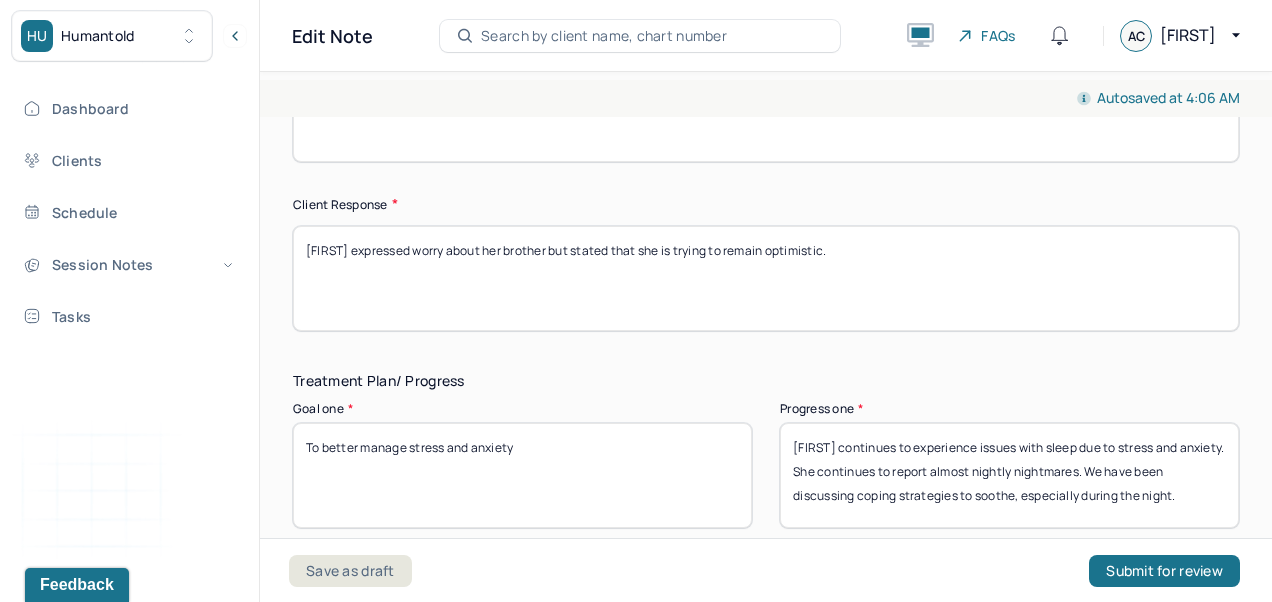 click on "[FIRST] expressed worry about her brother but stated that she is trying to remain optimistic." at bounding box center [766, 278] 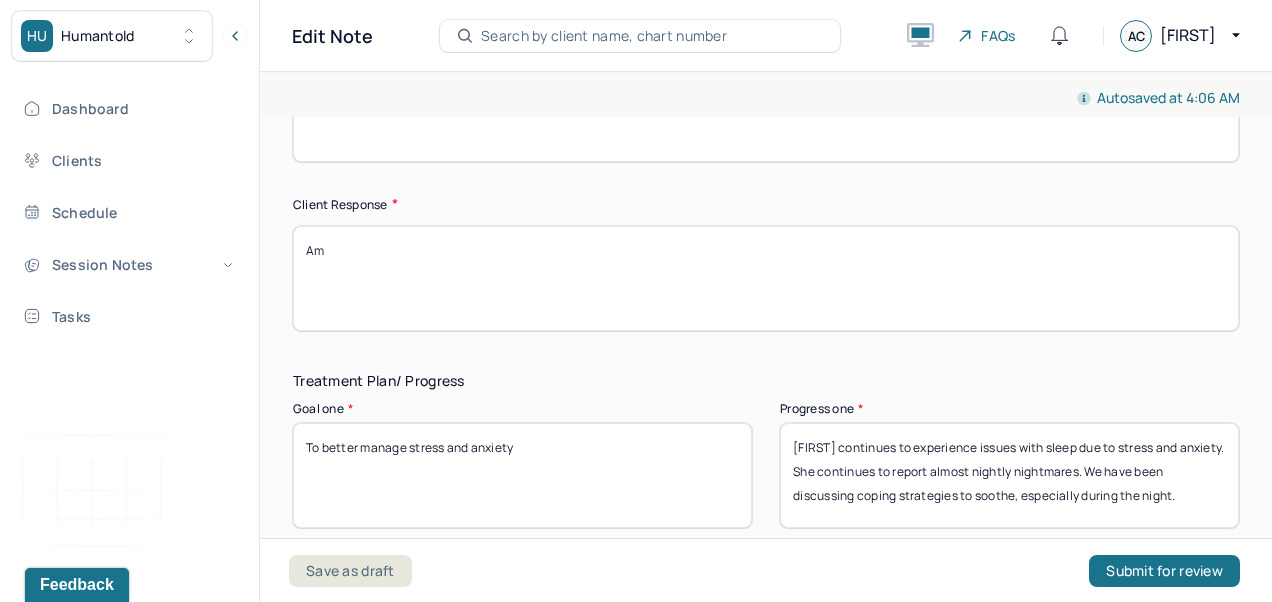 type on "A" 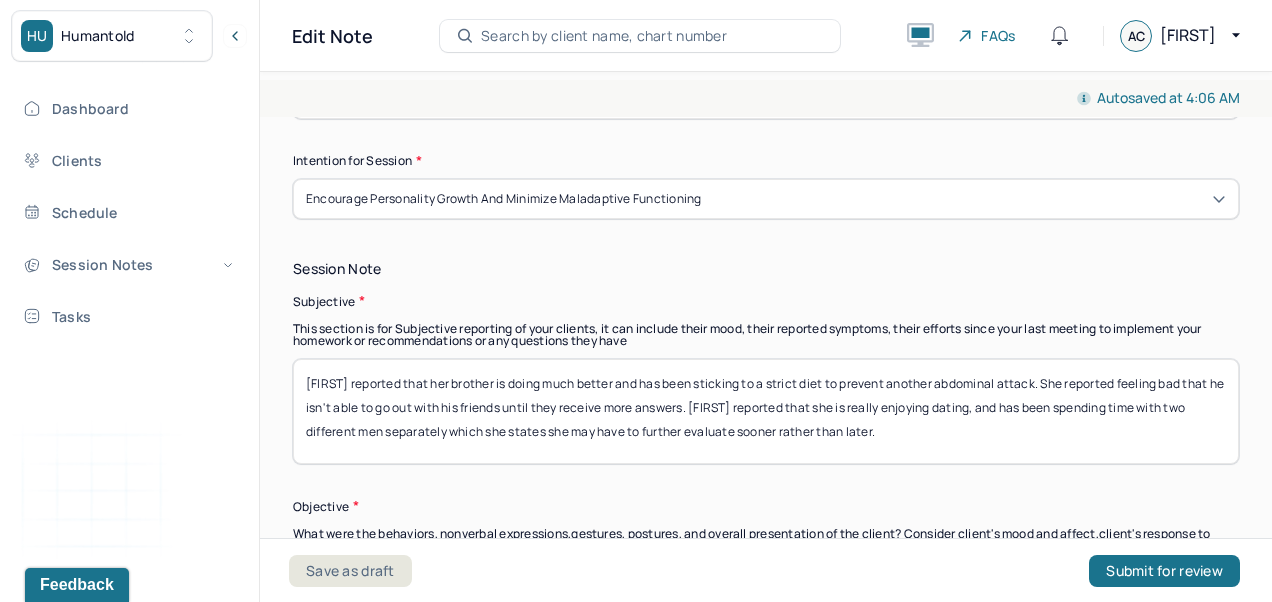 scroll, scrollTop: 1281, scrollLeft: 0, axis: vertical 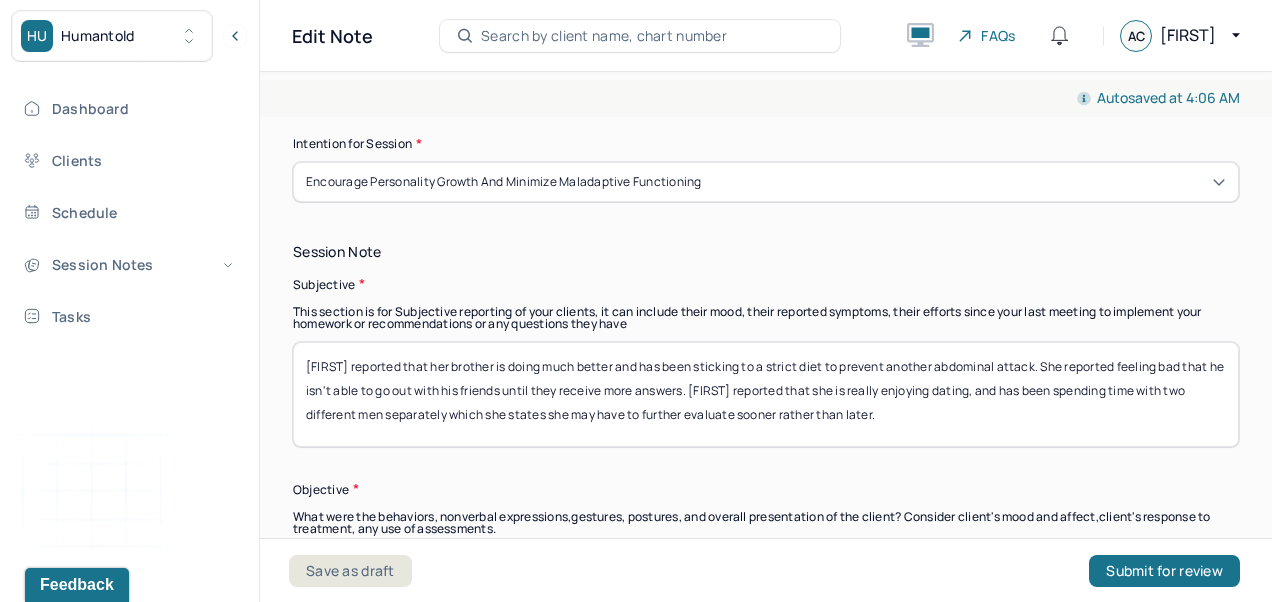 type 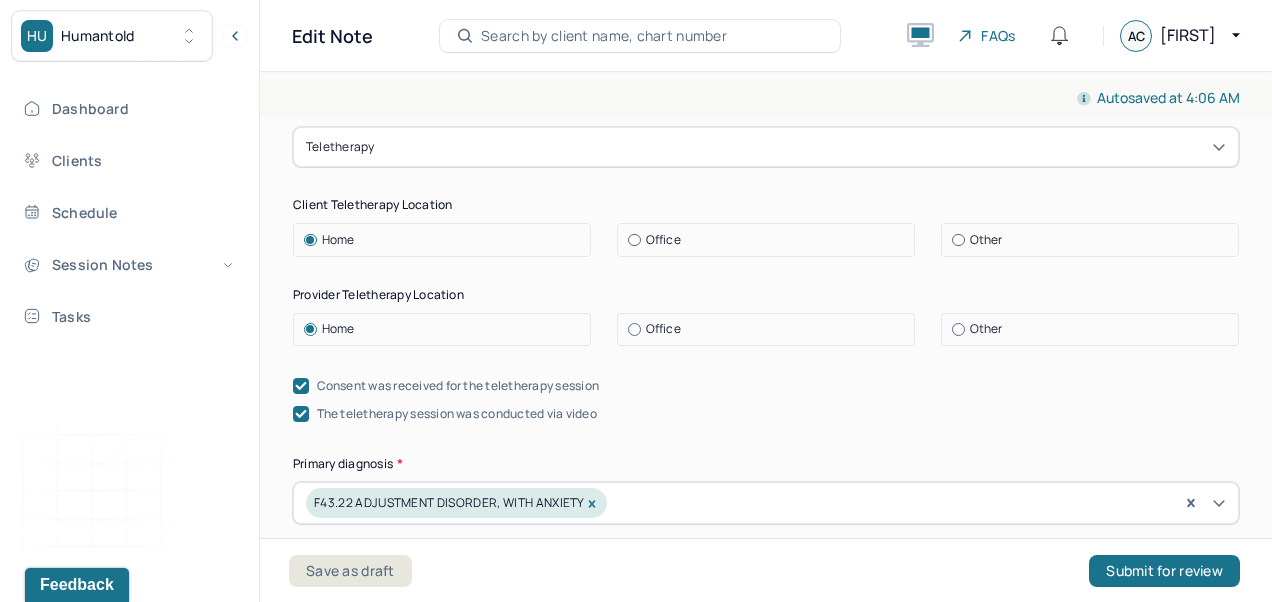 scroll, scrollTop: 0, scrollLeft: 0, axis: both 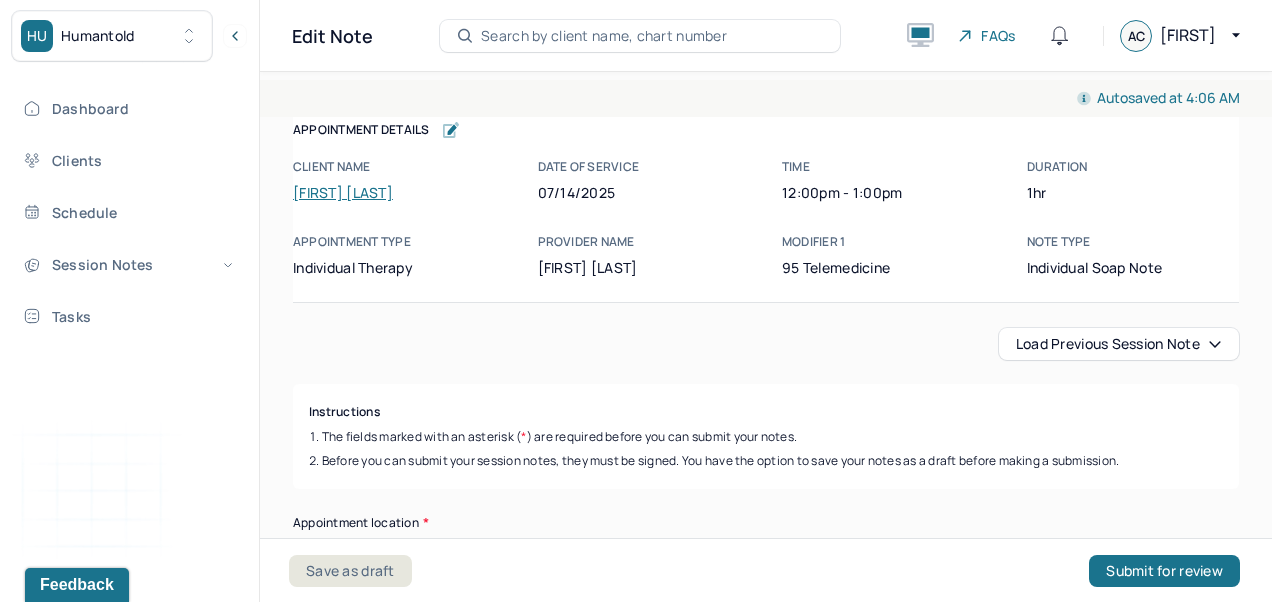 type on "[FIRST] reported that her brother is doing much better and has been sticking to a strict diet to prevent another abdominal attack. She reported feeling bad that he isn't able to go out with his friends until they receive more answers. [FIRST] reported that she is really enjoying dating and has been spending time with two different men separately which she states she may have to further evaluate sooner rather than later." 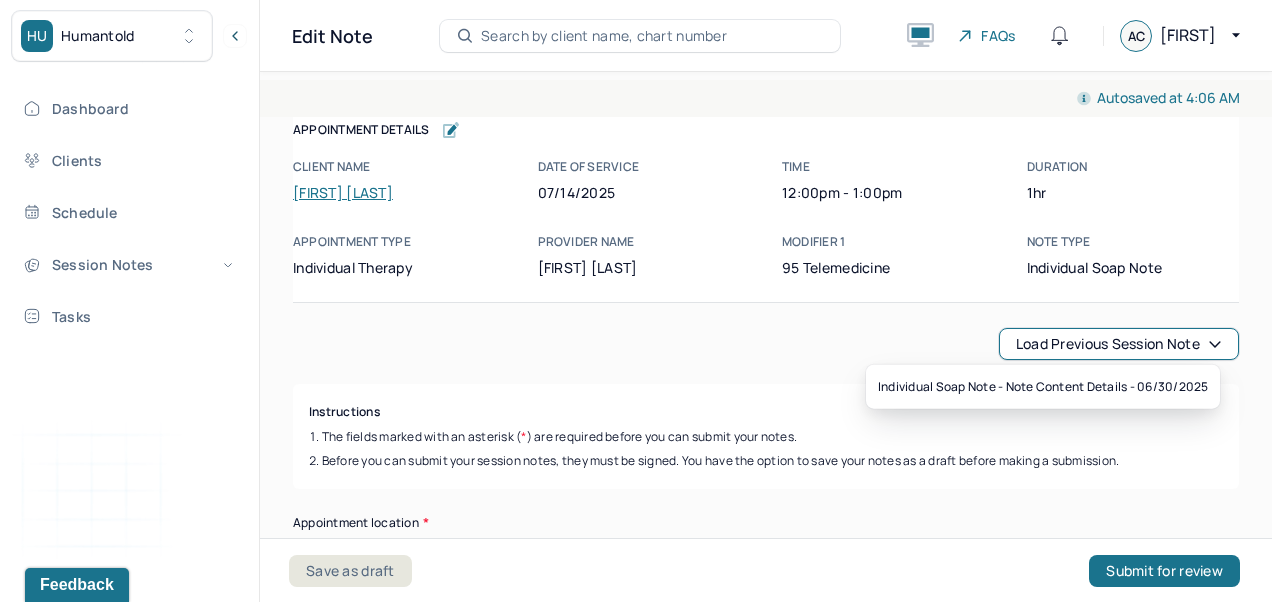 click on "Load previous session note" at bounding box center (766, 344) 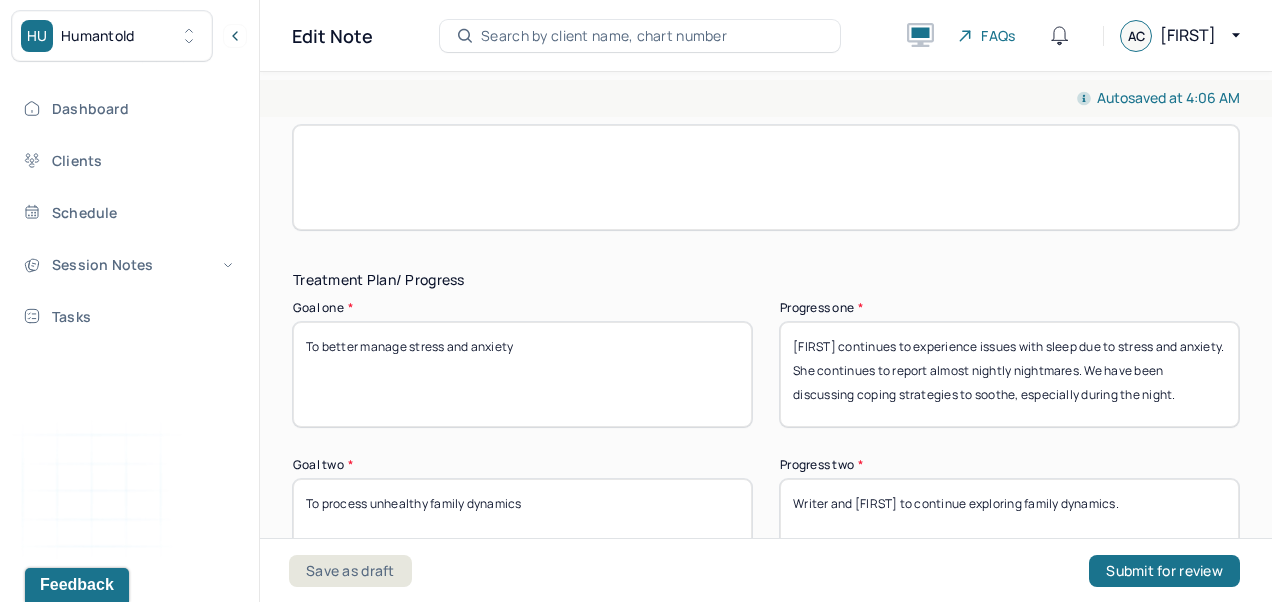 scroll, scrollTop: 3198, scrollLeft: 0, axis: vertical 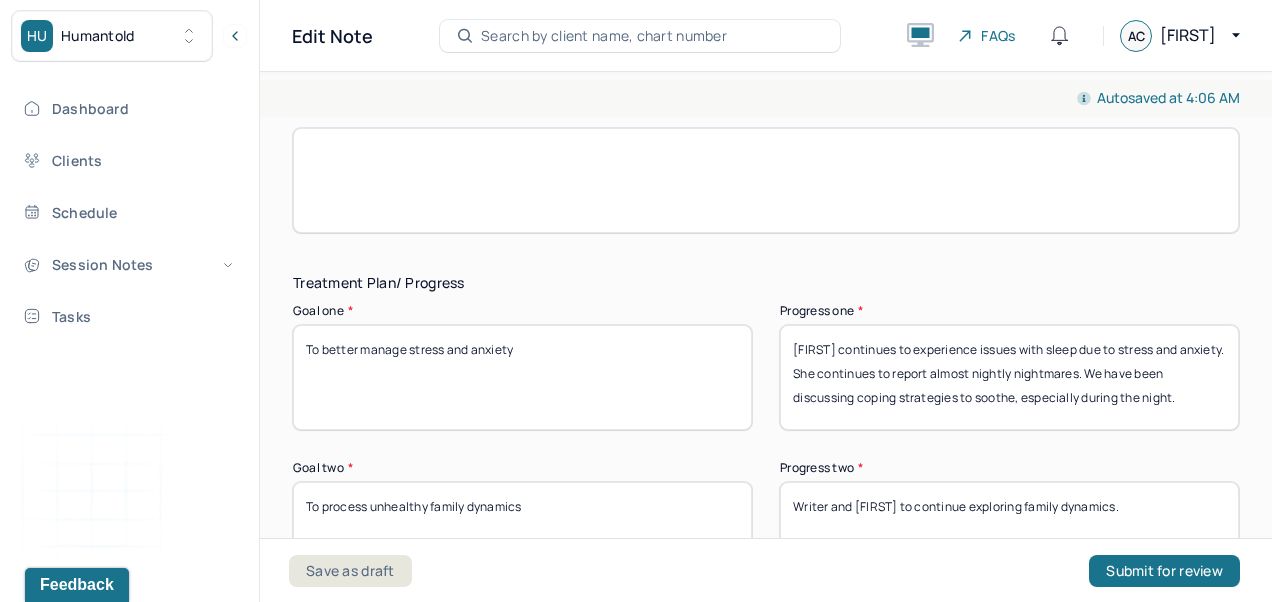 click at bounding box center (766, 180) 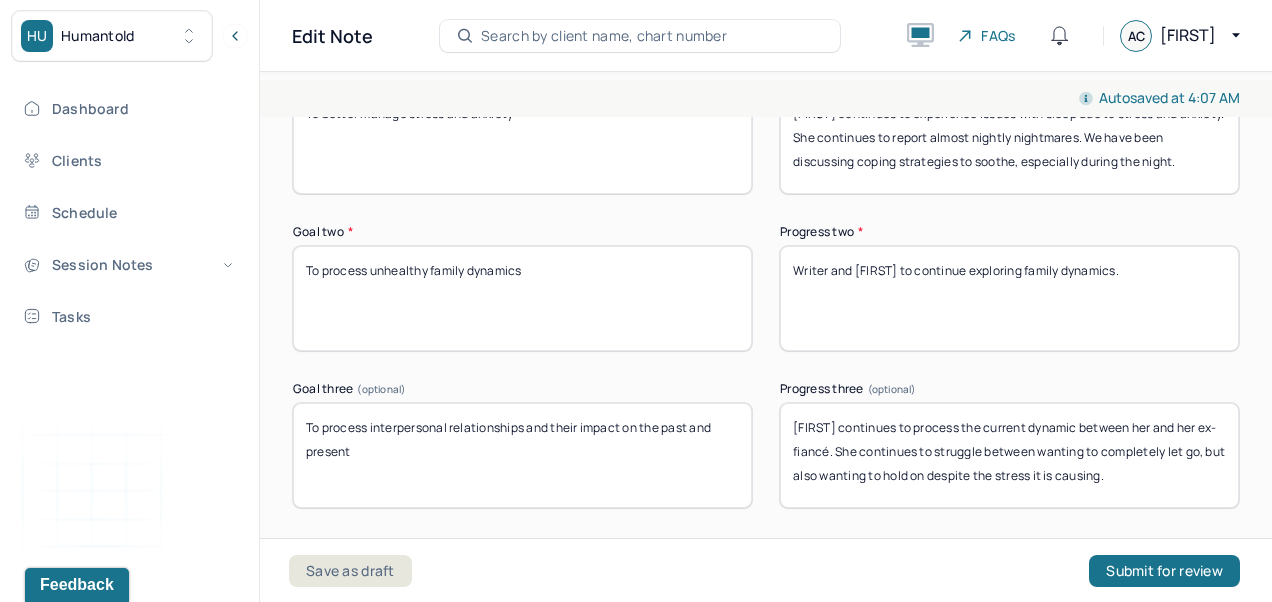 scroll, scrollTop: 3444, scrollLeft: 0, axis: vertical 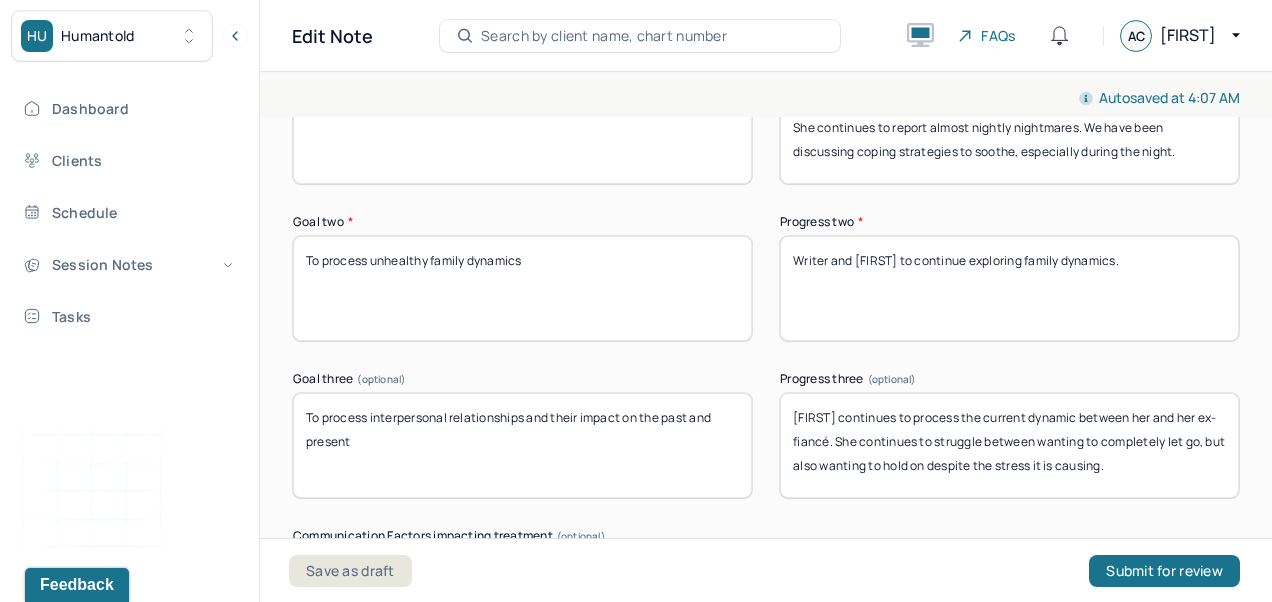 type on "[FIRST] expressed continued concern about her brother." 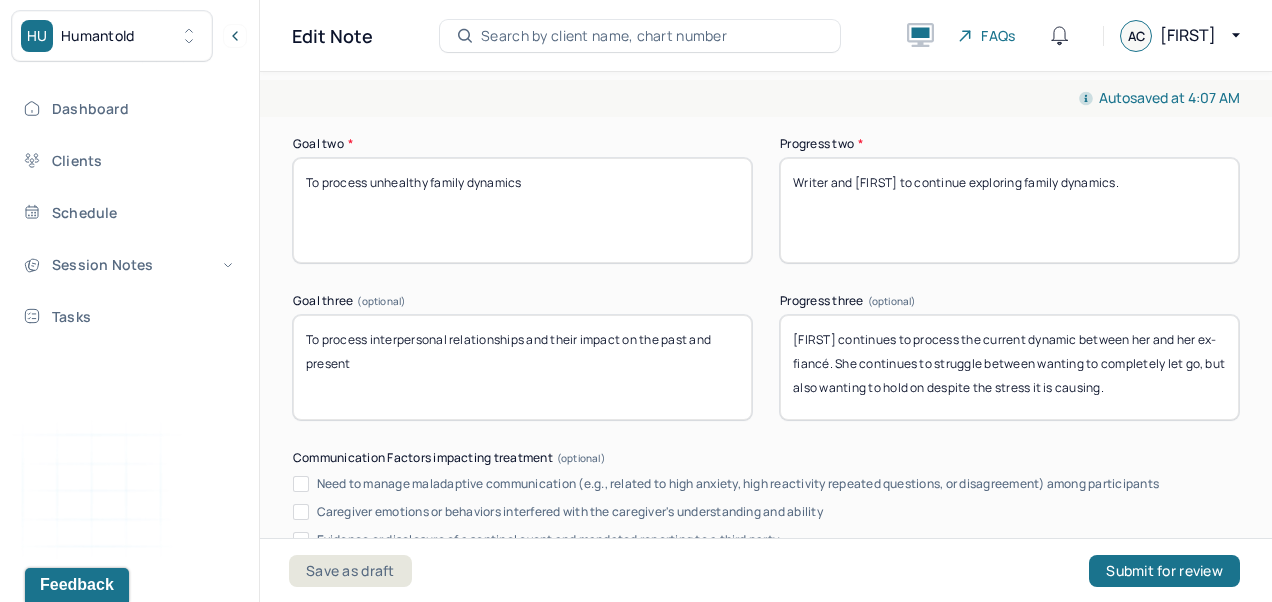 scroll, scrollTop: 3570, scrollLeft: 0, axis: vertical 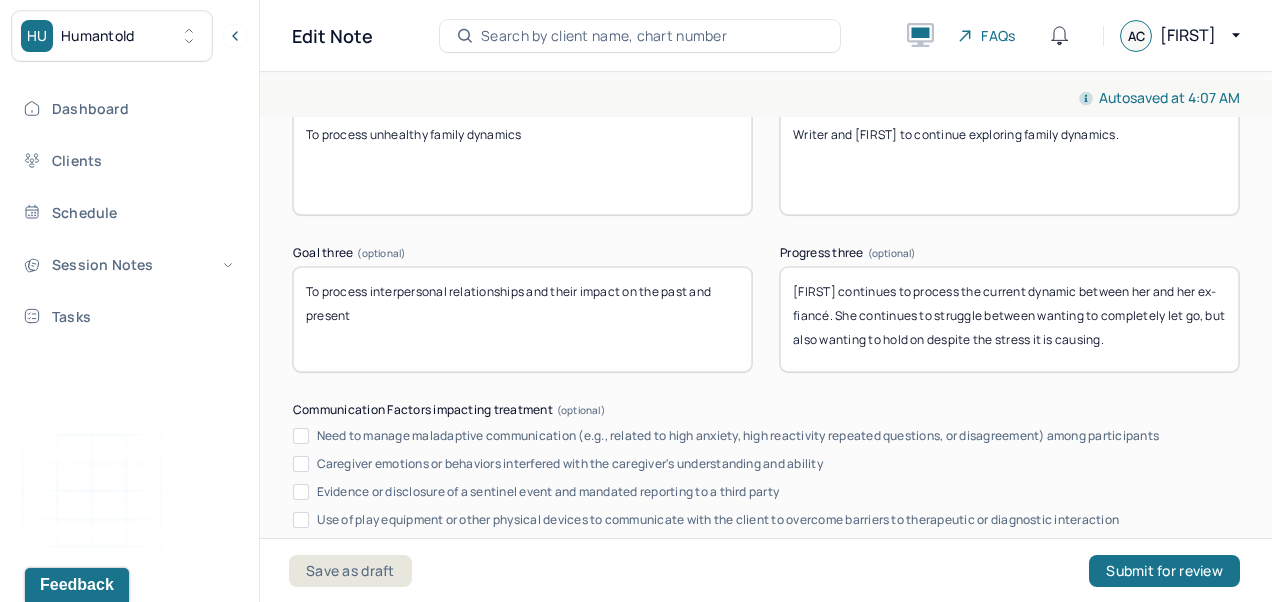 type on "[FIRST] continues to manage stress and anxiety as best as possible and has been staying social with friends/dating." 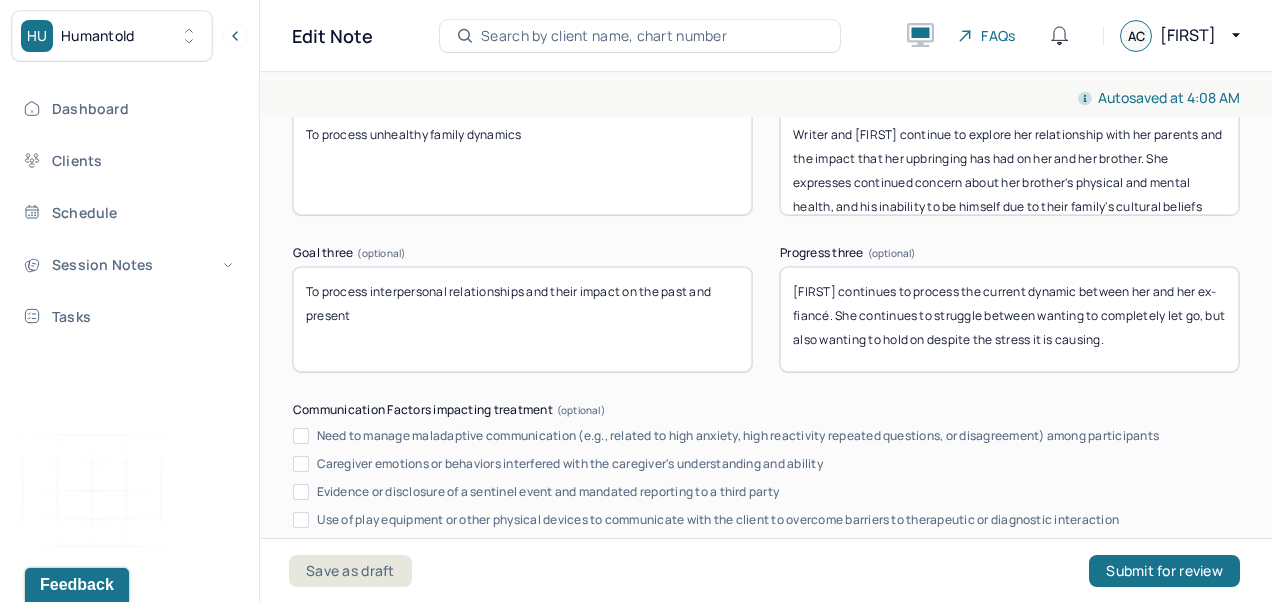 scroll, scrollTop: 24, scrollLeft: 0, axis: vertical 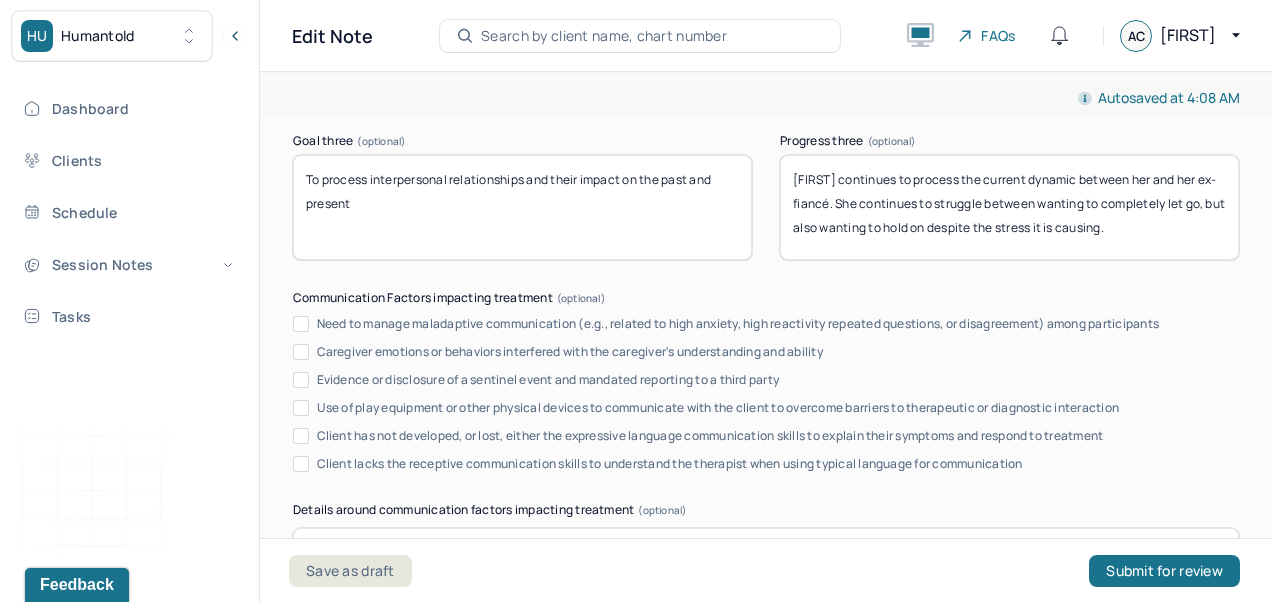 type on "Writer and [FIRST] continue to explore her relationship with her parents and the impact that her upbringing has had on her and her brother. She expresses continued concern about her brother's physical and mental health, and his inability to be himself due to their family's cultural beliefs." 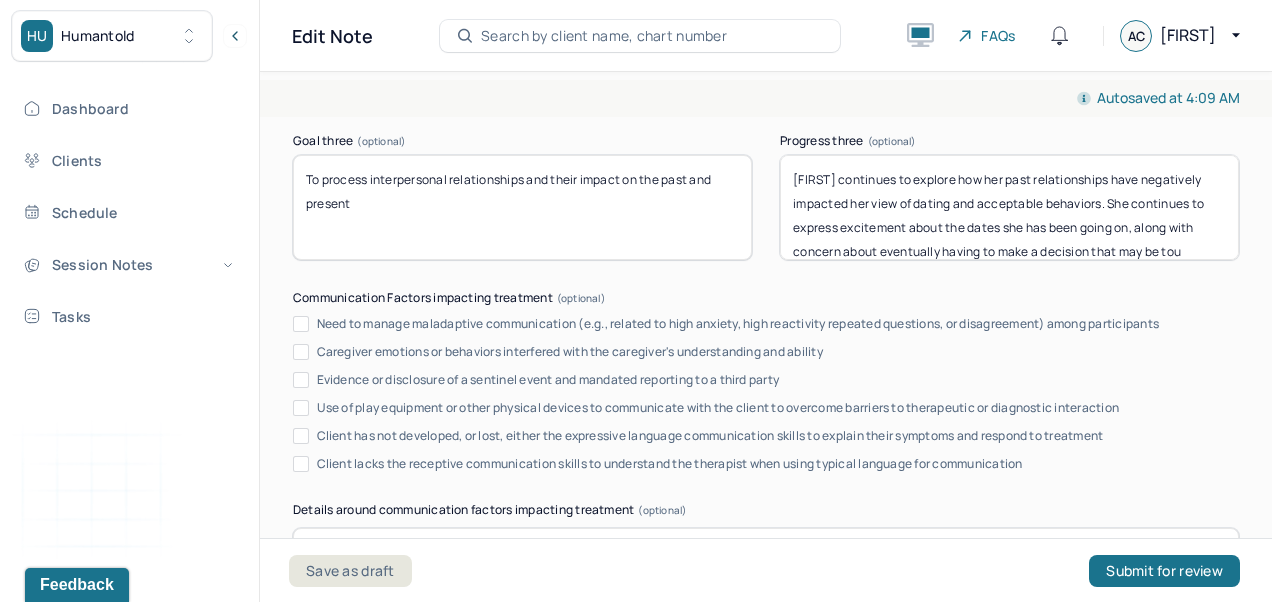 scroll, scrollTop: 24, scrollLeft: 0, axis: vertical 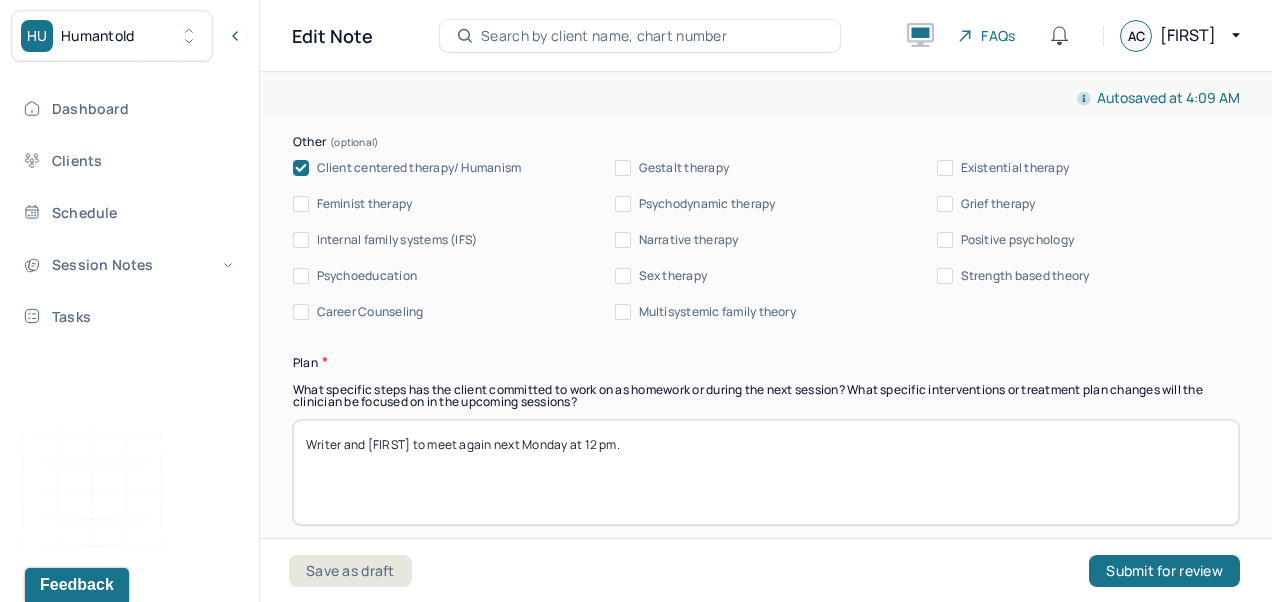 type on "[FIRST] continues to explore how her past relationships have negatively impacted her view of dating and acceptable behaviors. She continues to express excitement about the dates she has been going on, along with concern about eventually having to make a decision that may be tough." 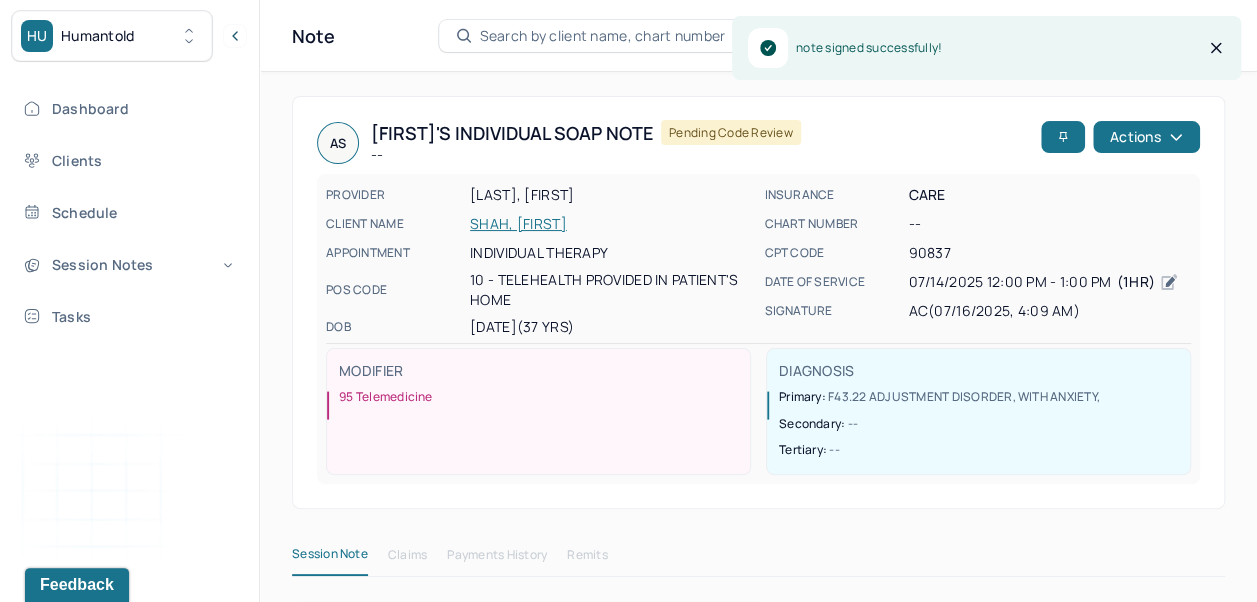 click on "Search by client name, chart number" at bounding box center [639, 36] 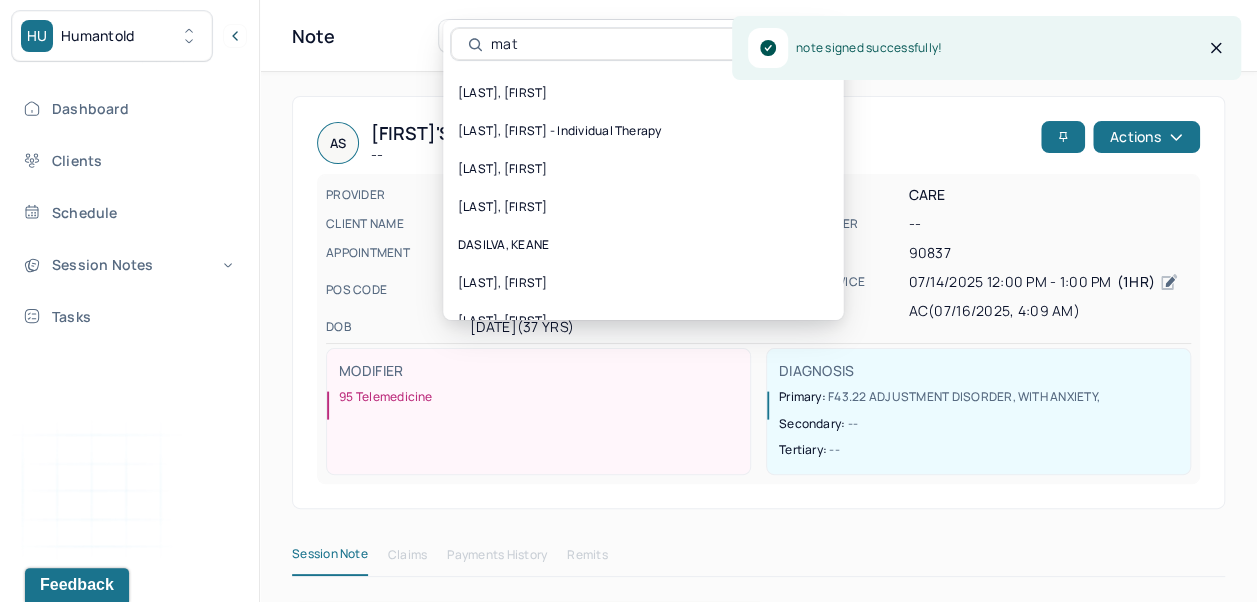 type on "matt" 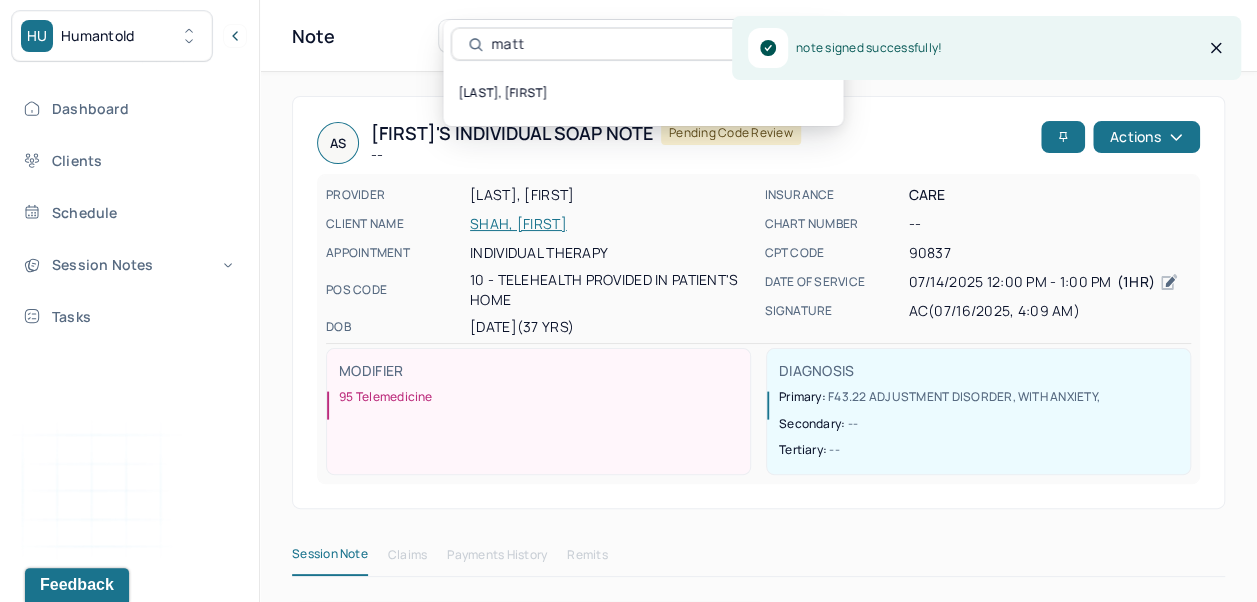 click on "[LAST], [FIRST]" at bounding box center (643, 93) 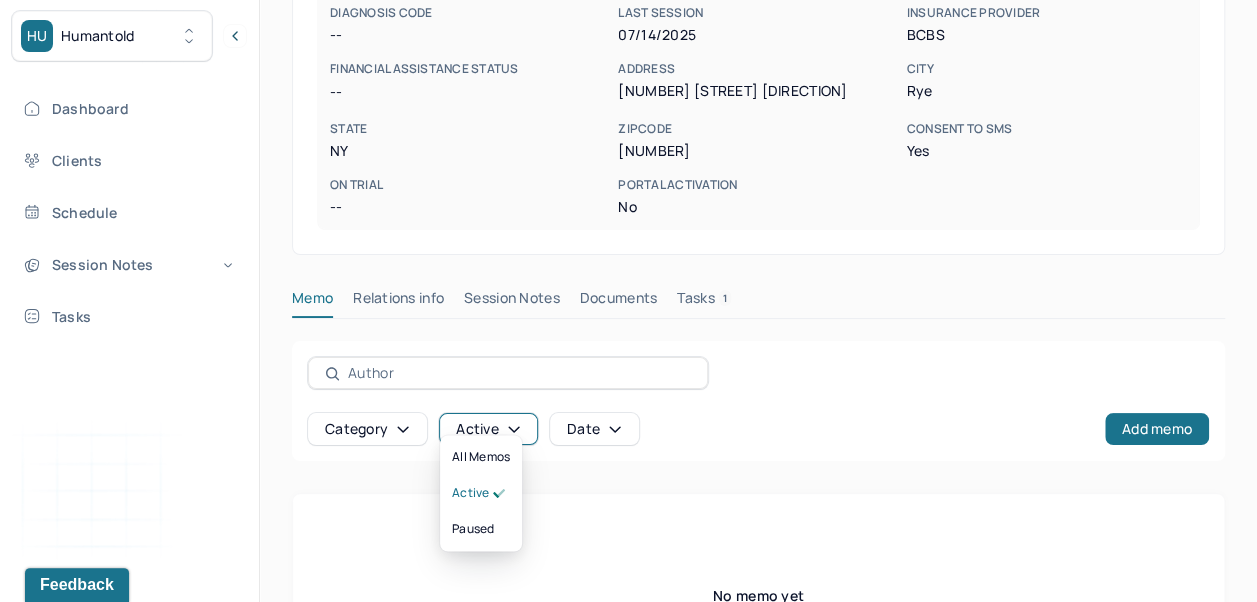 scroll, scrollTop: 398, scrollLeft: 0, axis: vertical 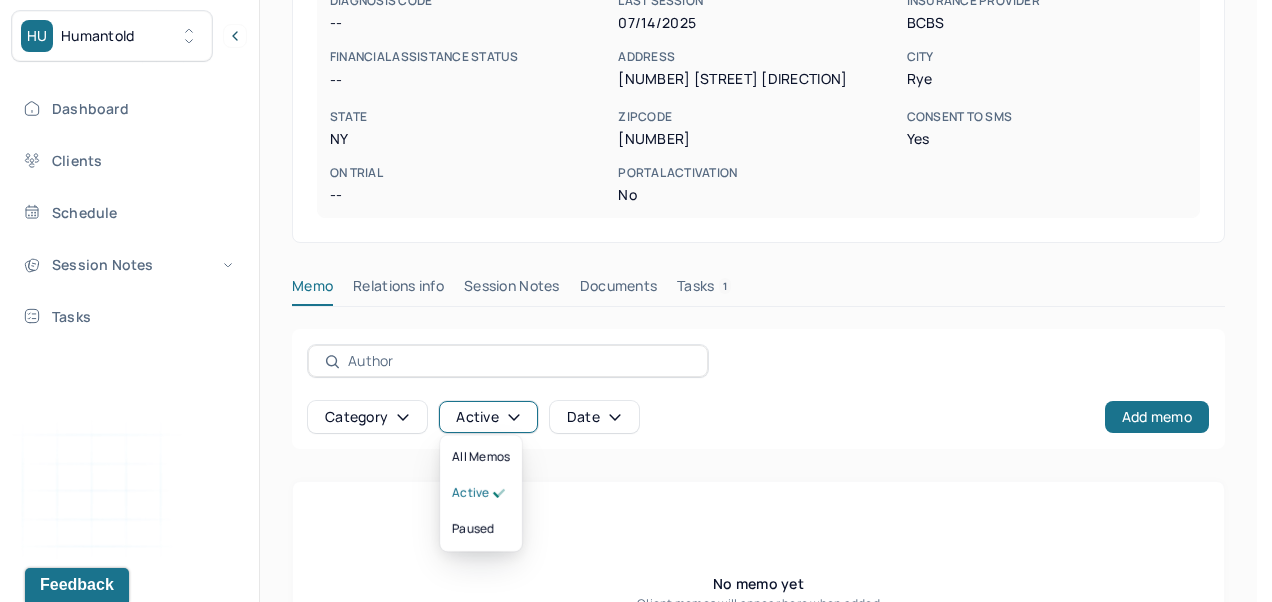click on "Session Notes" at bounding box center (512, 290) 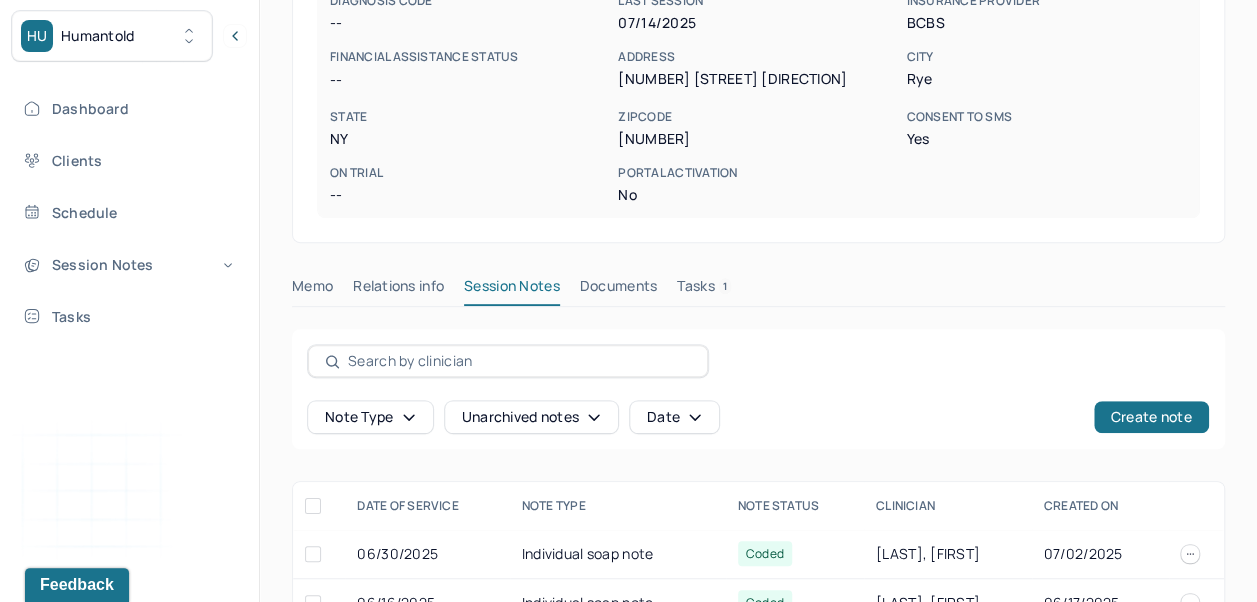 scroll, scrollTop: 6, scrollLeft: 0, axis: vertical 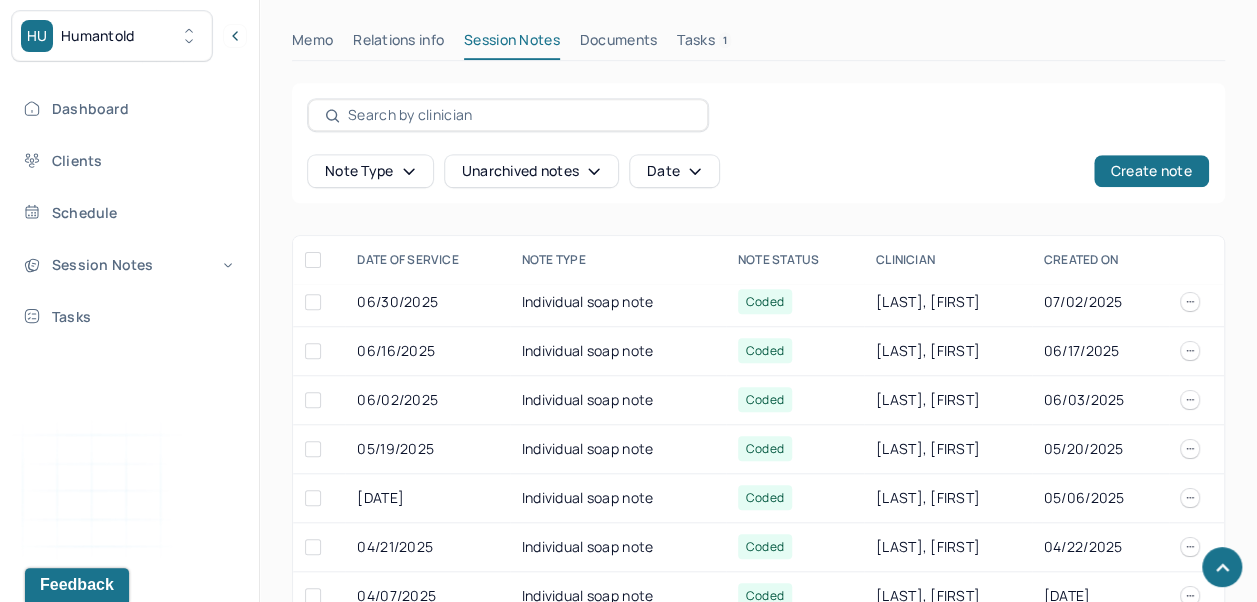click on "Create note" at bounding box center [1151, 171] 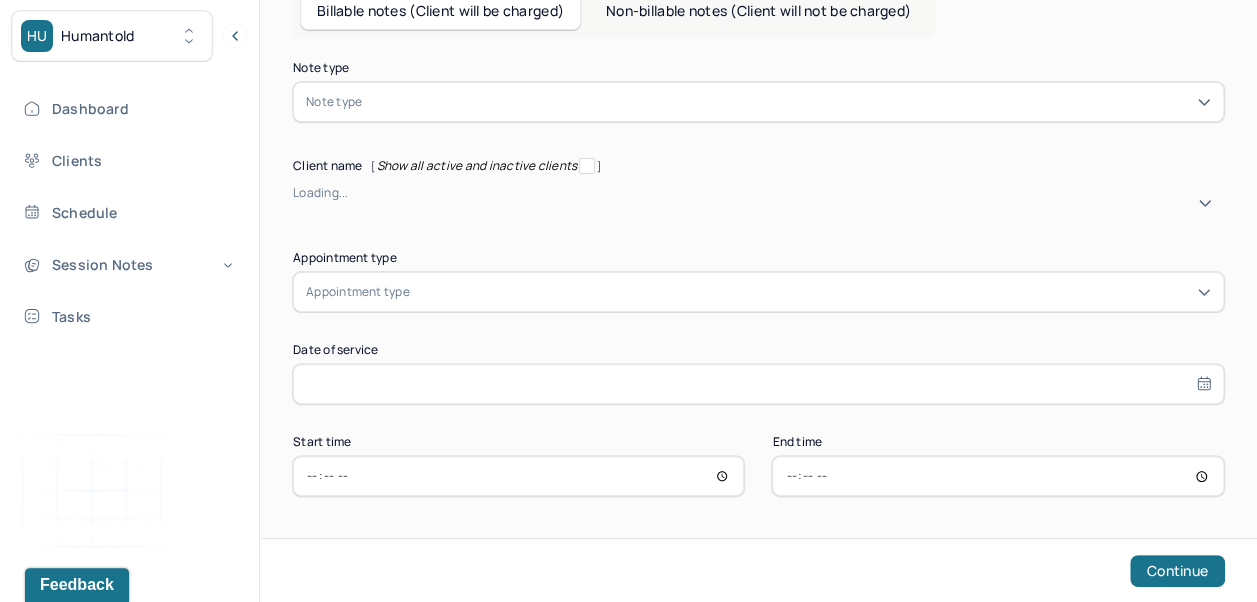 scroll, scrollTop: 118, scrollLeft: 0, axis: vertical 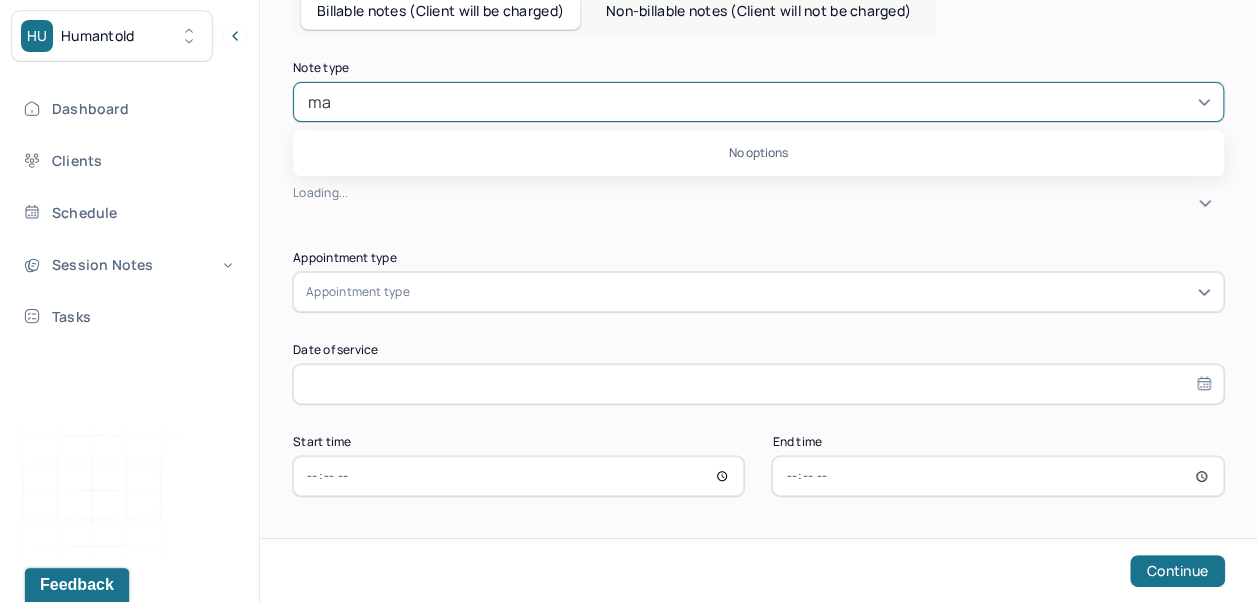 type on "m" 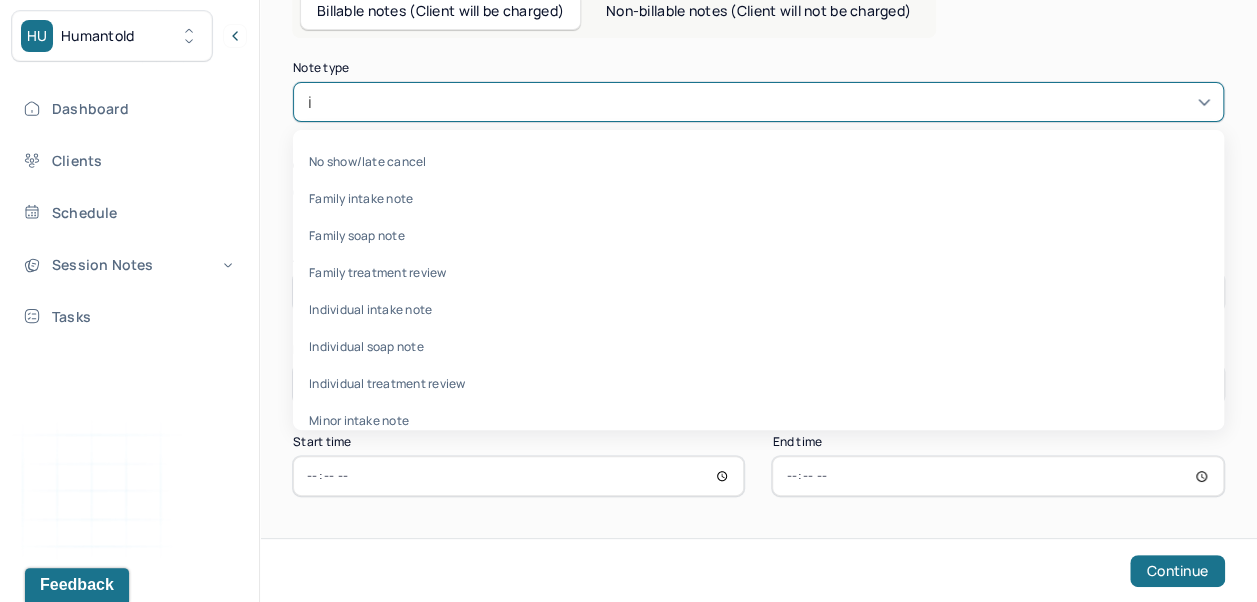 type on "in" 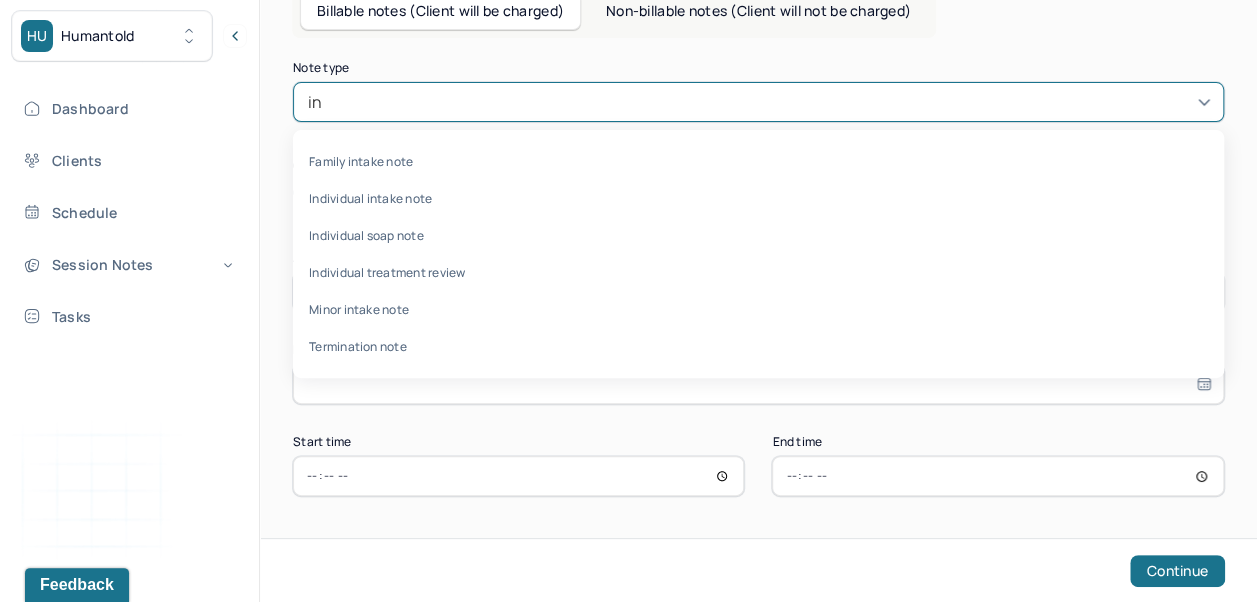 click on "Individual soap note" at bounding box center (758, 235) 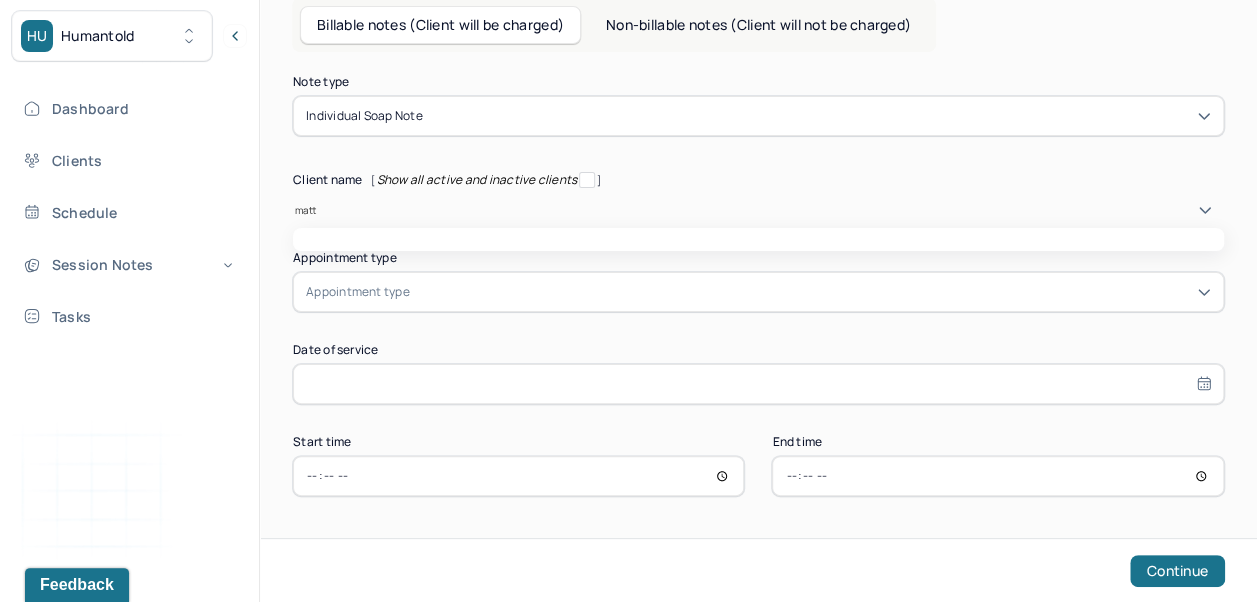 type on "matth" 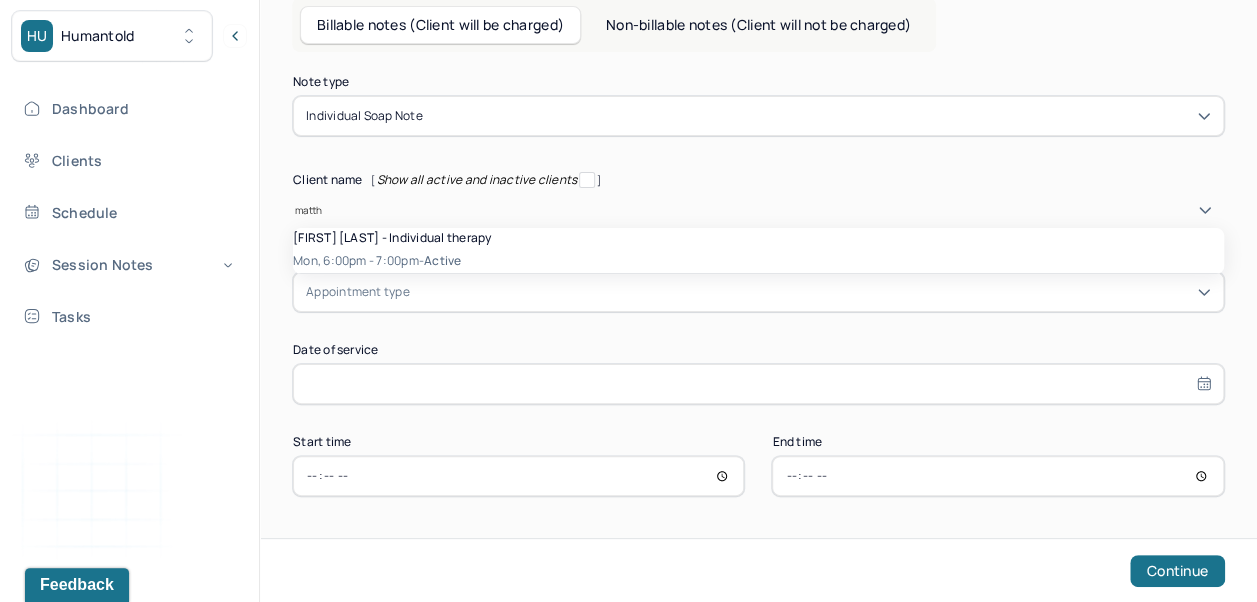 click on "Mon, 6:00pm - 7:00pm  -  active" at bounding box center [758, 261] 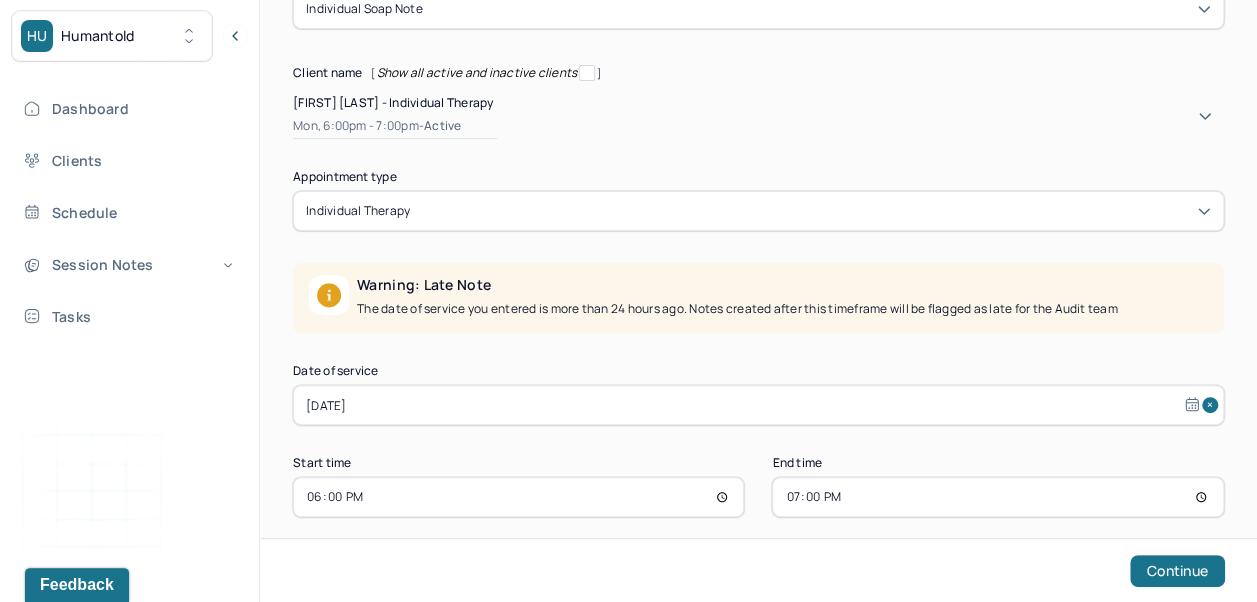scroll, scrollTop: 228, scrollLeft: 0, axis: vertical 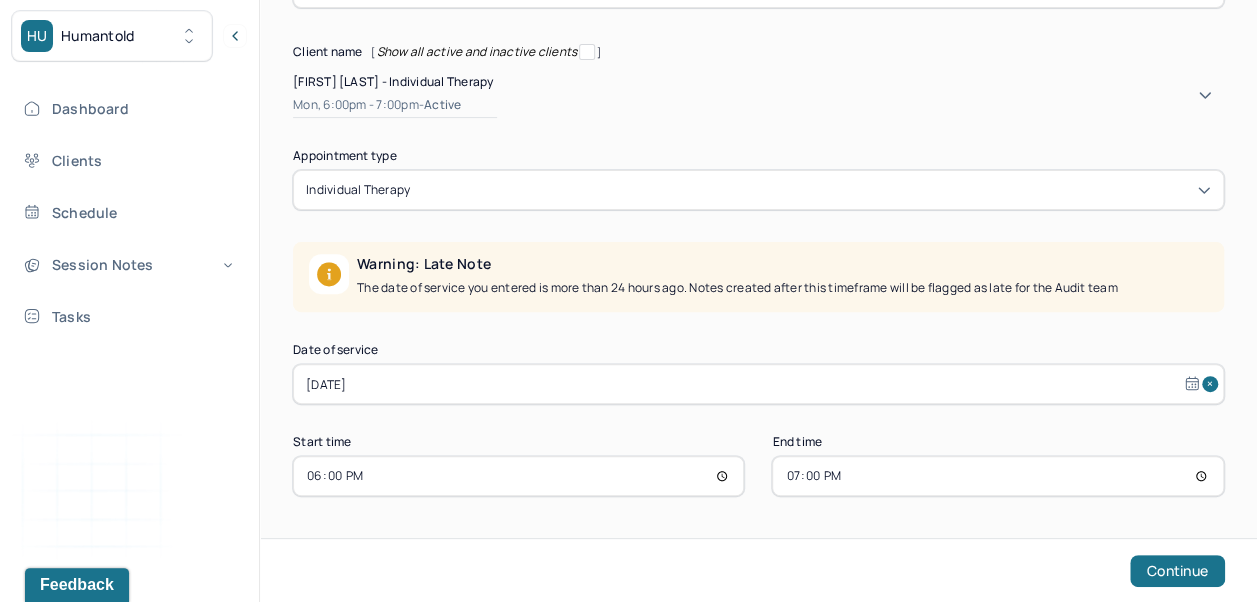 click on "Continue" at bounding box center [1177, 571] 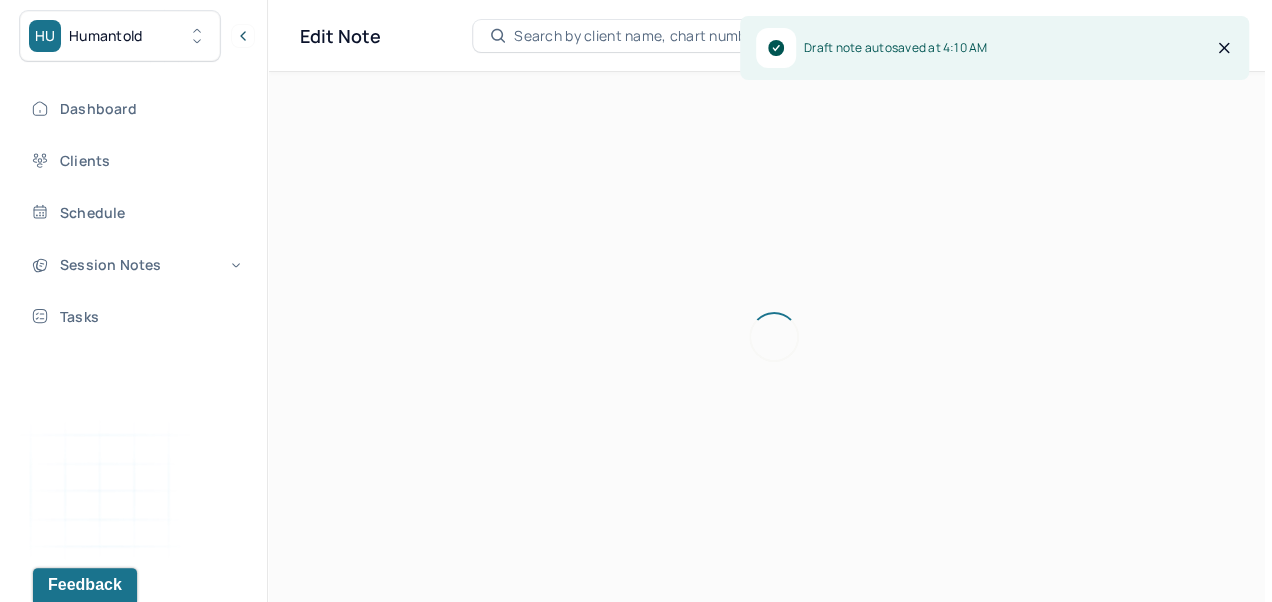 scroll, scrollTop: 0, scrollLeft: 0, axis: both 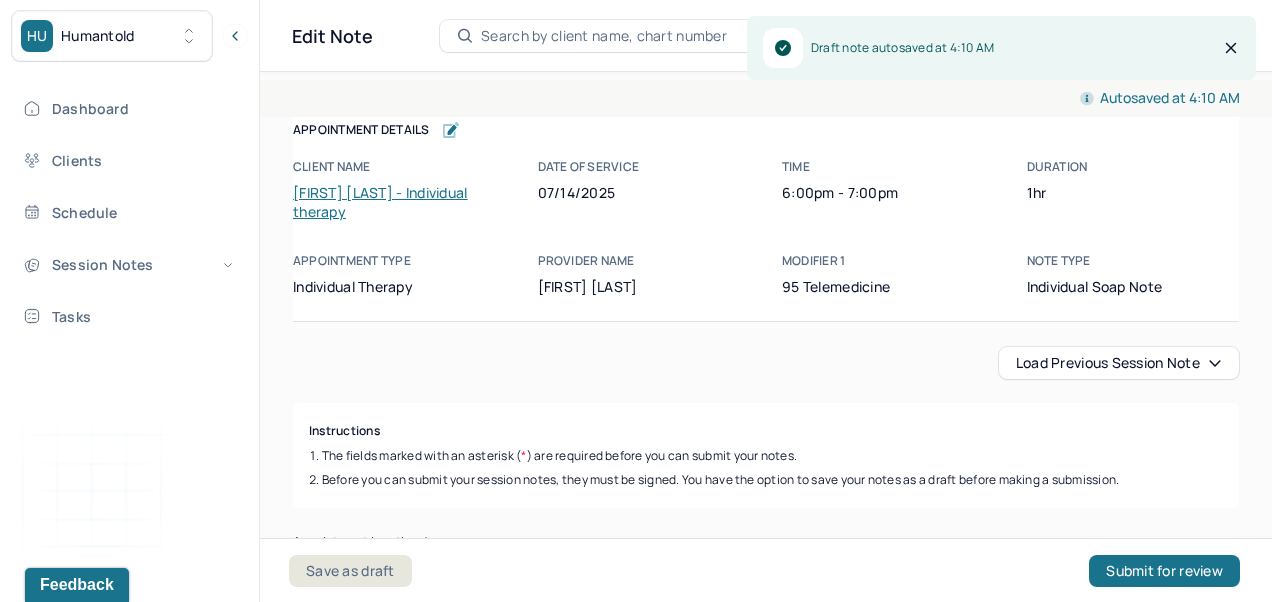 click on "Load previous session note" at bounding box center (1119, 363) 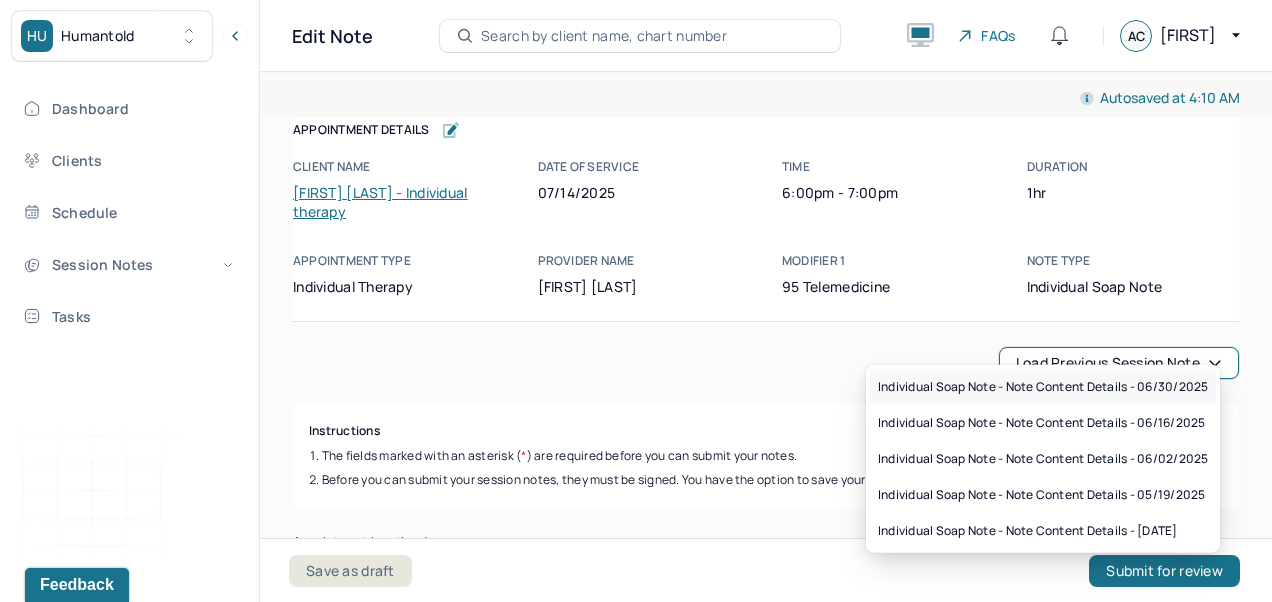 click on "Individual soap note   - Note content Details -   06/30/2025" at bounding box center (1043, 387) 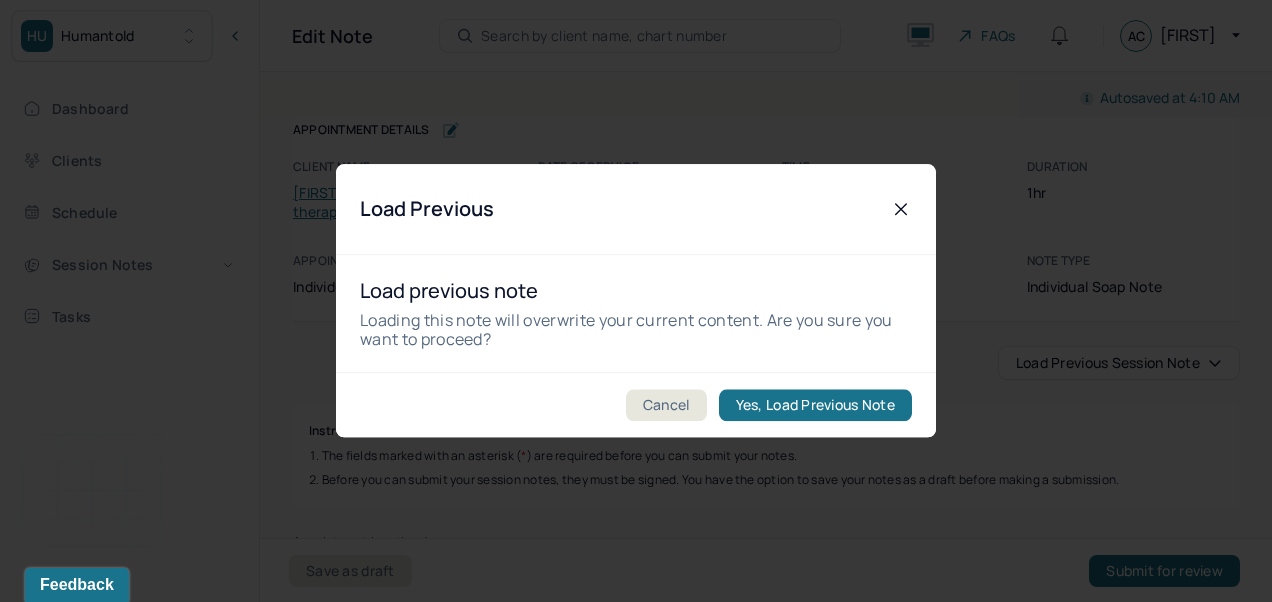 click on "Yes, Load Previous Note" at bounding box center [815, 406] 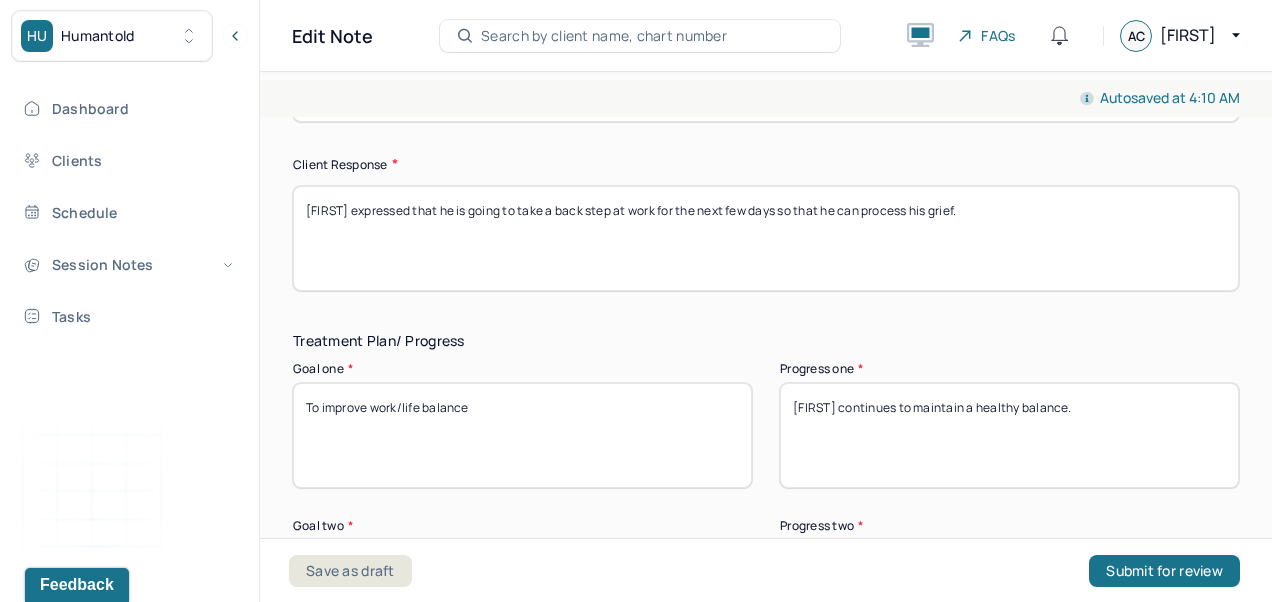 scroll, scrollTop: 3142, scrollLeft: 0, axis: vertical 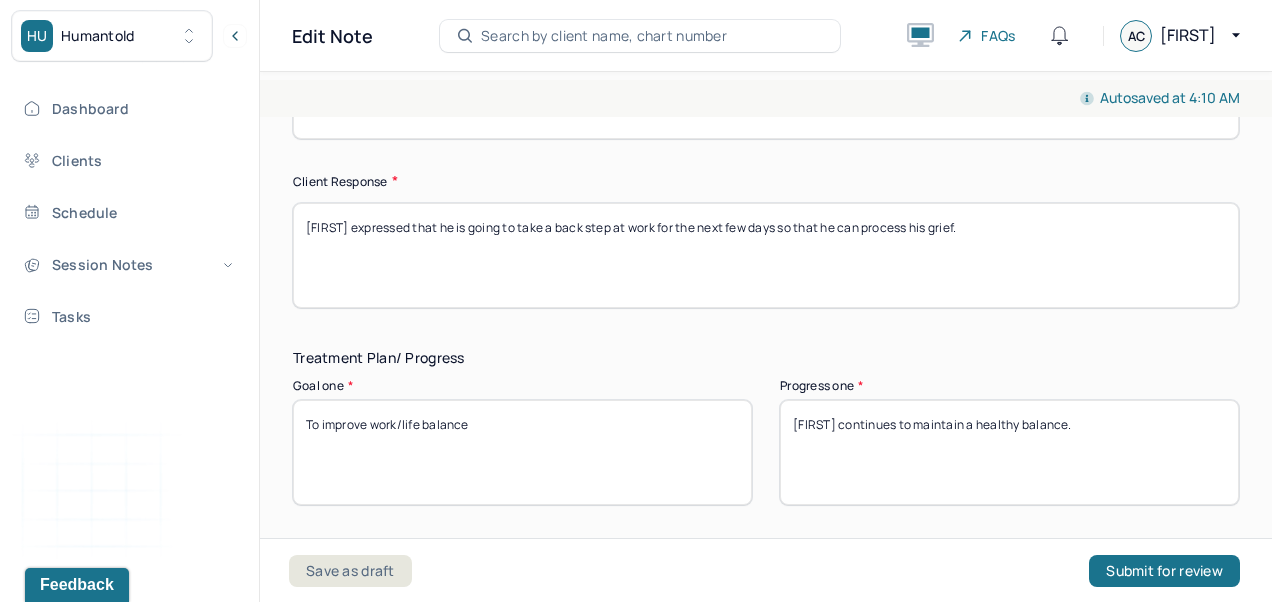 click on "[NAME]'s prognosis is good. Things appear to be pretty stable in his life besides the recent death of his coworker." at bounding box center (766, 86) 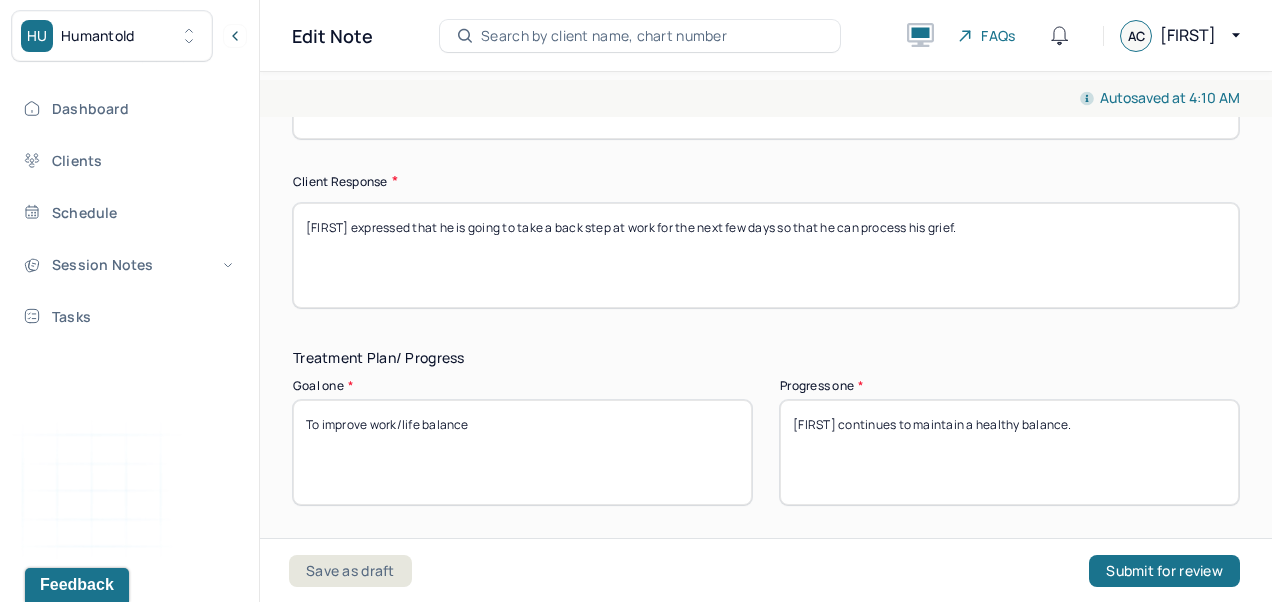 type 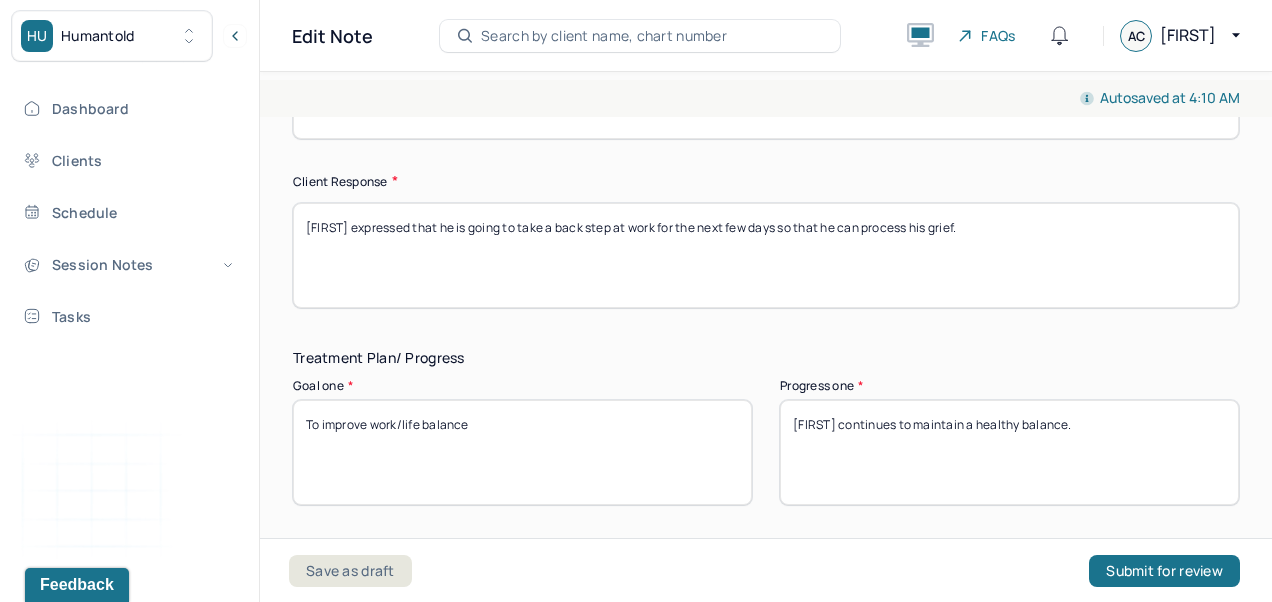 click on "[FIRST] expressed that he is going to take a back step at work for the next few days so that he can process his grief." at bounding box center (766, 255) 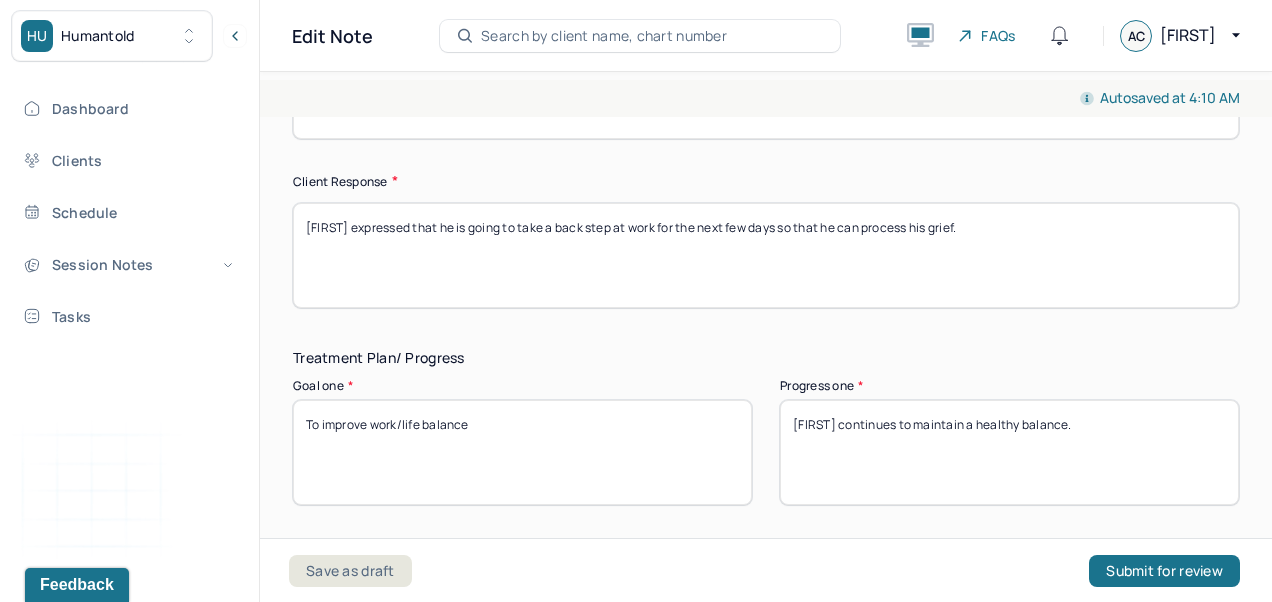 click on "[FIRST] expressed that he is going to take a back step at work for the next few days so that he can process his grief." at bounding box center (766, 255) 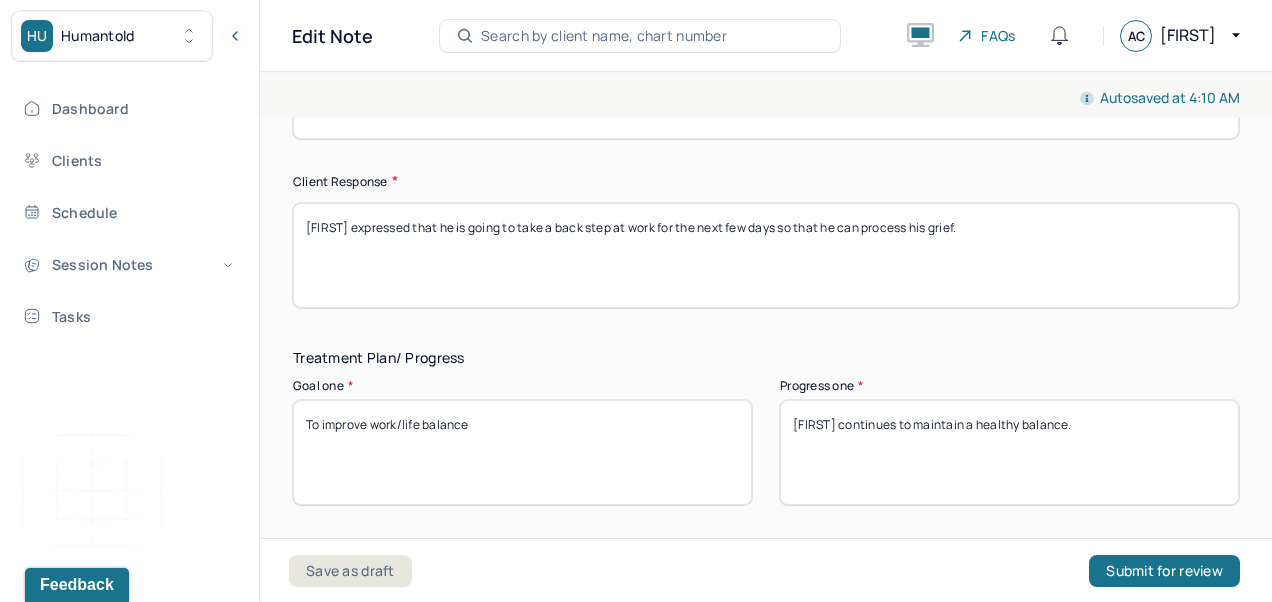 click on "[FIRST] expressed that he is going to take a back step at work for the next few days so that he can process his grief." at bounding box center (766, 255) 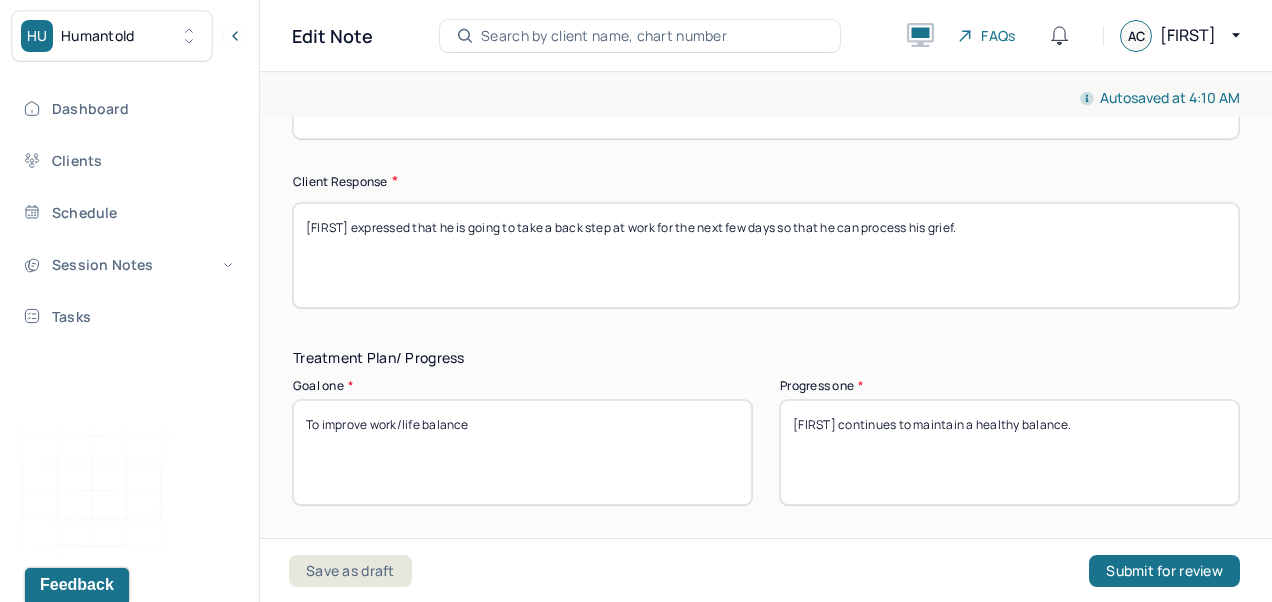 click on "[FIRST] expressed that he is going to take a back step at work for the next few days so that he can process his grief." at bounding box center (766, 255) 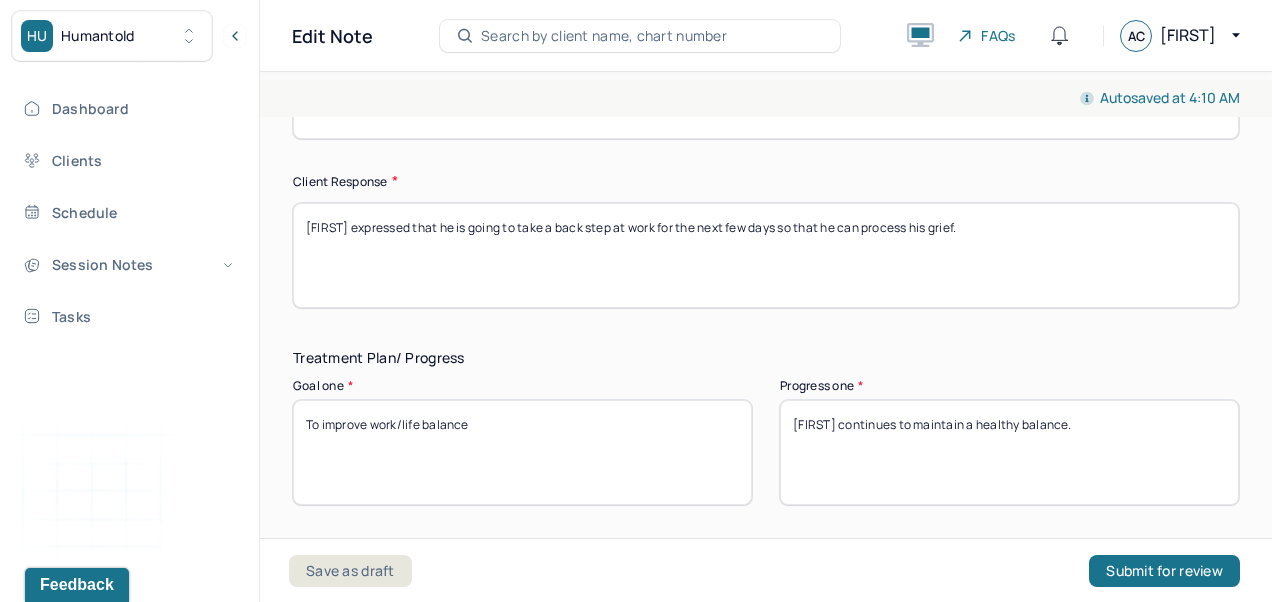 click on "[FIRST] expressed that he is going to take a back step at work for the next few days so that he can process his grief." at bounding box center [766, 255] 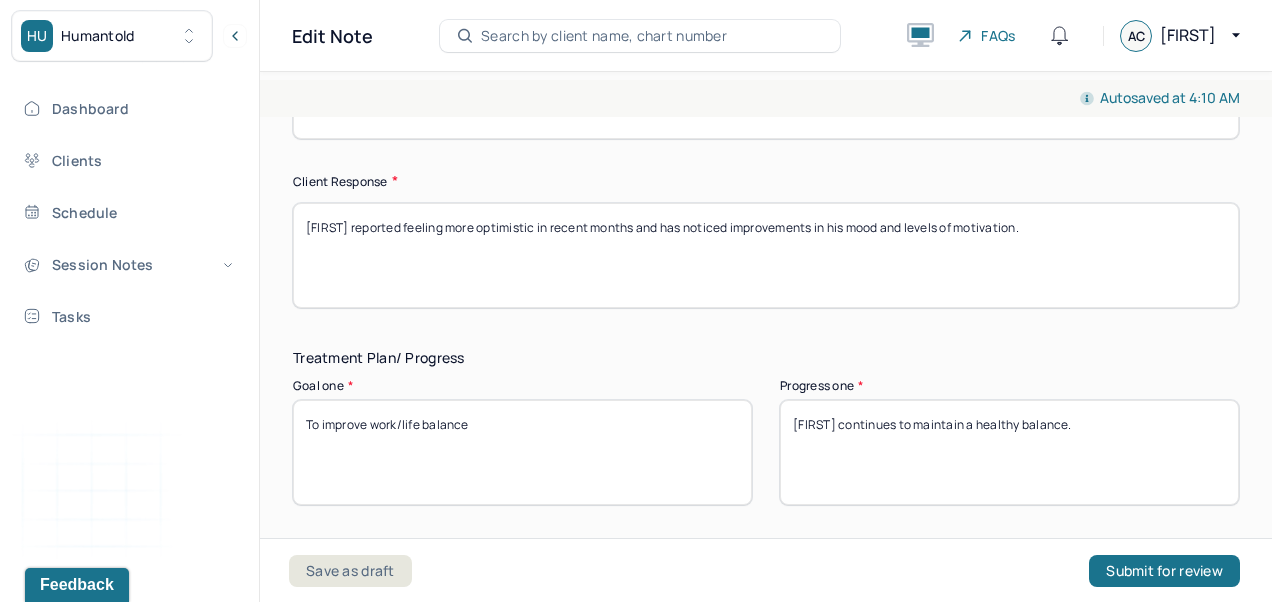 type on "[FIRST] reported feeling more optimistic in recent months and has noticed improvements in his mood and levels of motivation." 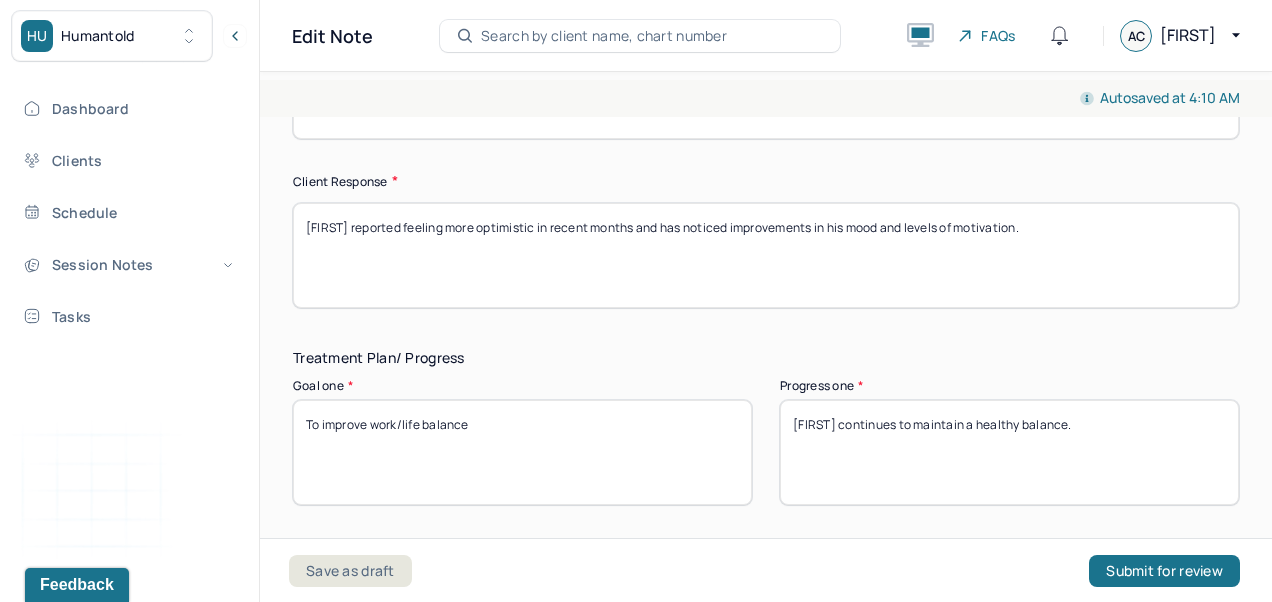 click at bounding box center [766, 86] 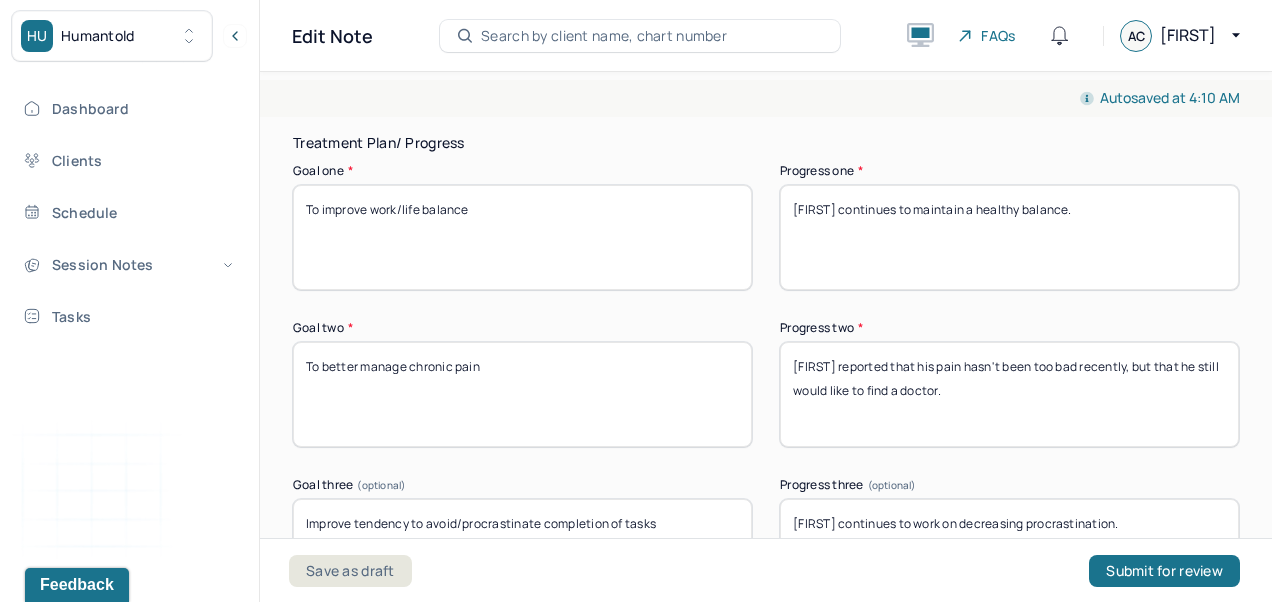 scroll, scrollTop: 3358, scrollLeft: 0, axis: vertical 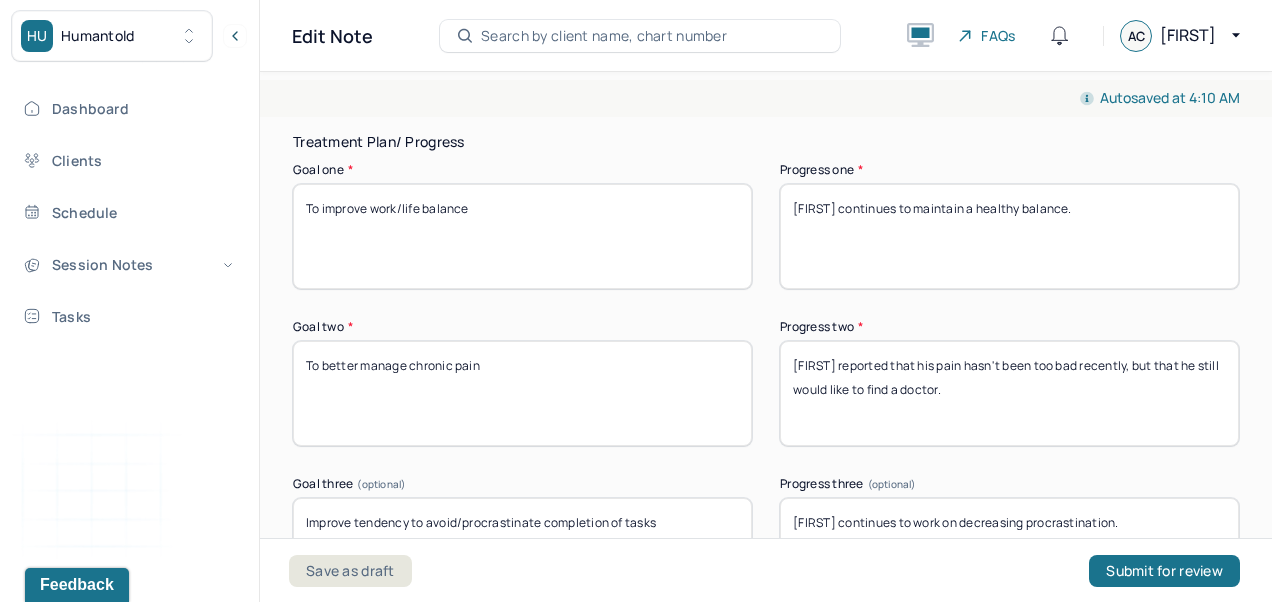 type on "[FIRST]'s prognosis is good as evidenced by improvements in mood, motivation, energy, and optimism." 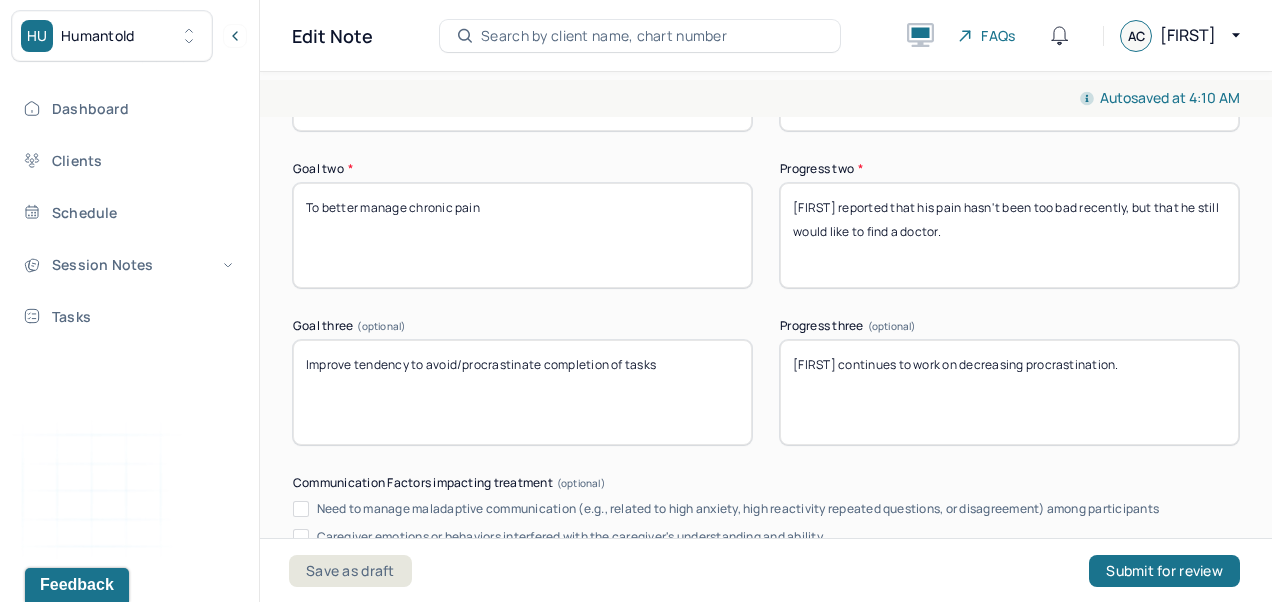 scroll, scrollTop: 3574, scrollLeft: 0, axis: vertical 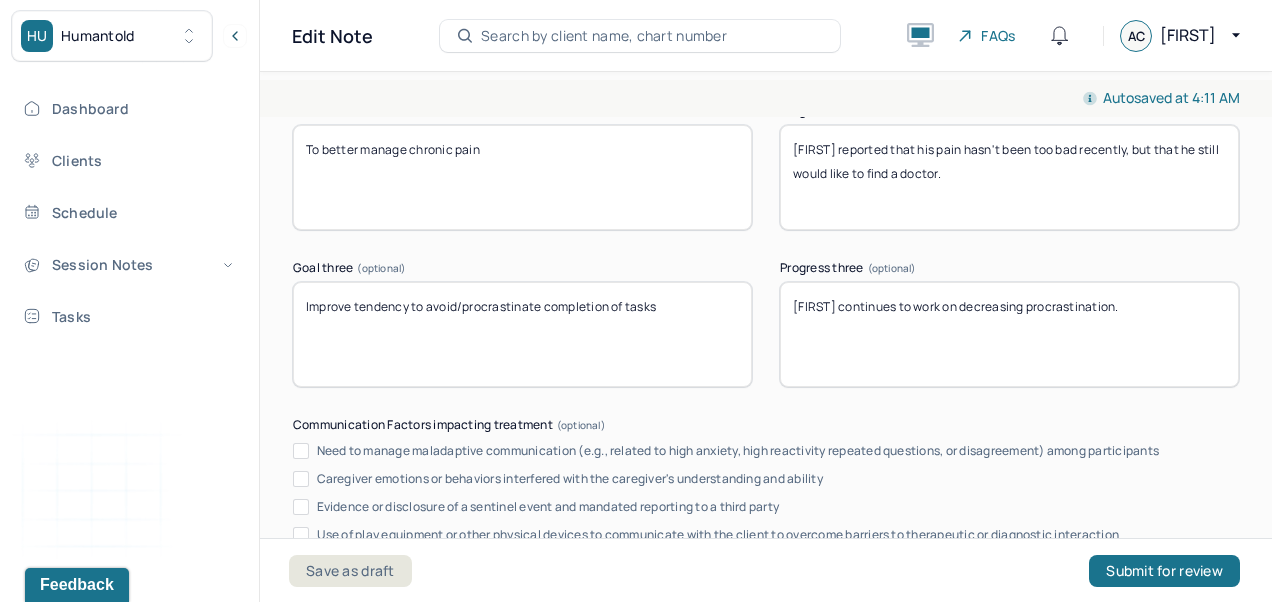 type on "[FIRST] continues to find balance between work and his personal life, and continues to discuss time management strategies with his supervisor." 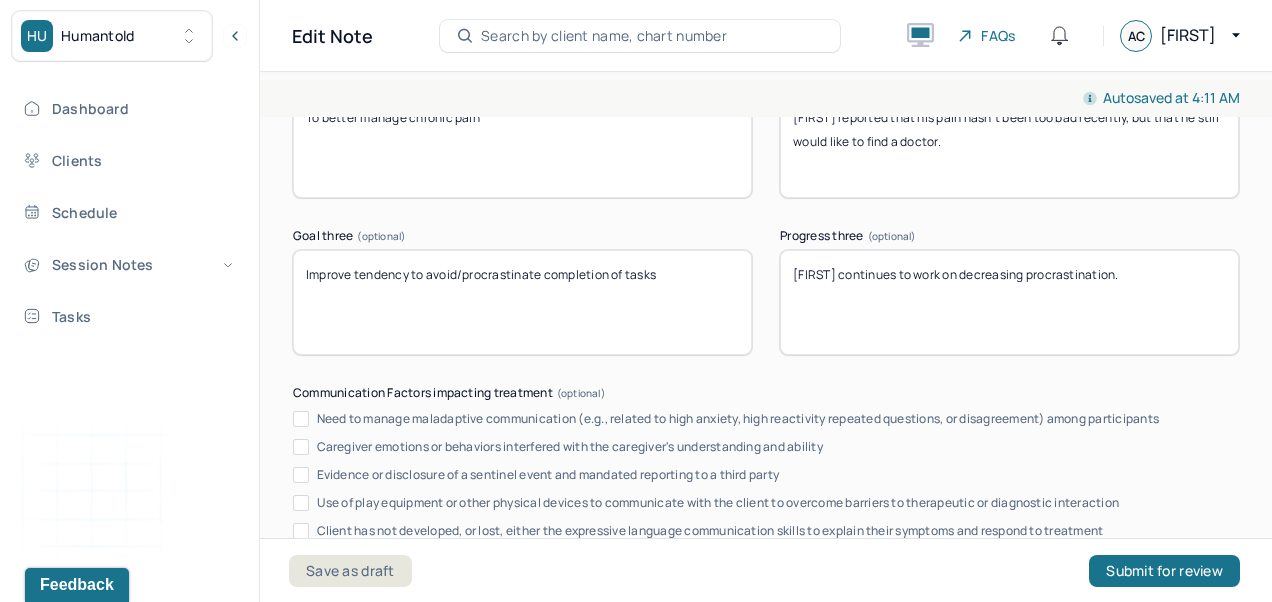 scroll, scrollTop: 3608, scrollLeft: 0, axis: vertical 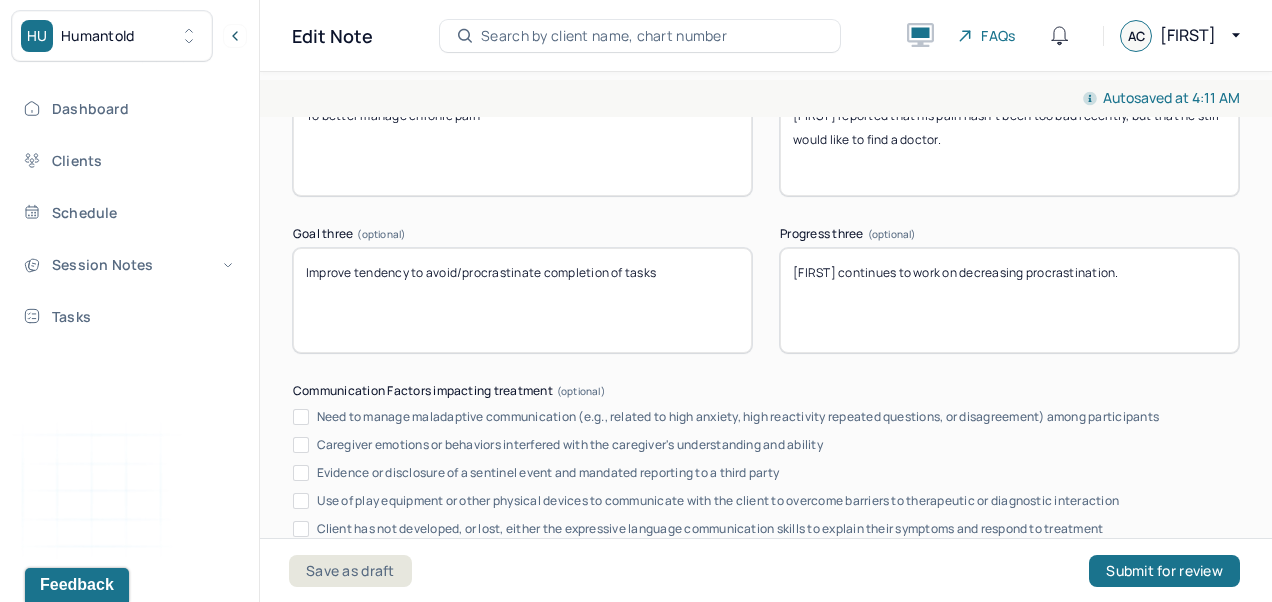 click on "[FIRST] reported that his pain hasn't been too bad recently, but that he still would like to find a doctor." at bounding box center [1009, 143] 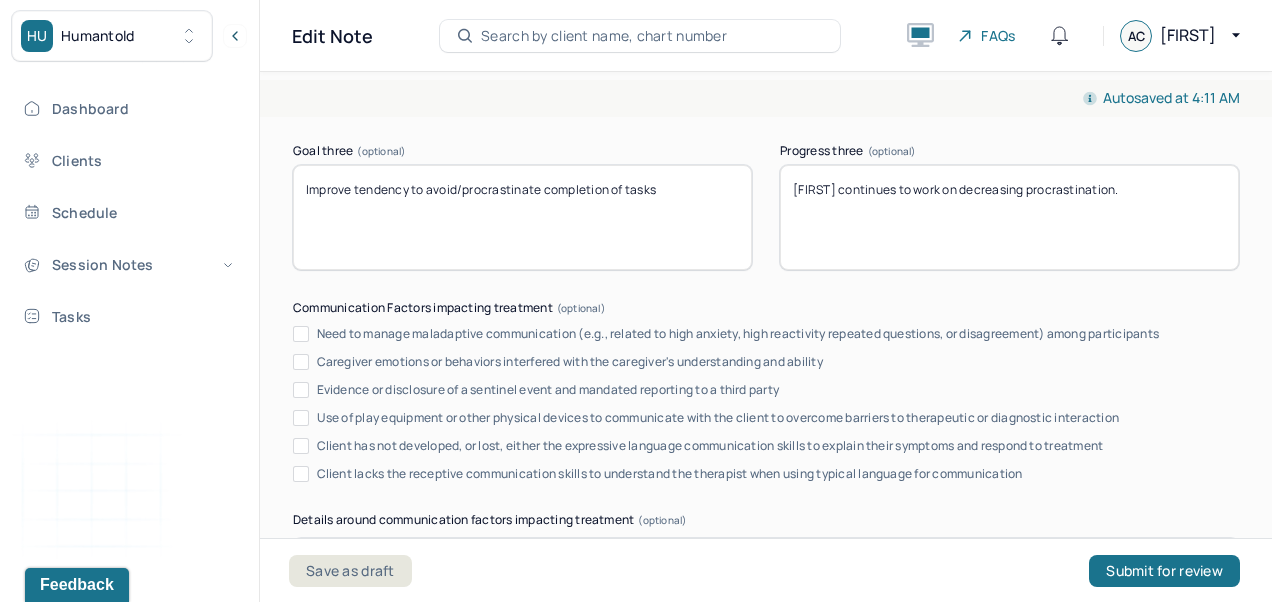 scroll, scrollTop: 3692, scrollLeft: 0, axis: vertical 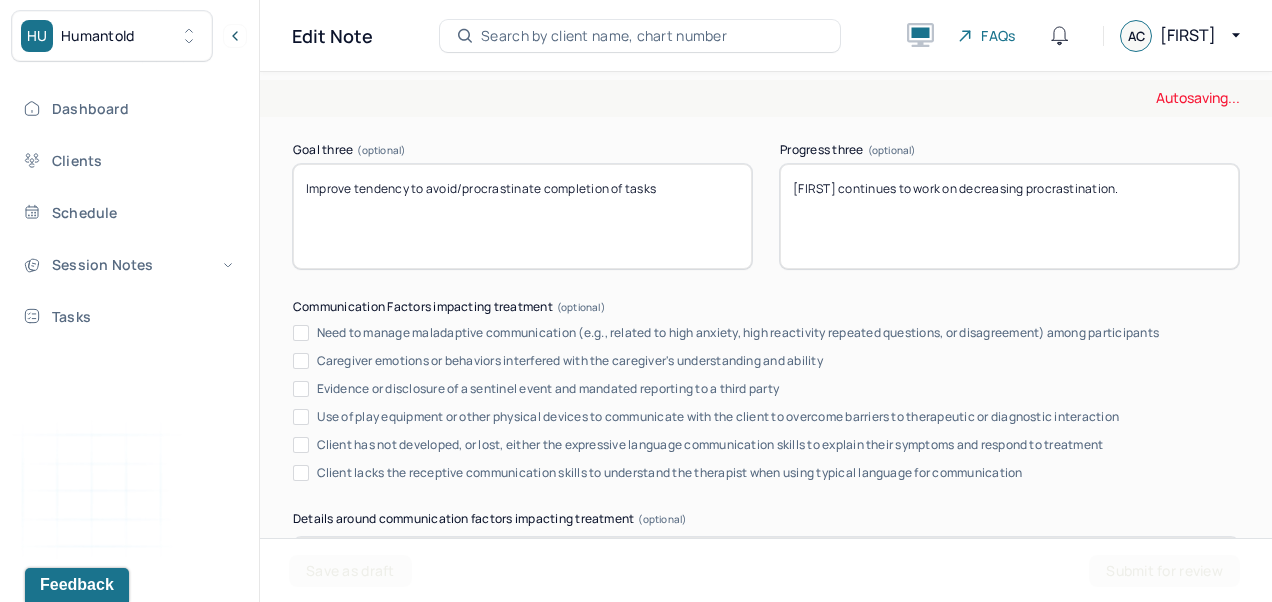 type on "[FIRST] and writer did not discuss this goal during today's session." 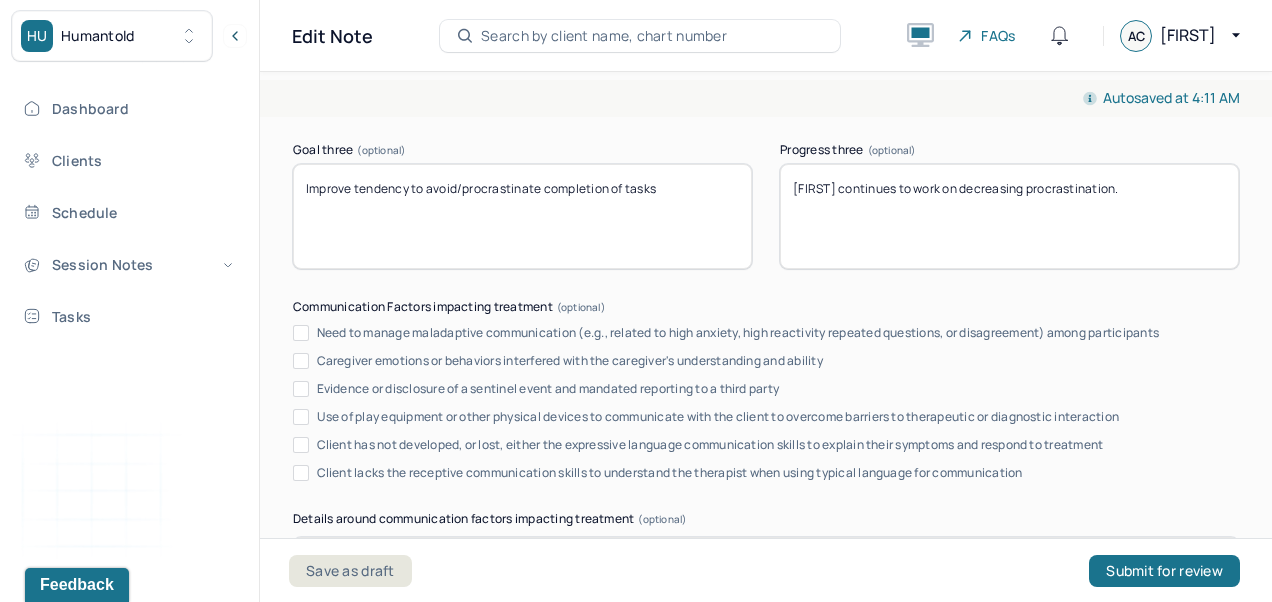 click on "[FIRST] continues to work on decreasing procrastination." at bounding box center [1009, 216] 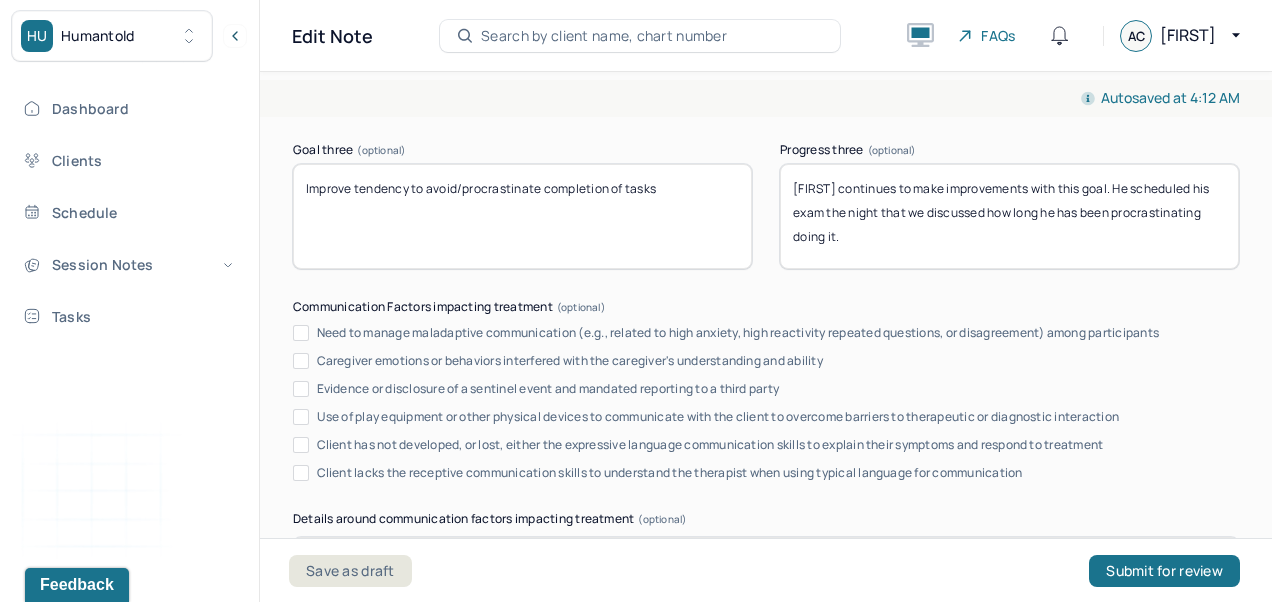click on "[FIRST] continues to make improvements with this goal. He scheduled his exam the night that we discussed how long he has been procrastinating doing it." at bounding box center (1009, 216) 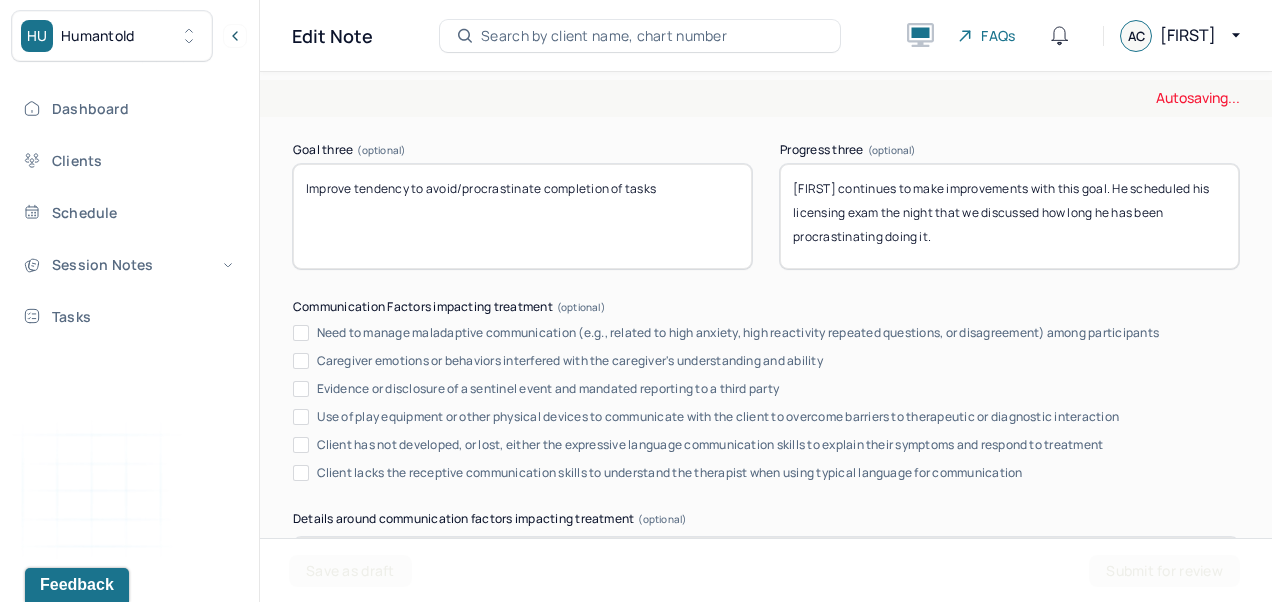 click on "[FIRST] continues to make improvements with this goal. He scheduled his exam the night that we discussed how long he has been procrastinating doing it." at bounding box center [1009, 216] 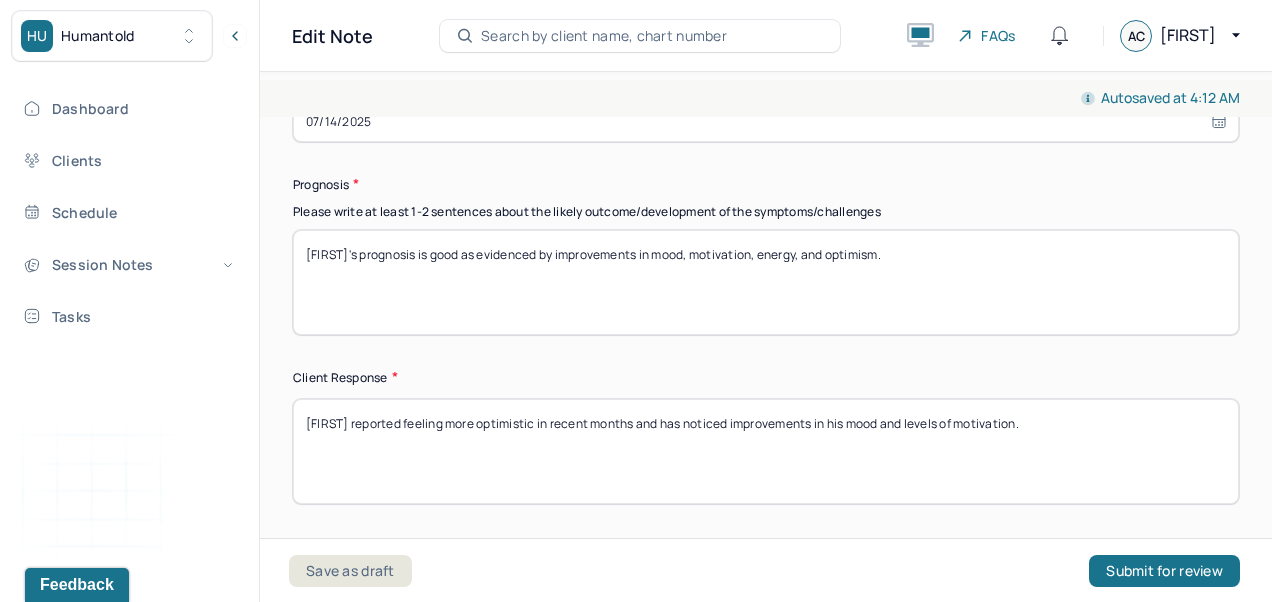 scroll, scrollTop: 2943, scrollLeft: 0, axis: vertical 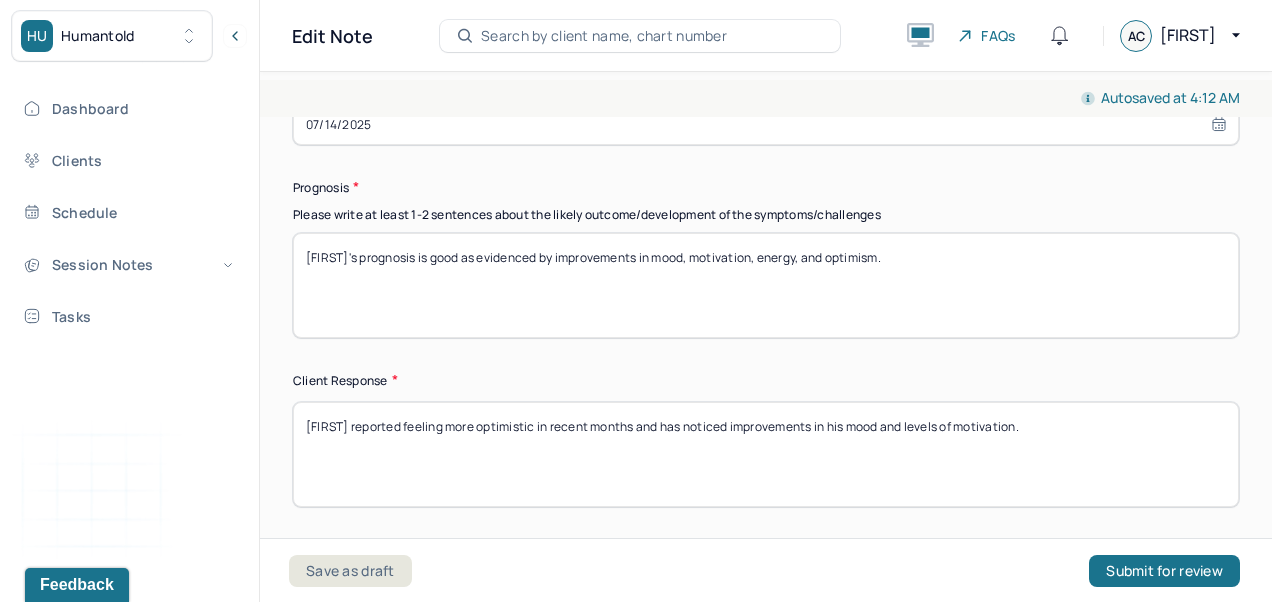 type on "[FIRST] continues to make improvements with this goal. He scheduled his licensing exam the night that we discussed how long he has been procrastinating doing it." 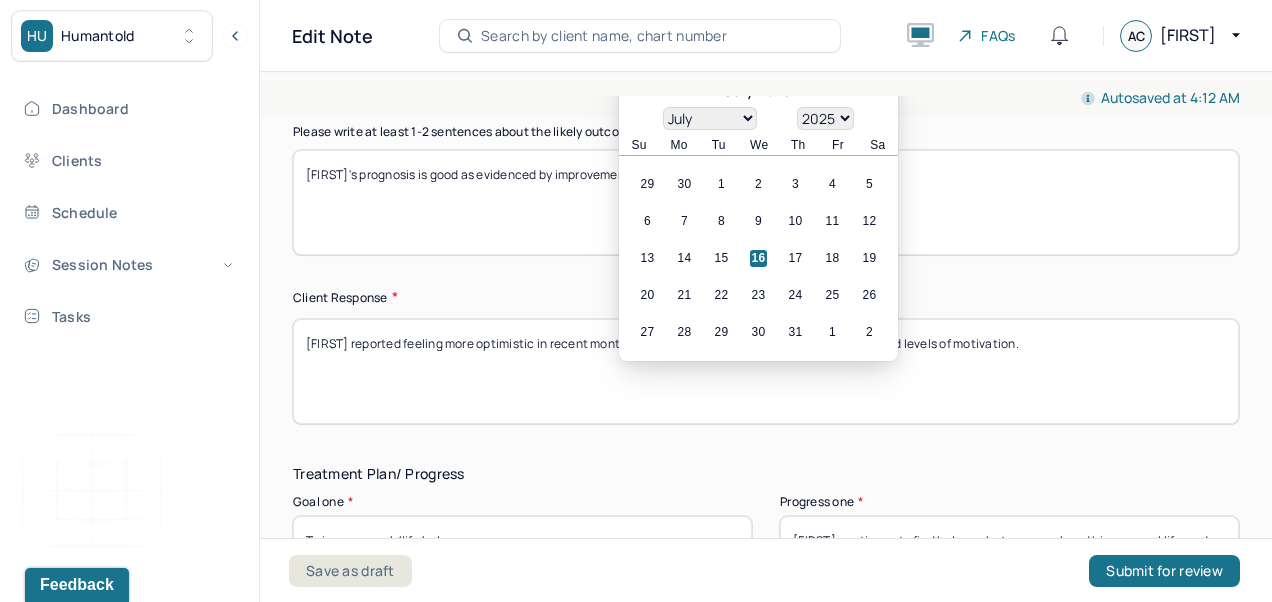scroll, scrollTop: 3066, scrollLeft: 0, axis: vertical 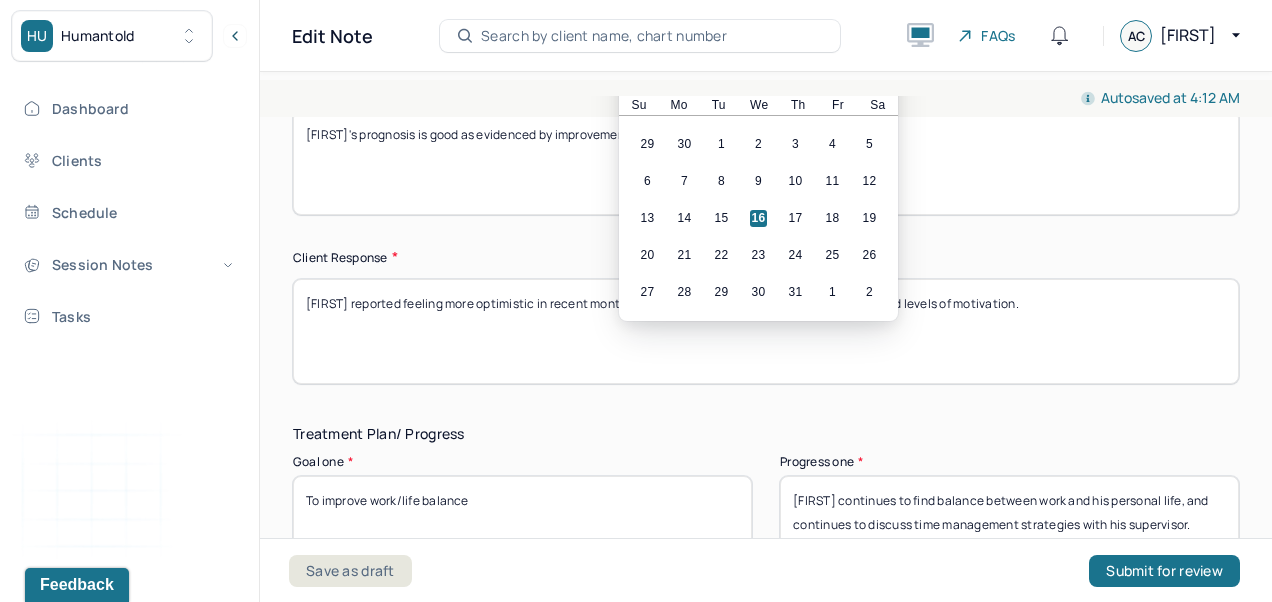 click on "28" at bounding box center (684, 292) 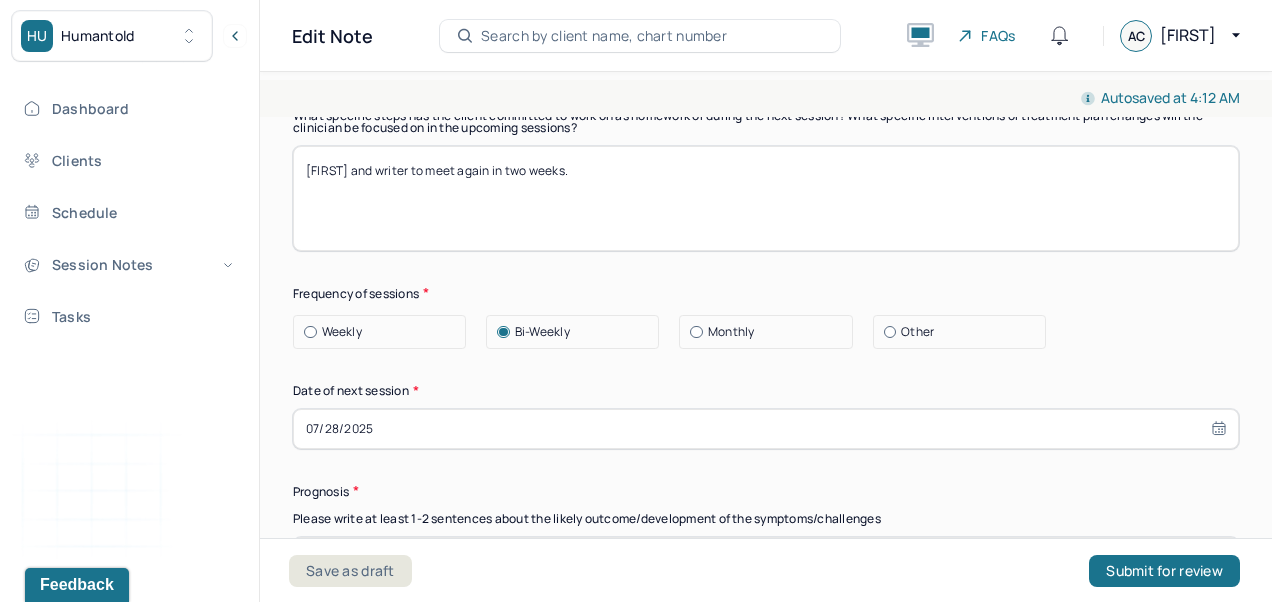 scroll, scrollTop: 2638, scrollLeft: 0, axis: vertical 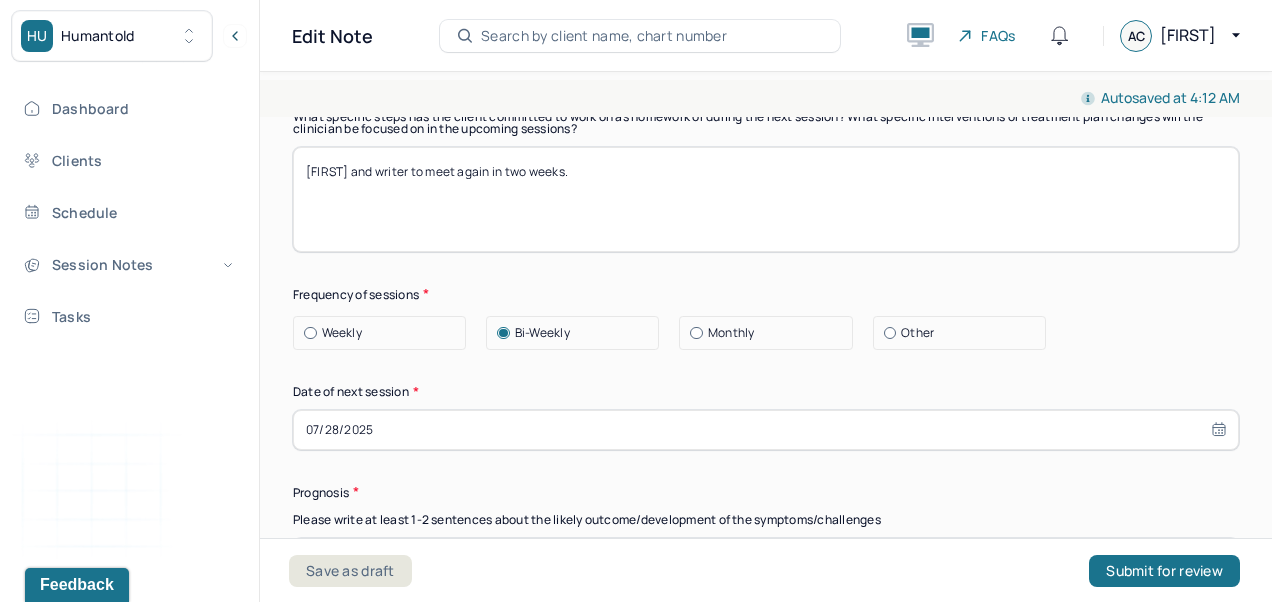 click on "[FIRST] and writer to meet again in two weeks." at bounding box center (766, 199) 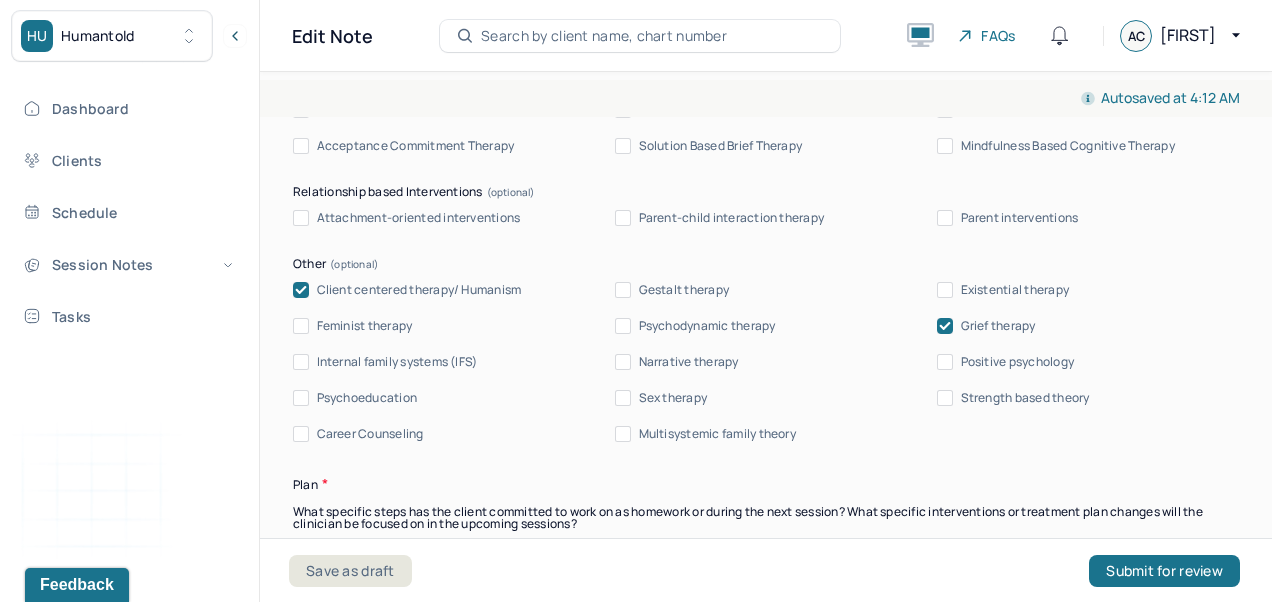 scroll, scrollTop: 2242, scrollLeft: 0, axis: vertical 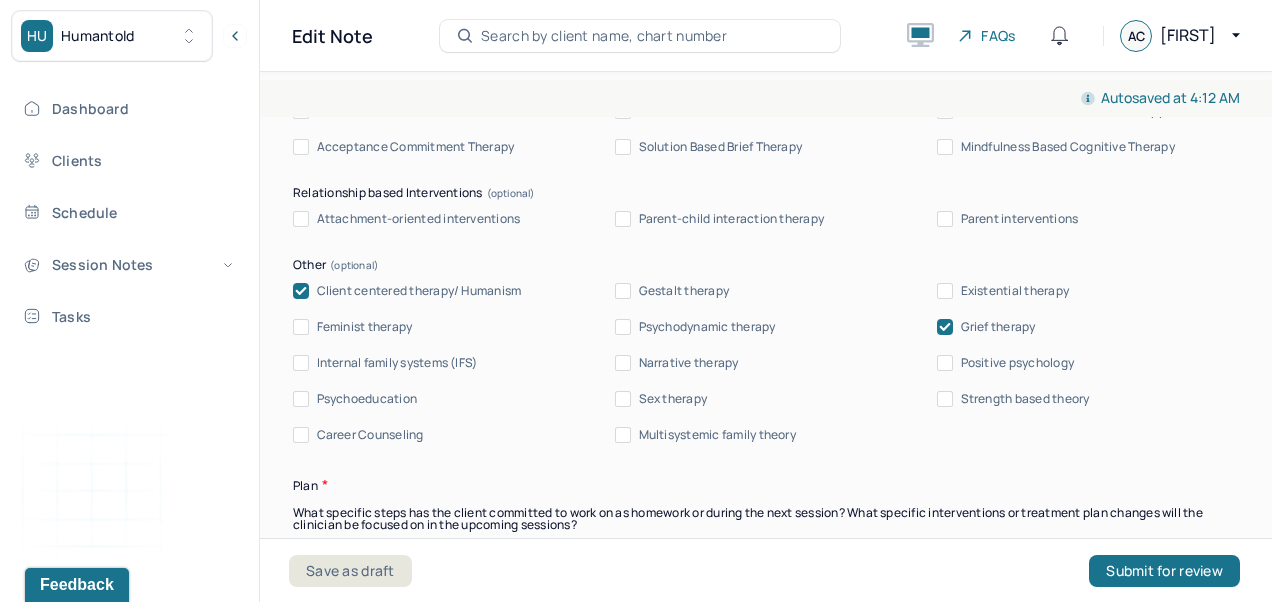 type on "[FIRST] and writer to meet again on 7/28 at 6 pm." 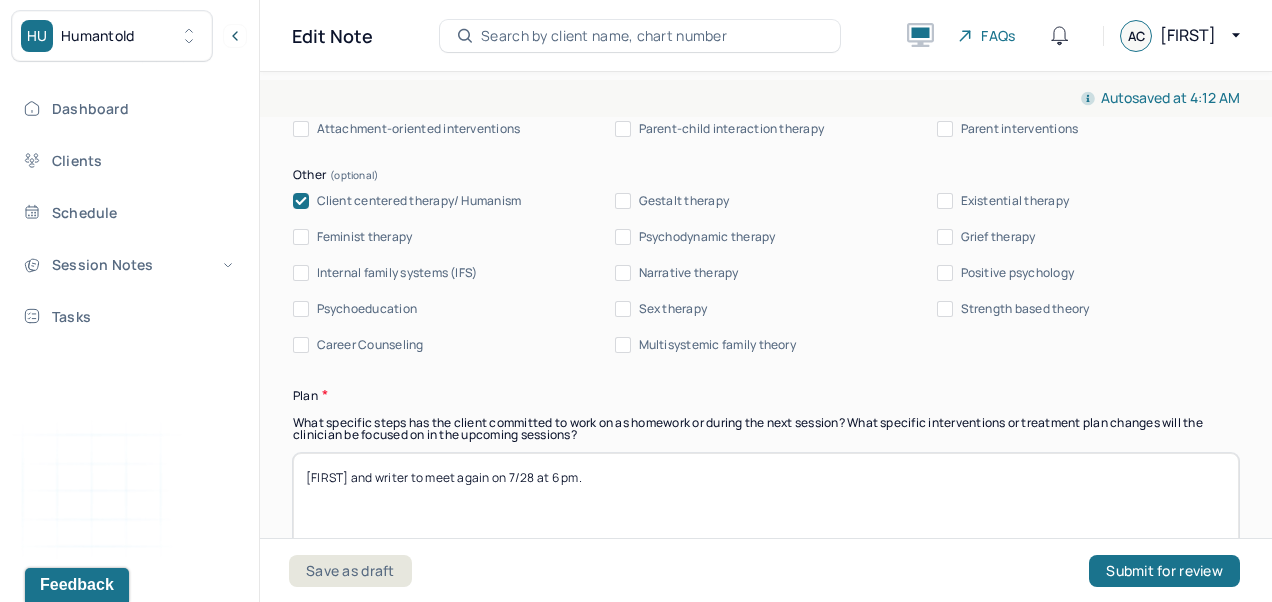 scroll, scrollTop: 2336, scrollLeft: 0, axis: vertical 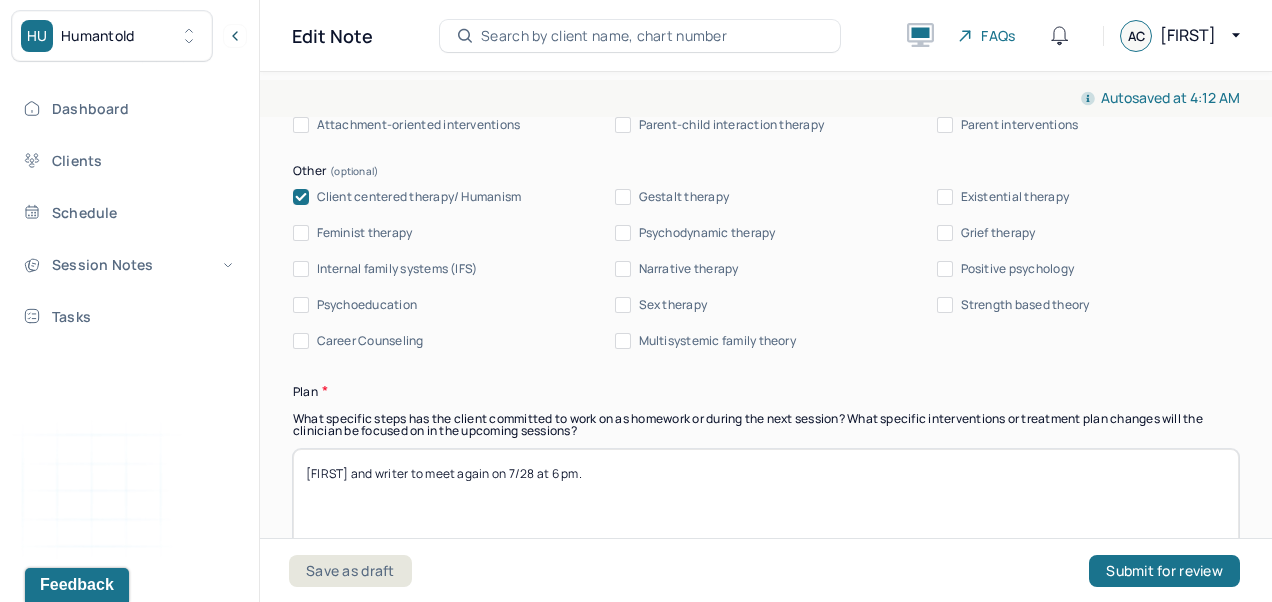 click on "Positive psychology" at bounding box center (1018, 269) 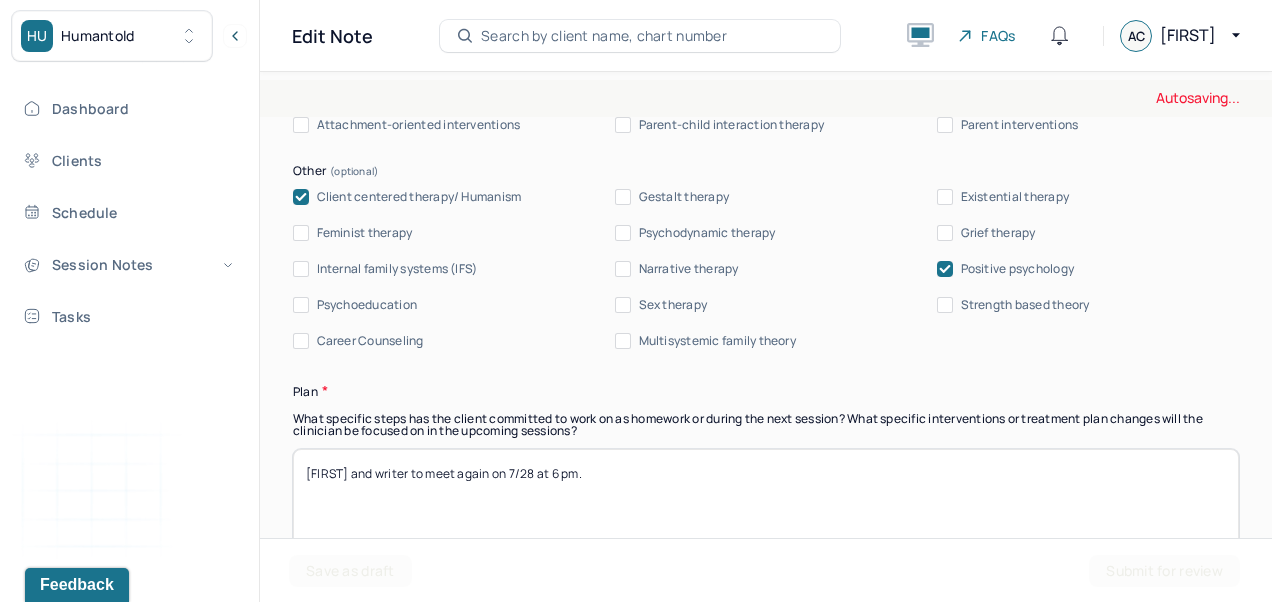 click on "Client centered therapy/ Humanism" at bounding box center (419, 197) 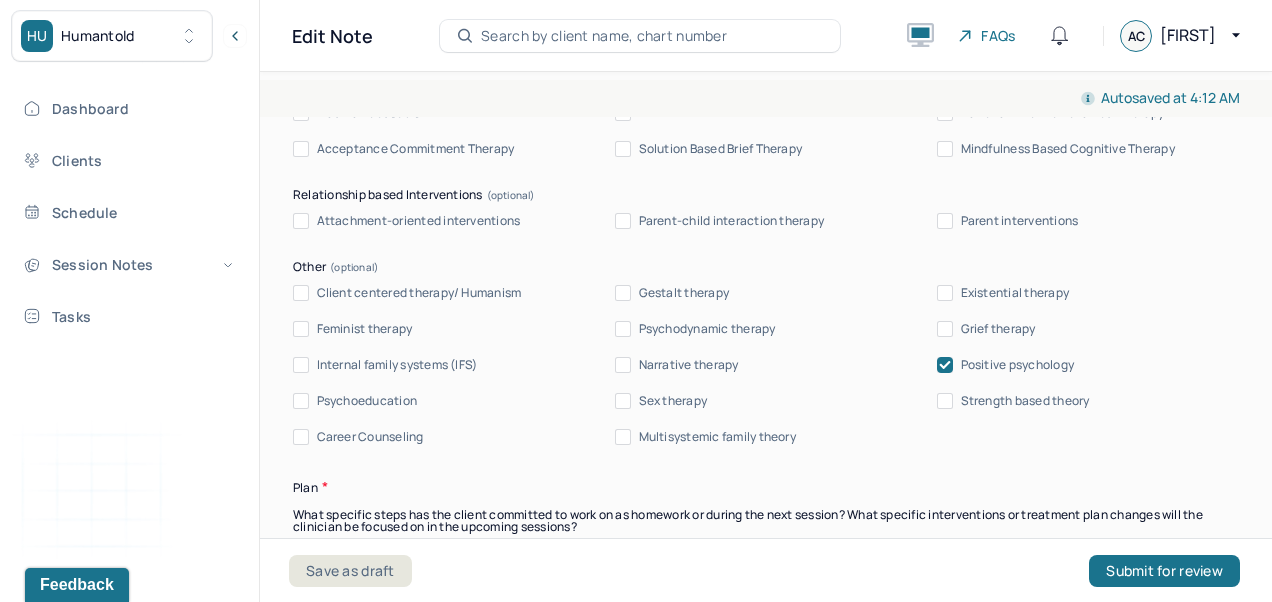 scroll, scrollTop: 2242, scrollLeft: 0, axis: vertical 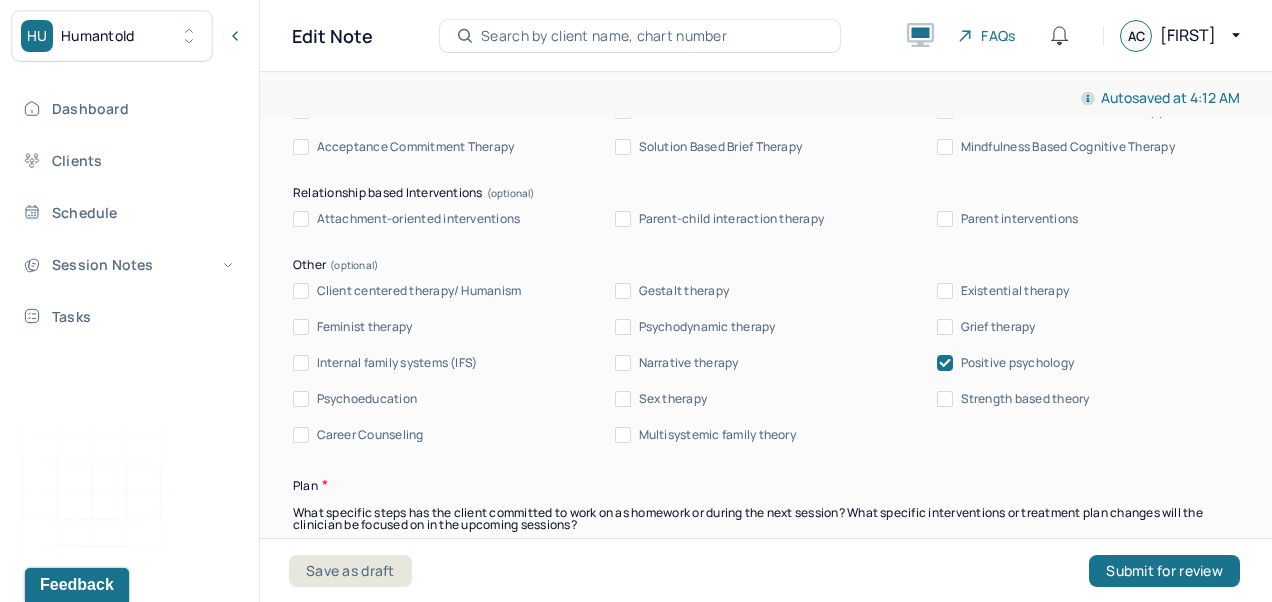 click on "Client centered therapy/ Humanism" at bounding box center (419, 291) 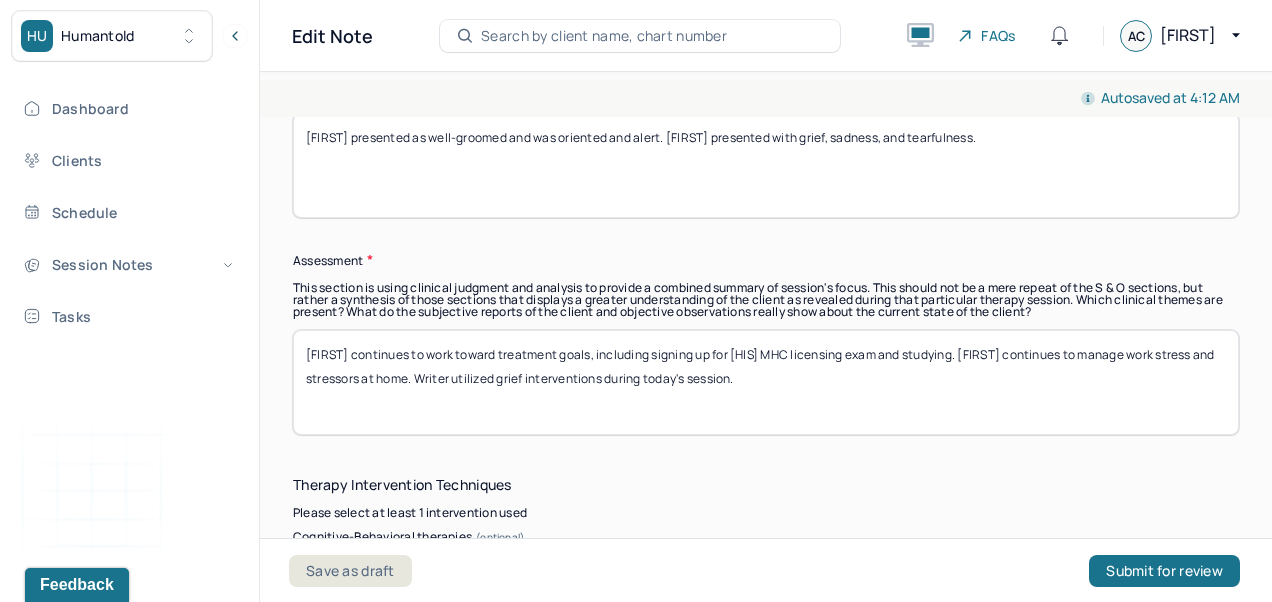 scroll, scrollTop: 1751, scrollLeft: 0, axis: vertical 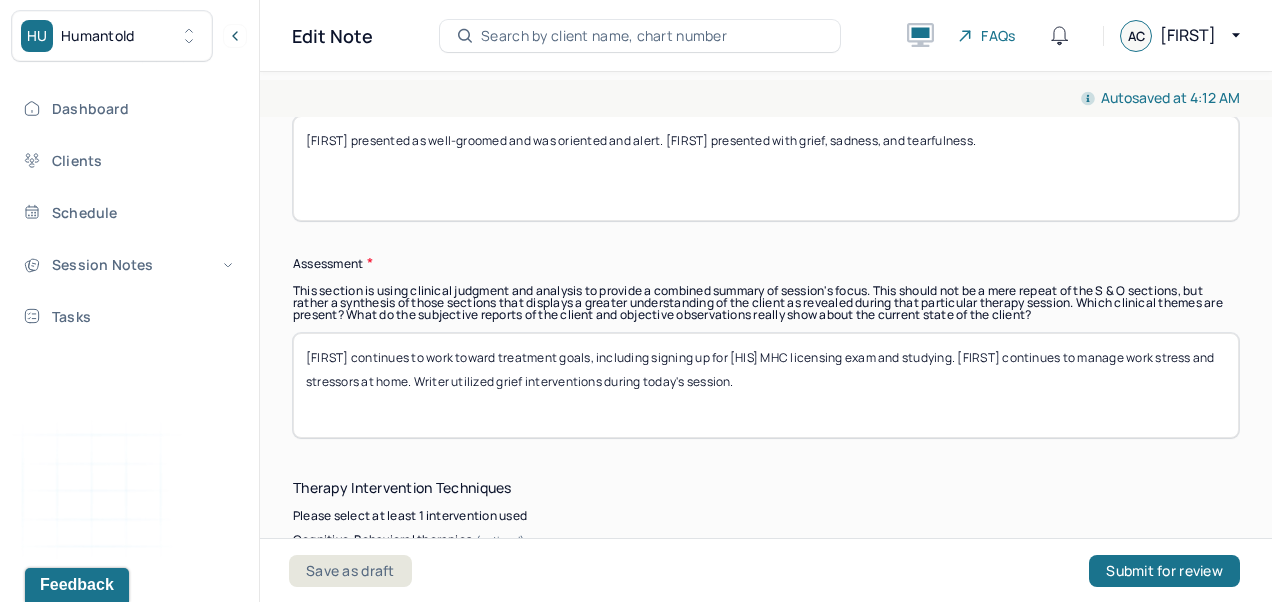 click on "[FIRST] continues to work toward treatment goals, including signing up for [HIS] MHC licensing exam and studying. [FIRST] continues to manage work stress and stressors at home. Writer utilized grief interventions during today's session." at bounding box center (766, 385) 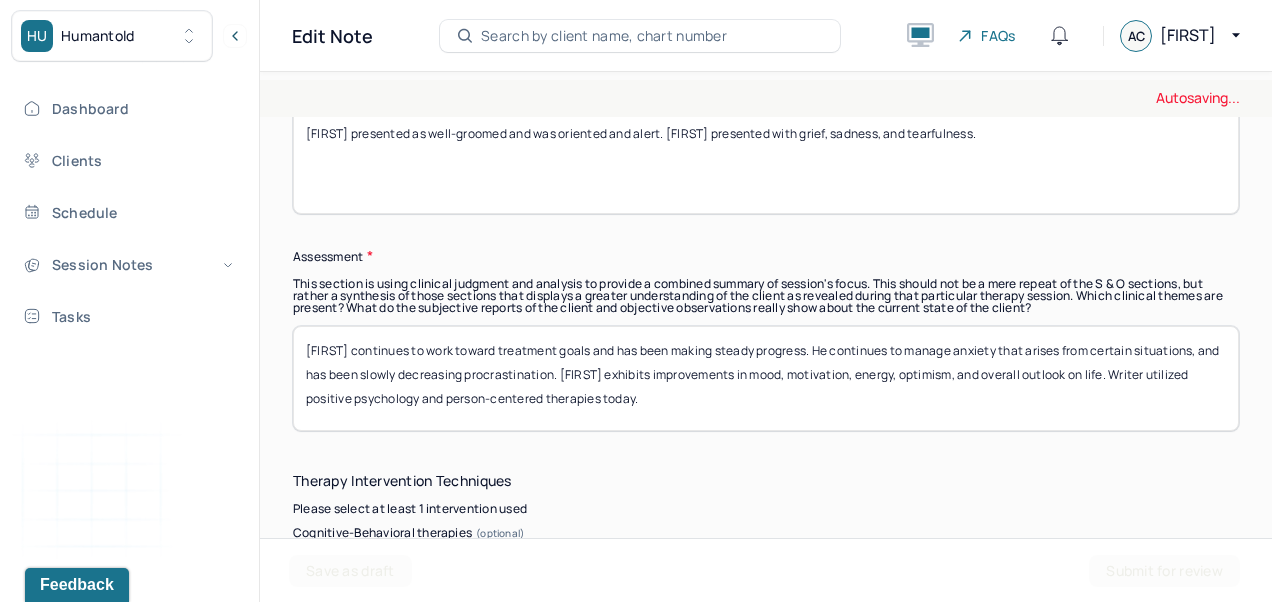 scroll, scrollTop: 1752, scrollLeft: 0, axis: vertical 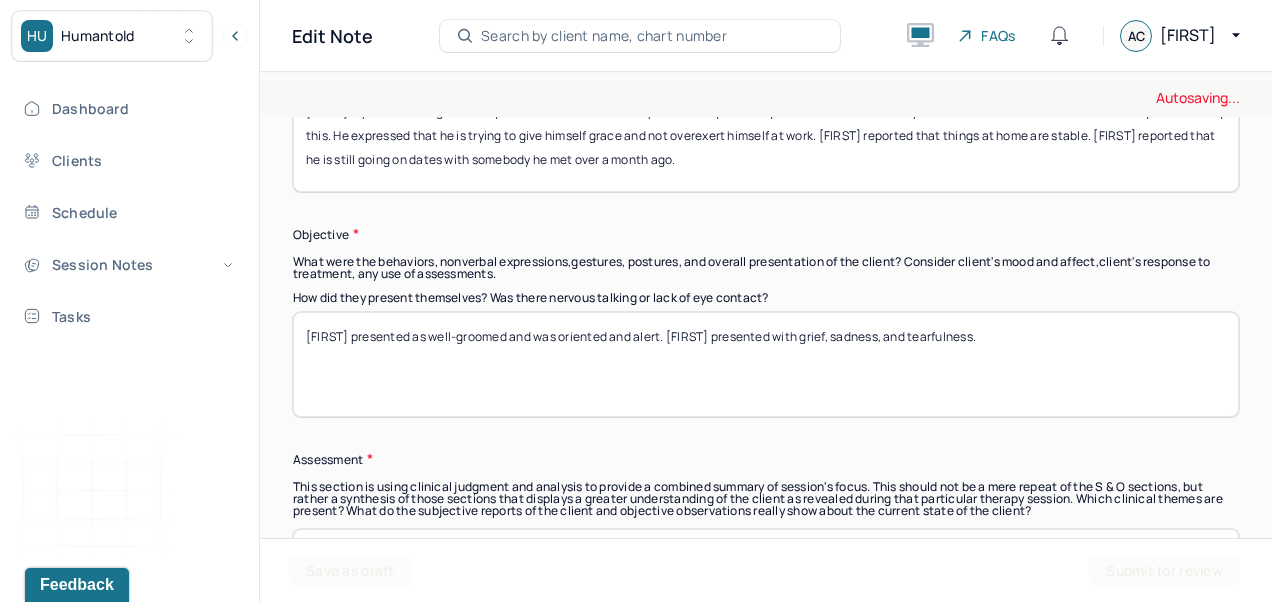 type on "[FIRST] continues to work toward treatment goals and has been making steady progress. He continues to manage anxiety that arises from certain situations and has been slowly decreasing procrastination. [FIRST] exhibits improvements in mood, motivation, energy, optimism, and overall outlook on life. Writer utilized positive psychology and person-centered therapies today." 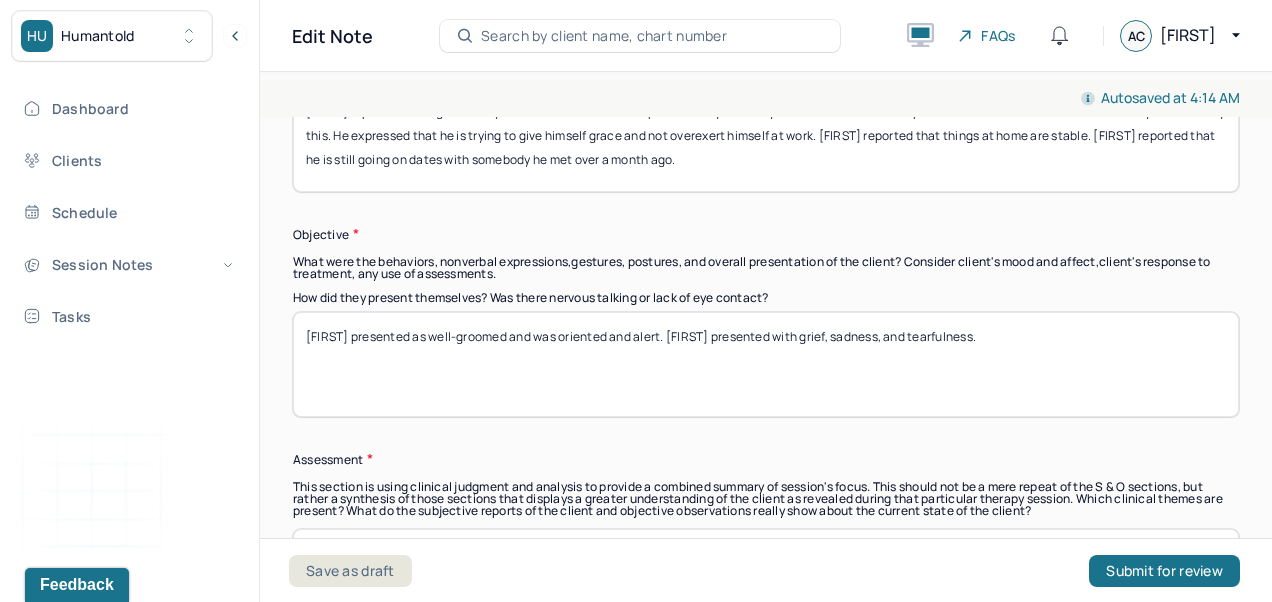 click on "[FIRST] presented as well-groomed and was oriented and alert. [FIRST] presented with grief, sadness, and tearfulness." at bounding box center [766, 364] 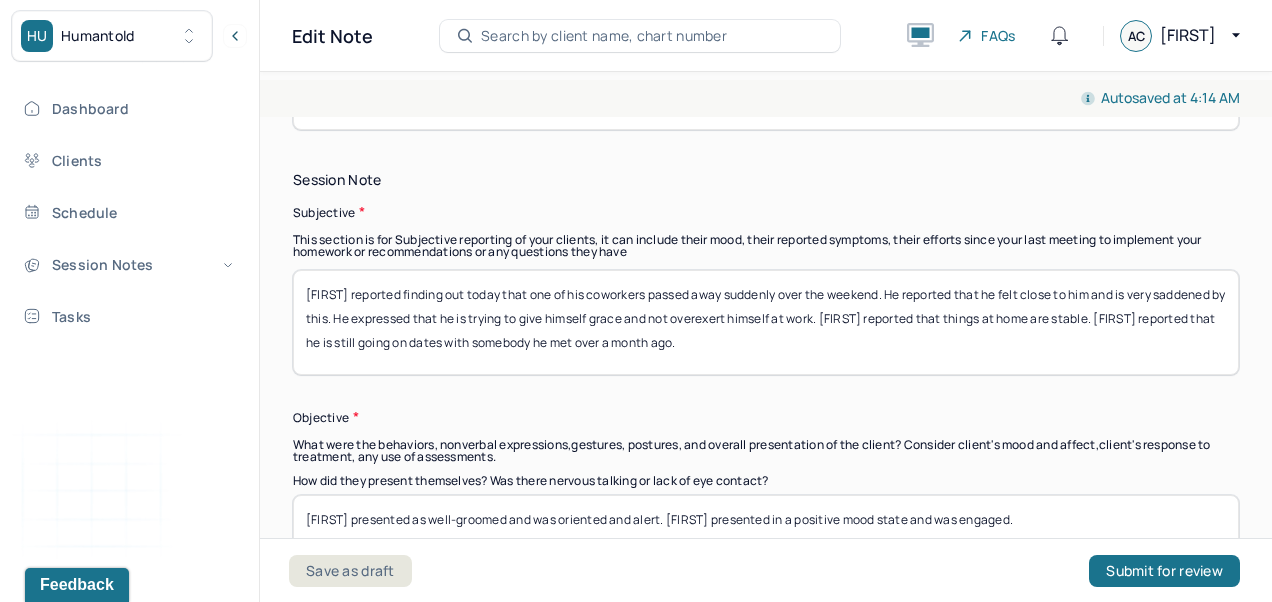 scroll, scrollTop: 1371, scrollLeft: 0, axis: vertical 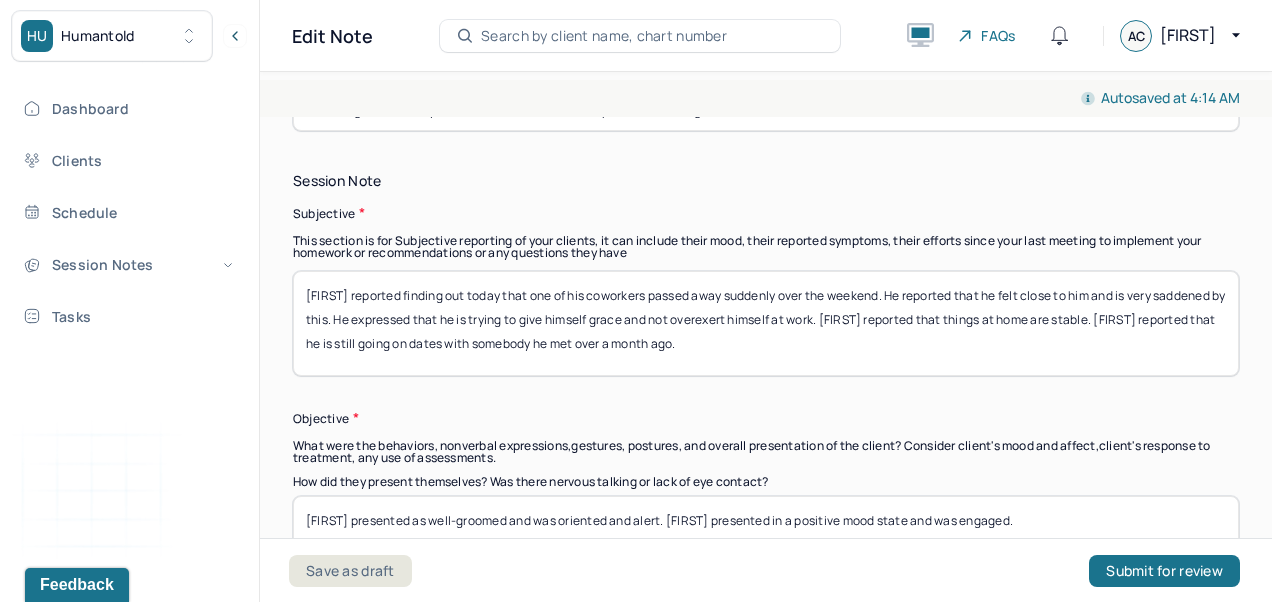 type on "[FIRST] presented as well-groomed and was oriented and alert. [FIRST] presented in a positive mood state and was engaged." 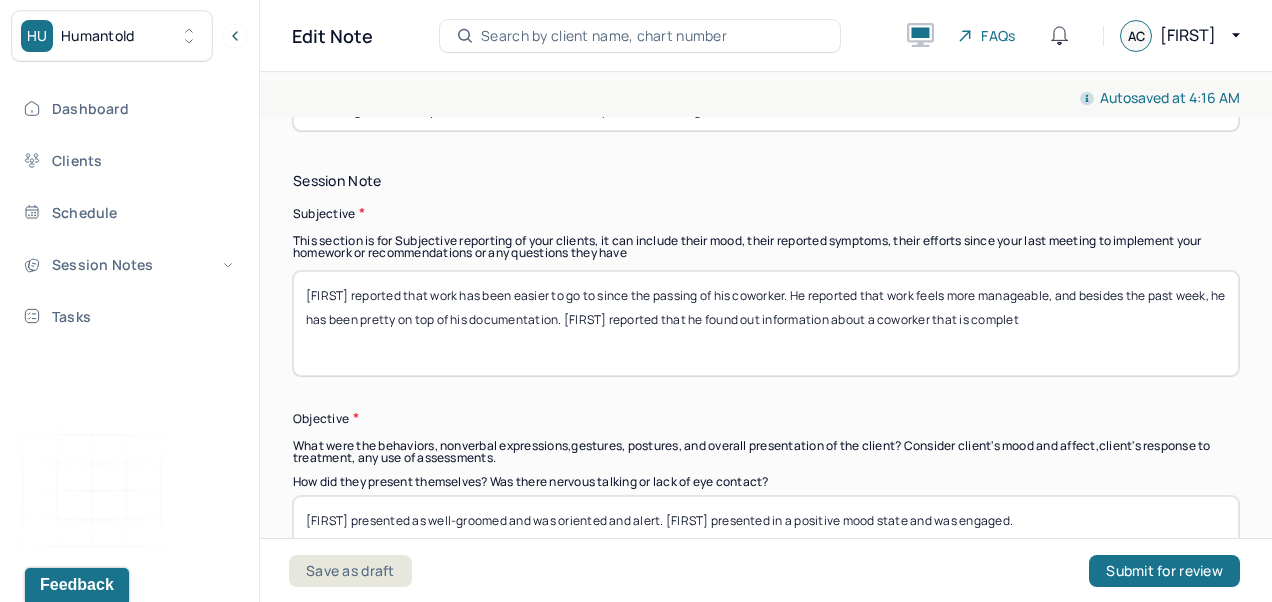type on "[FIRST] reported that work has been easier to go to since the passing of his coworker. He reported that work feels more manageable, and besides the past week, he has been pretty on top of his documentation. [FIRST] reported that he found out information about a coworker that is complete" 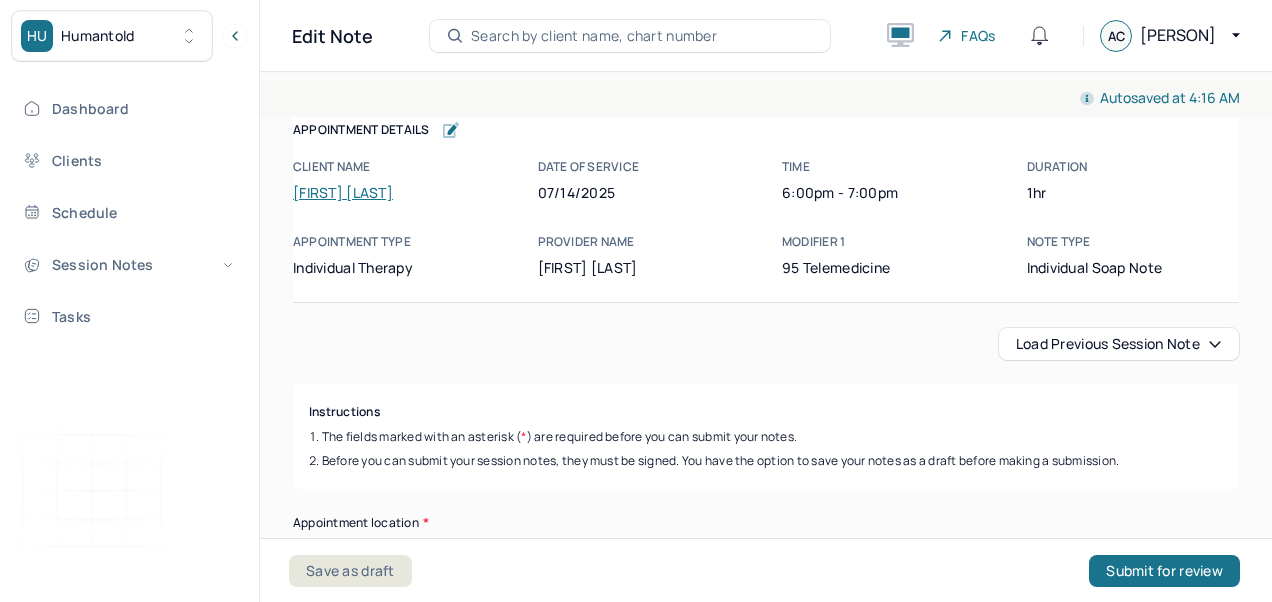 scroll, scrollTop: 0, scrollLeft: 0, axis: both 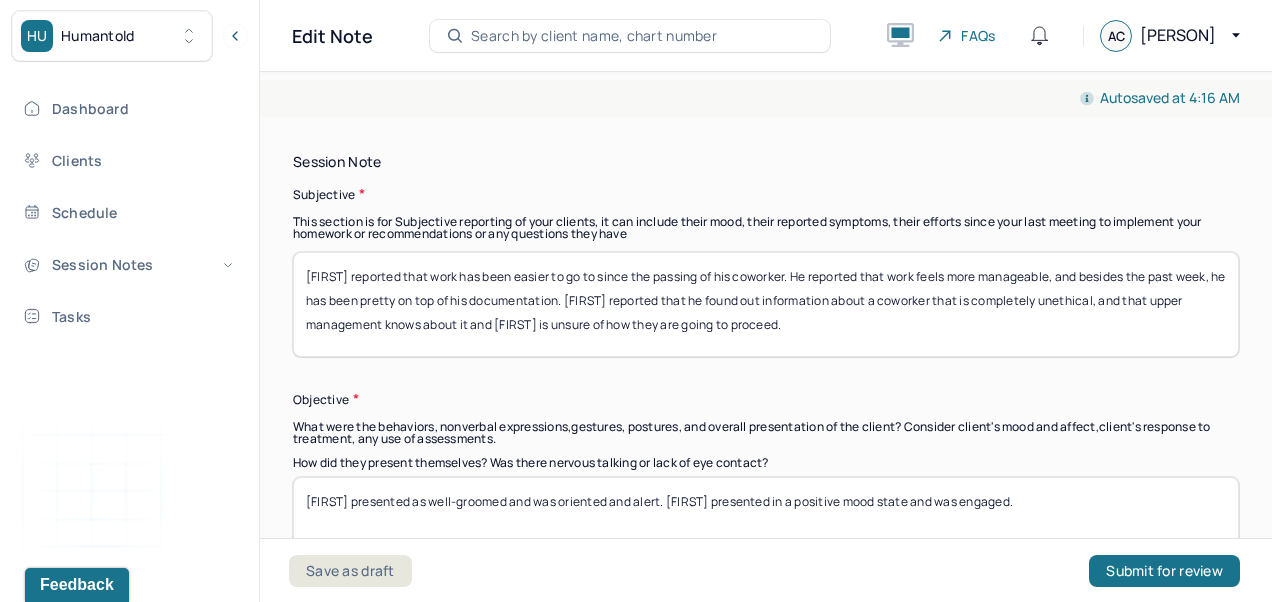 click on "[FIRST] reported that work has been easier to go to since the passing of his coworker. He reported that work feels more manageable, and besides the past week, he has been pretty on top of his documentation. [FIRST] reported that he found out information about a coworker that is completely unethical, and that upper management knows about it and [FIRST] is unsure of how they are going to proceed." at bounding box center (766, 304) 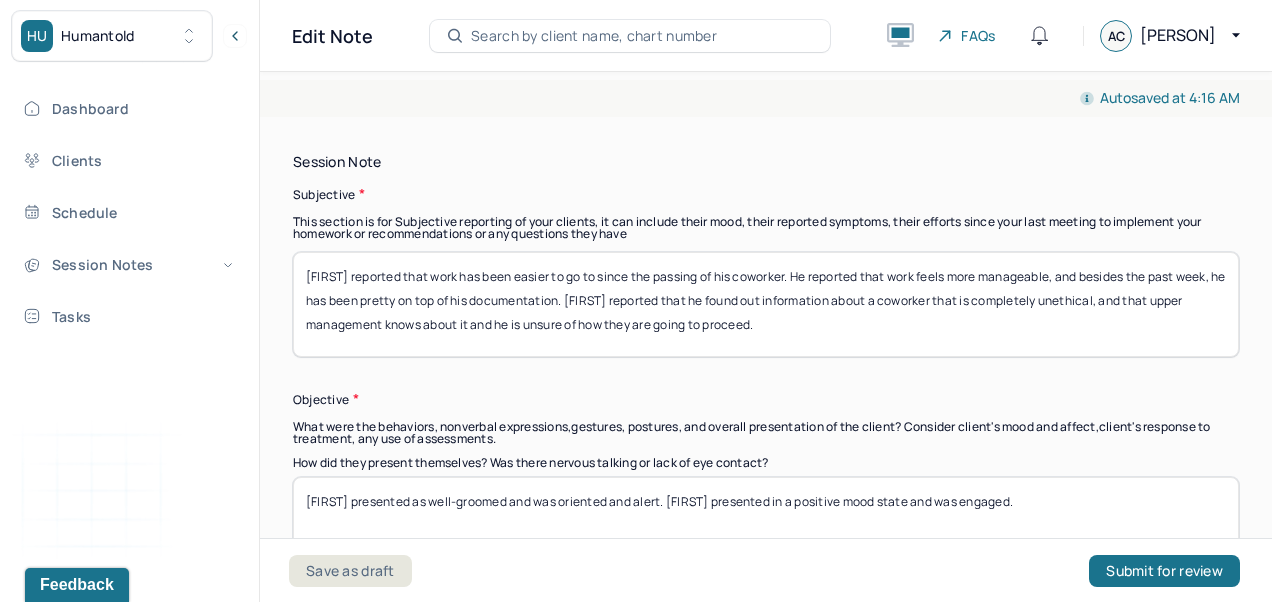 click on "[FIRST] reported that work has been easier to go to since the passing of his coworker. He reported that work feels more manageable, and besides the past week, he has been pretty on top of his documentation. [FIRST] reported that he found out information about a coworker that is completely unethical, and that upper management knows about it and [FIRST] is unsure of how they are going to proceed." at bounding box center (766, 304) 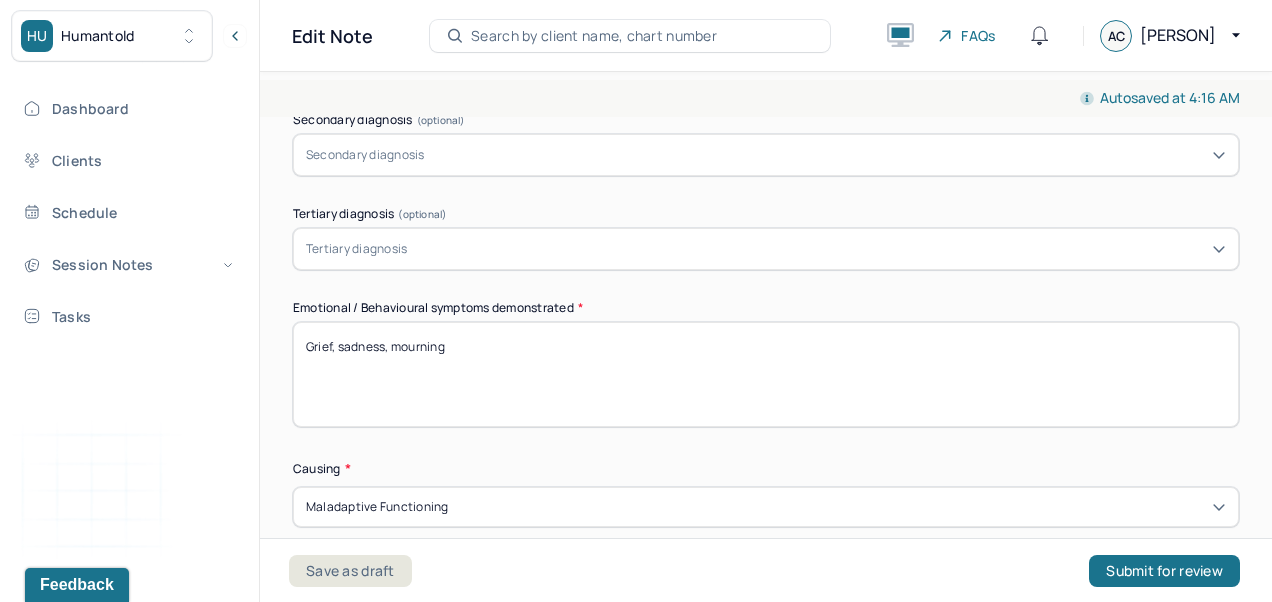 scroll, scrollTop: 854, scrollLeft: 0, axis: vertical 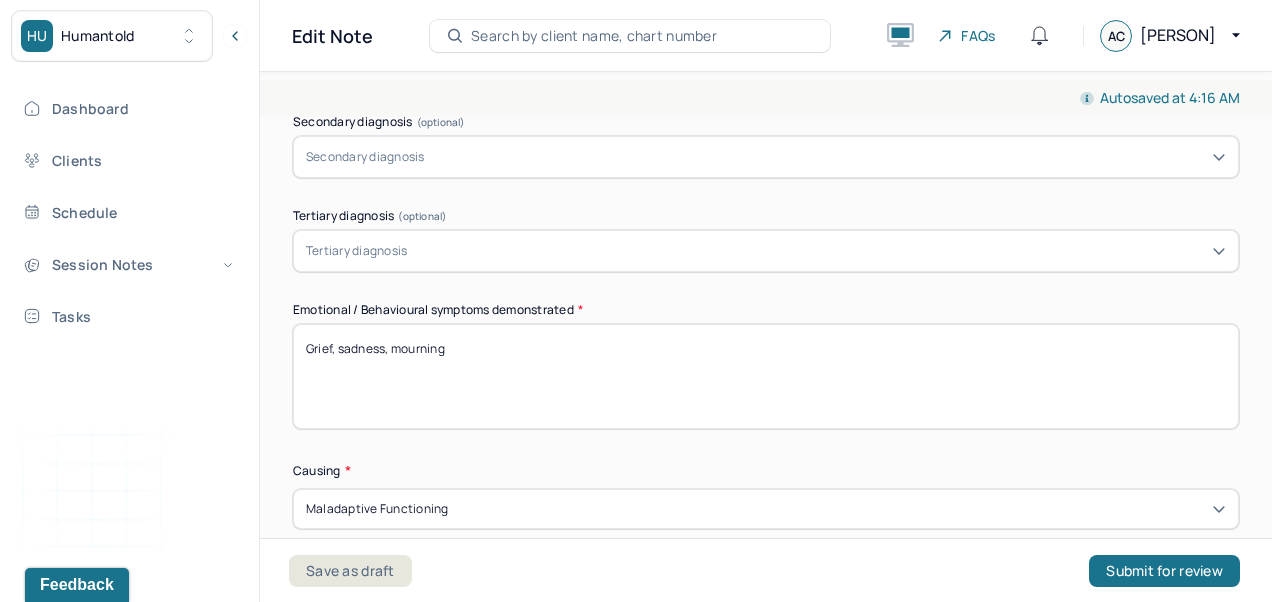 type on "[FIRST] reported that work has been easier to go to since the passing of his coworker. He reported that work feels more manageable, and besides the past week, he has been pretty on top of his documentation. [FIRST] reported that he found out information about a coworker that is completely unethical, and that upper management knows about it and he is unsure of how they are going to proceed." 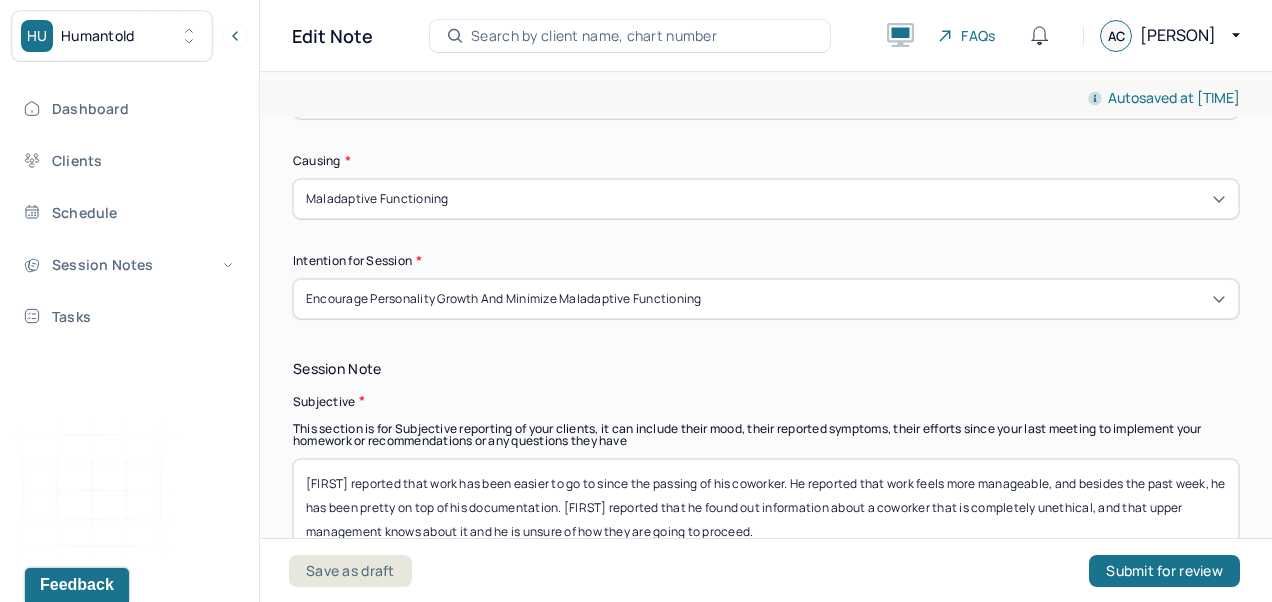 scroll, scrollTop: 1255, scrollLeft: 0, axis: vertical 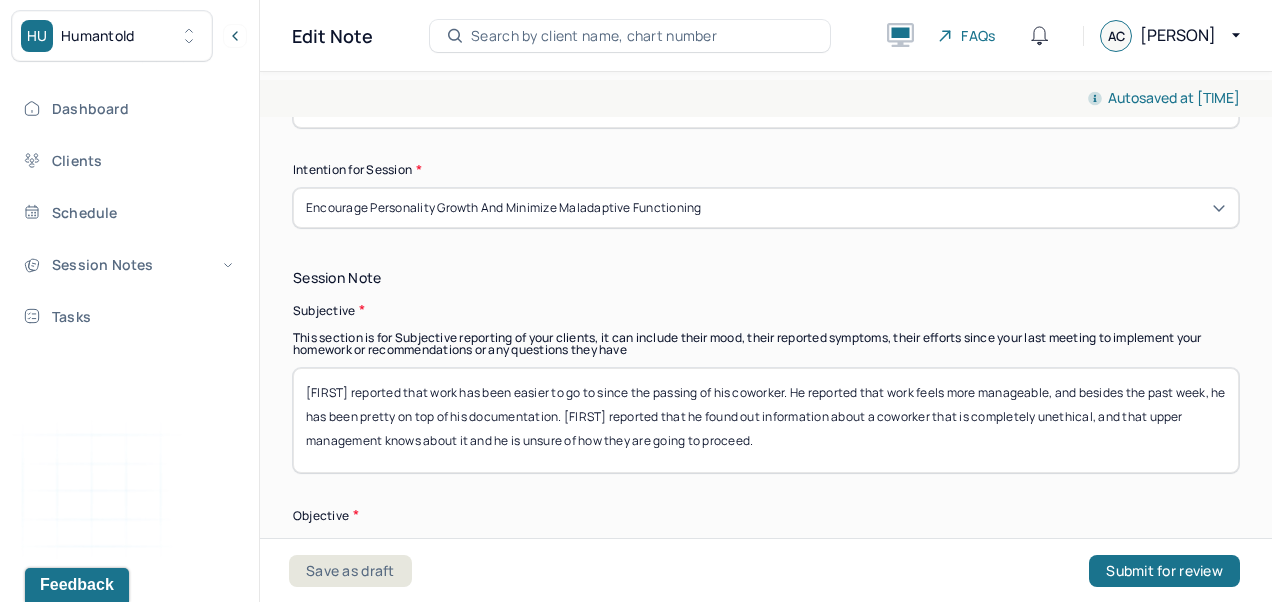 type on "Worry, uncertainty, rumination" 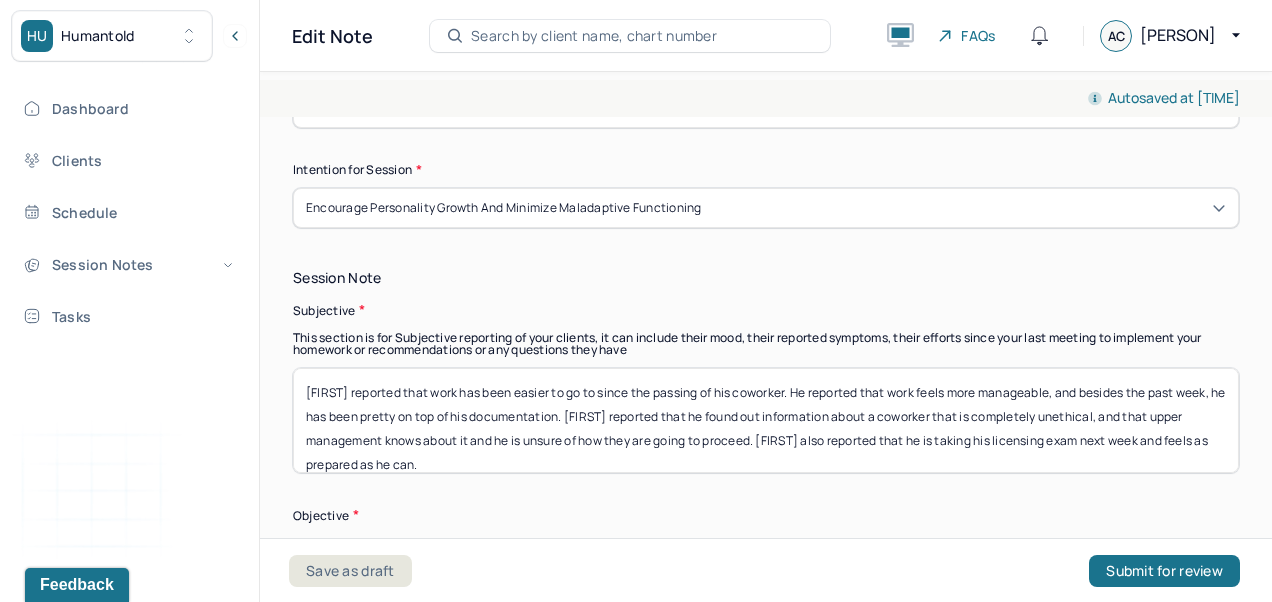 scroll, scrollTop: 16, scrollLeft: 0, axis: vertical 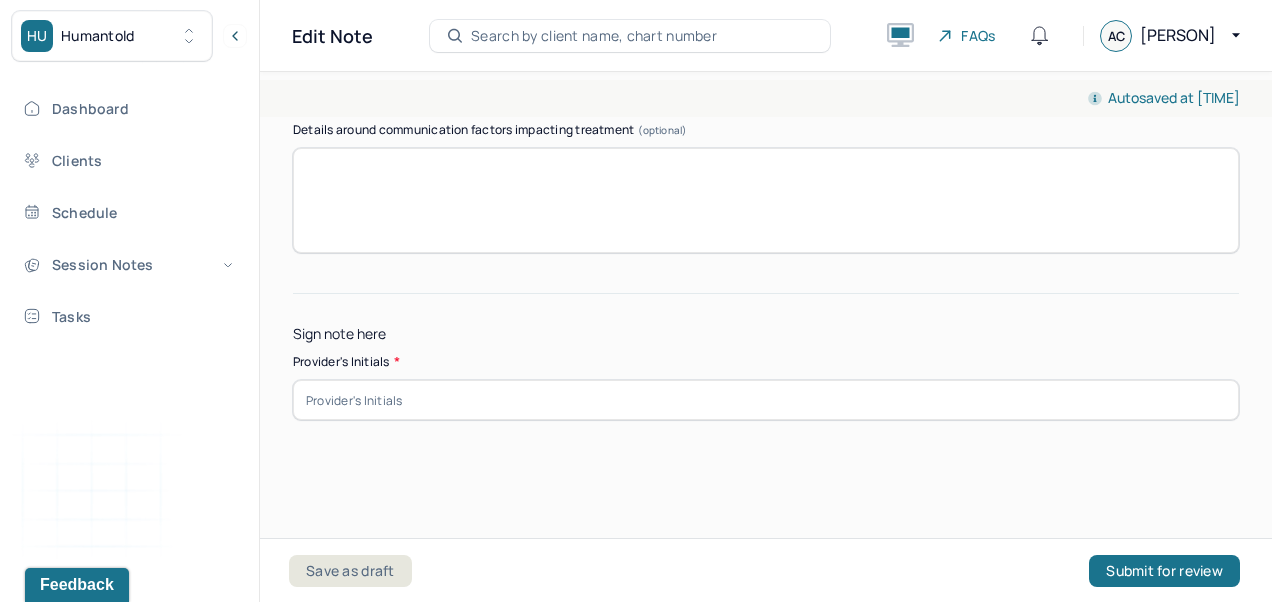 type on "[FIRST] reported that work has been easier to go to since the passing of his coworker. He reported that work feels more manageable, and besides the past week, he has been pretty on top of his documentation. [FIRST] reported that he found out information about a coworker that is completely unethical, and that upper management knows about it and he is unsure of how they are going to proceed. [FIRST] also reported that he is taking his licensing exam next week and feels as prepared as he can." 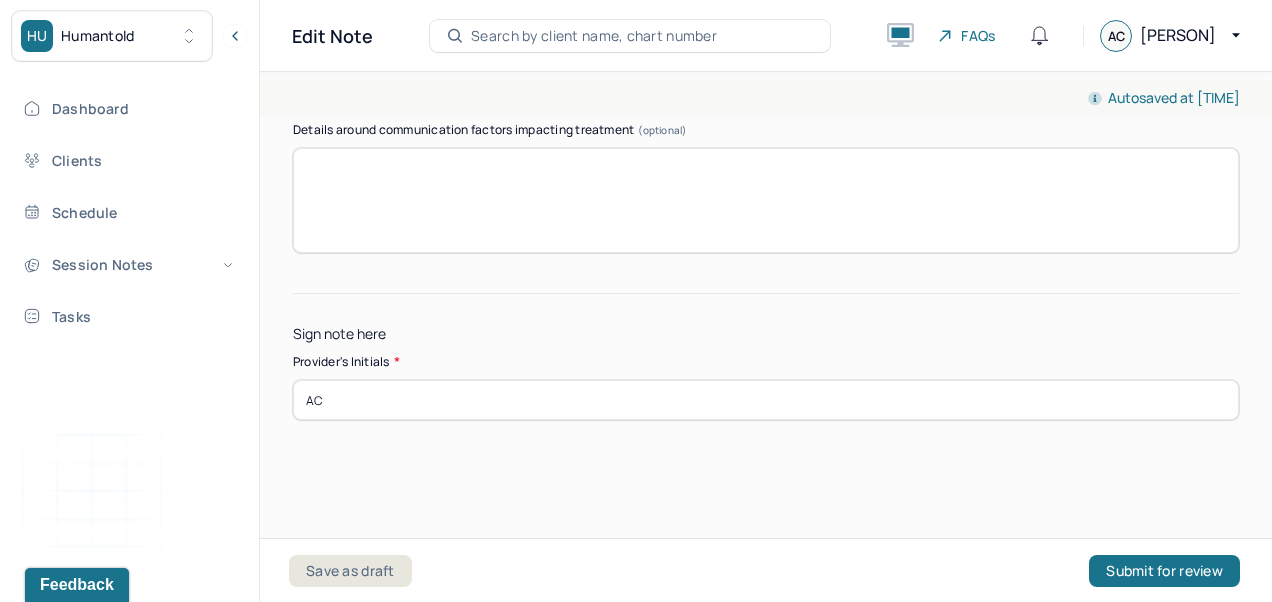 type on "AC" 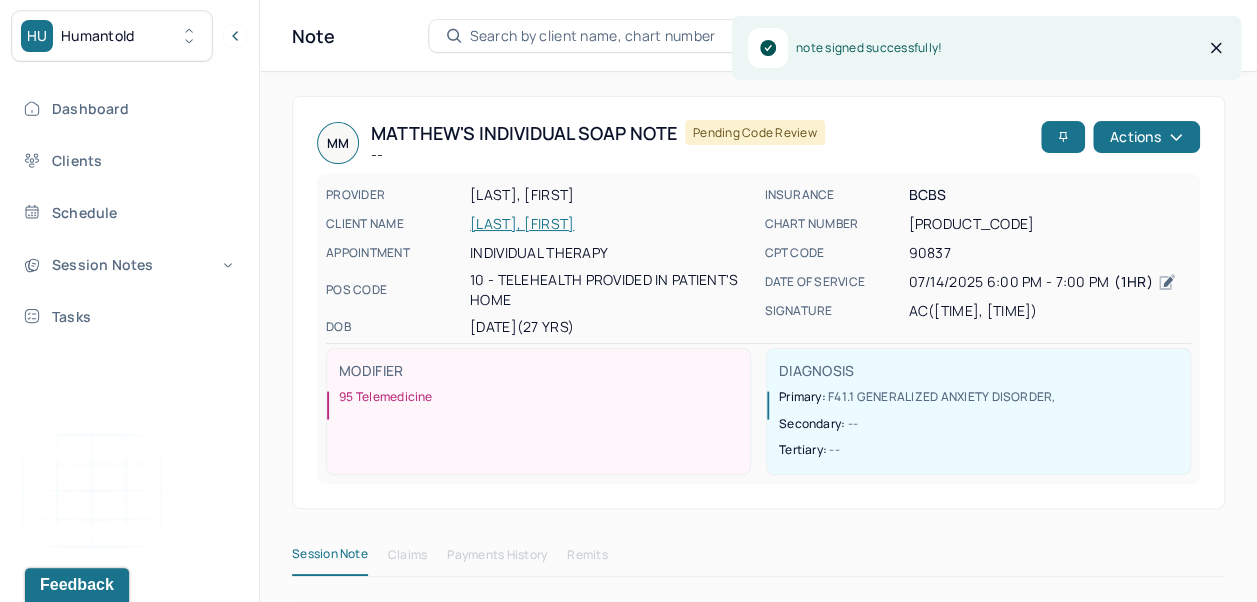 click on "Dashboard" at bounding box center (128, 108) 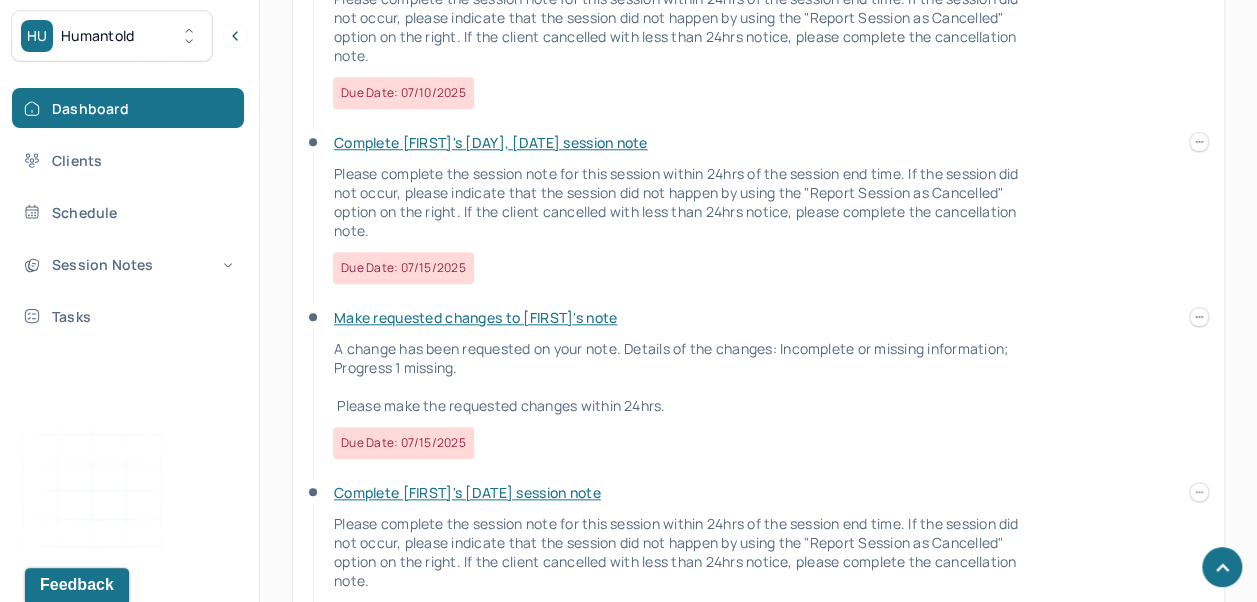 click on "Complete [FIRST]'s [DAY], [DATE] session note" at bounding box center [491, 142] 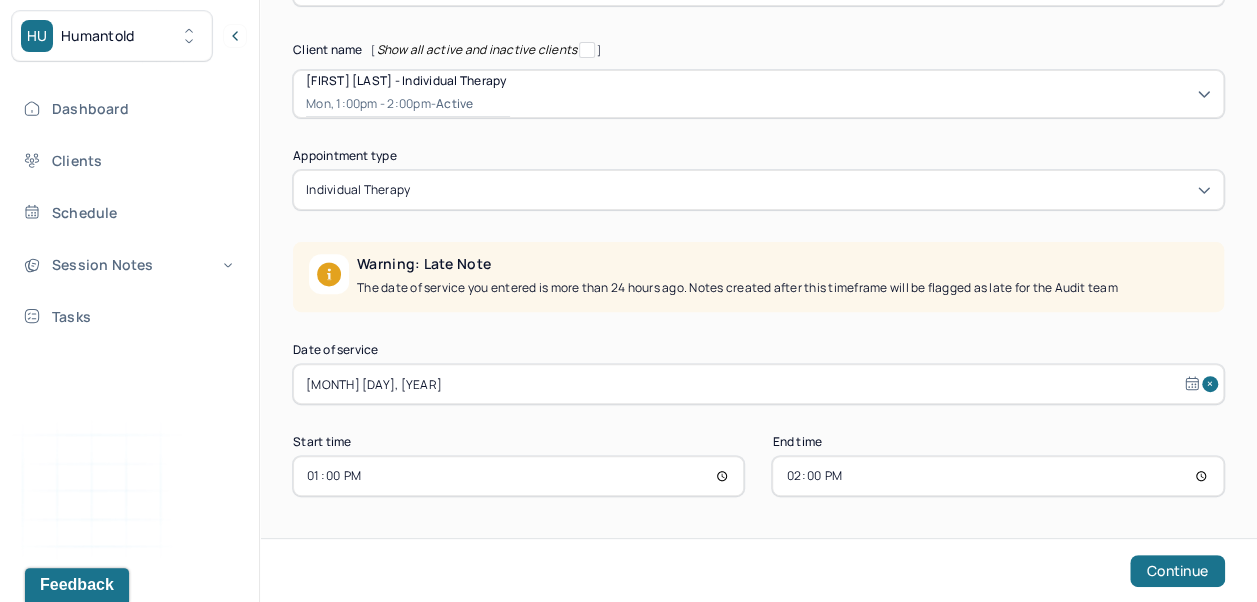scroll, scrollTop: 228, scrollLeft: 0, axis: vertical 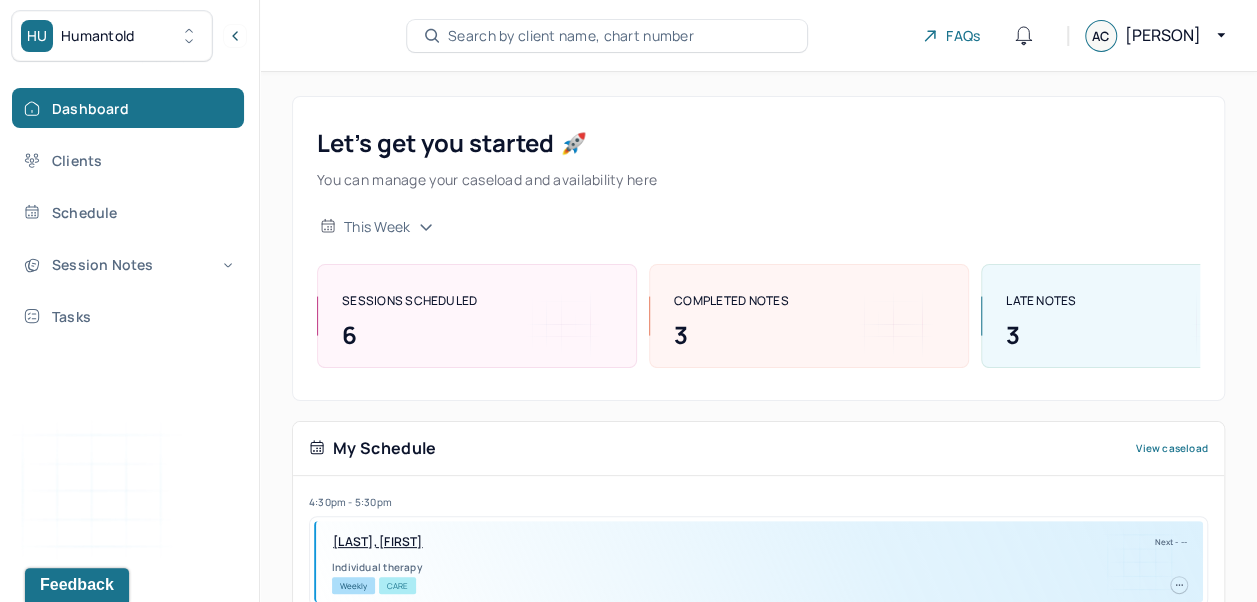 click on "Search by client name, chart number" at bounding box center [607, 36] 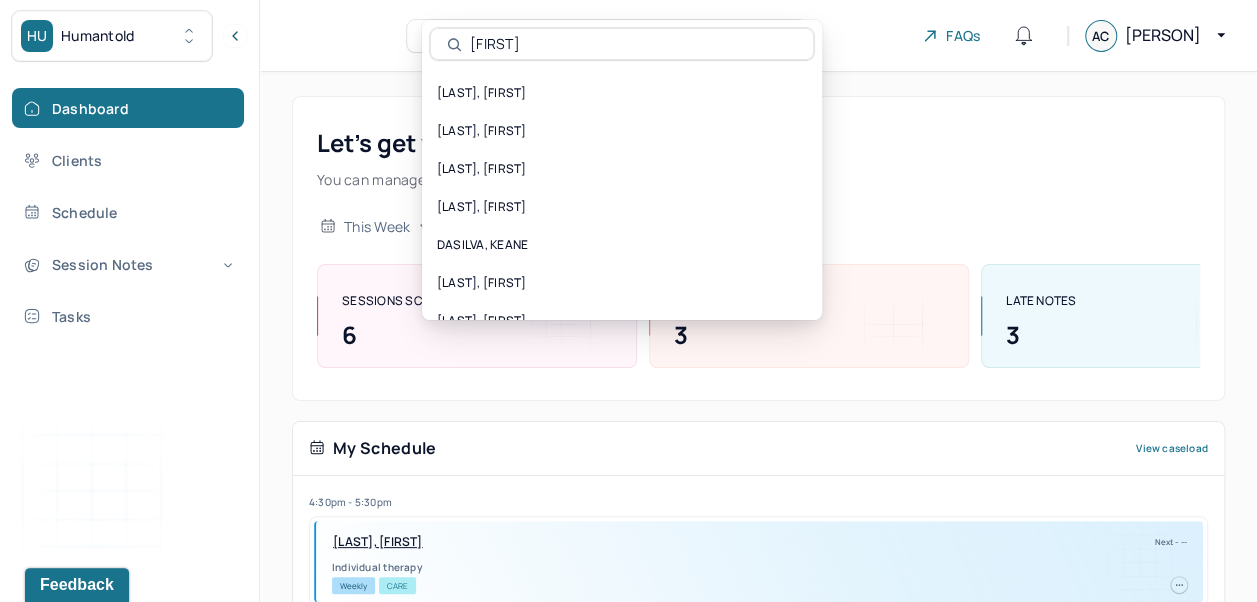 type on "[FIRST]" 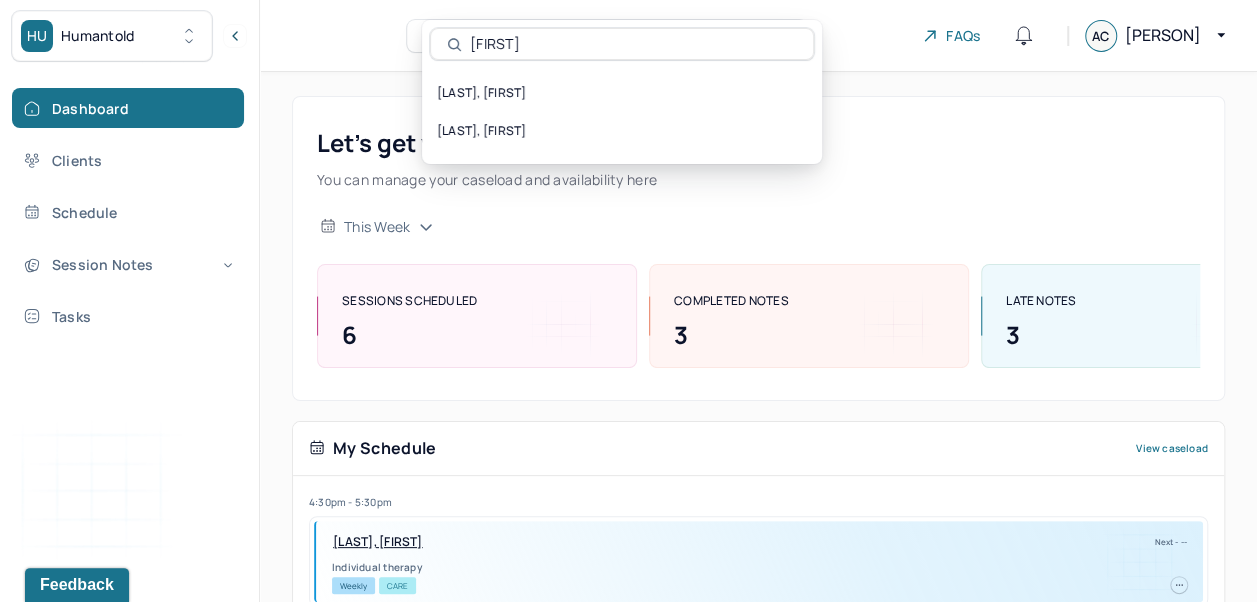 click on "[LAST], [FIRST]" at bounding box center (622, 93) 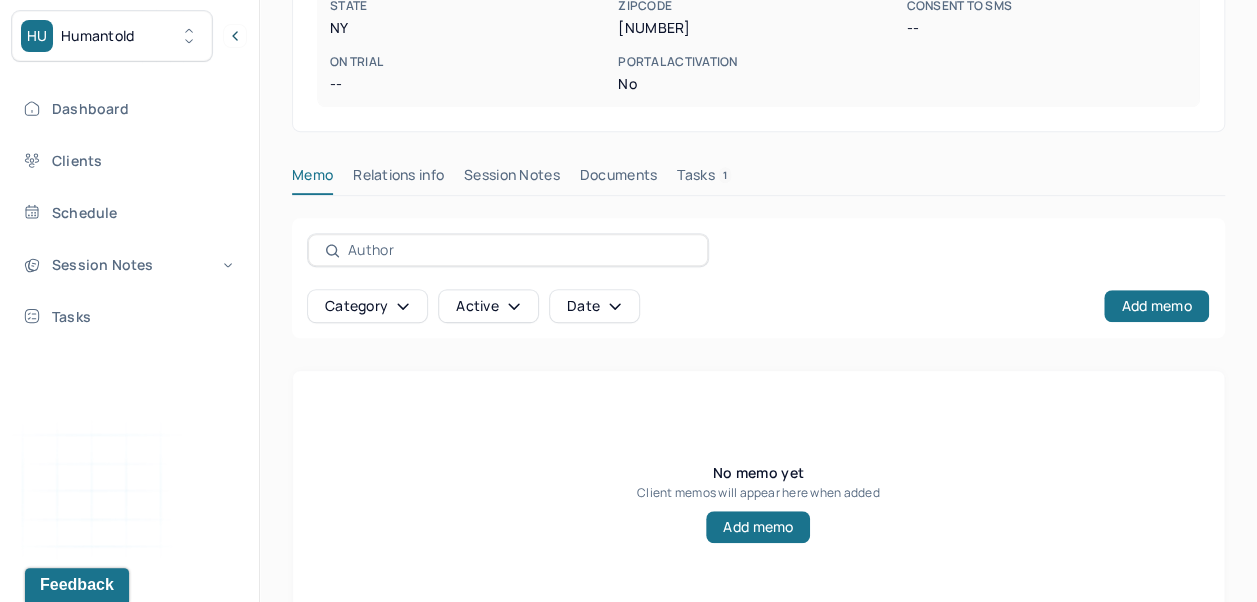 scroll, scrollTop: 510, scrollLeft: 0, axis: vertical 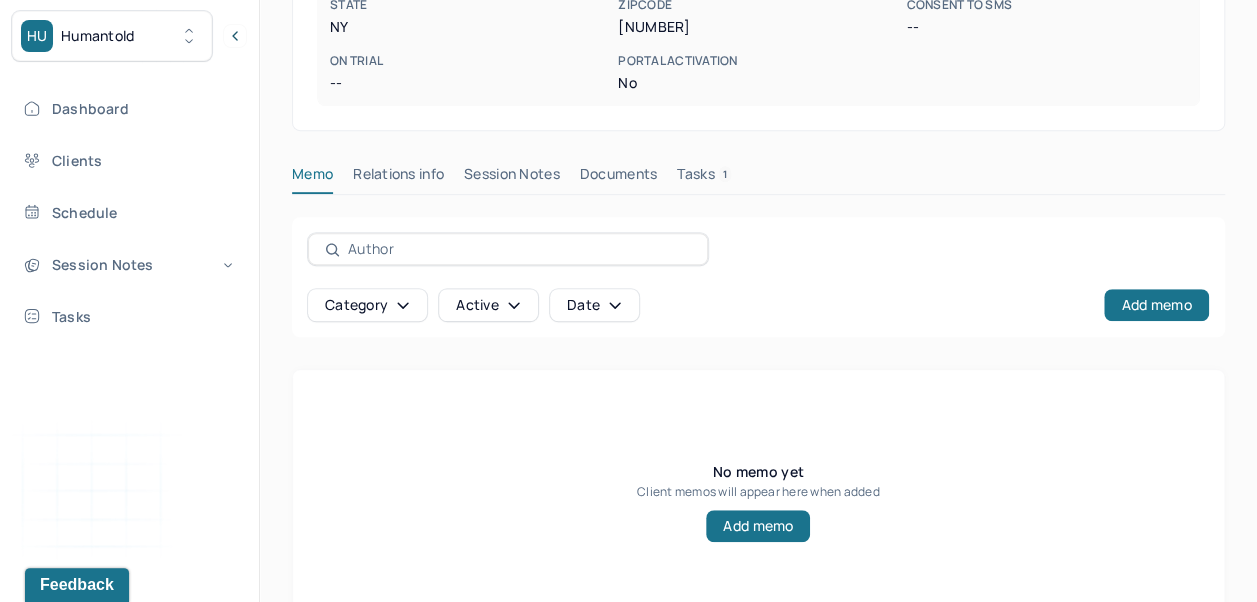 click on "Session Notes" at bounding box center (512, 178) 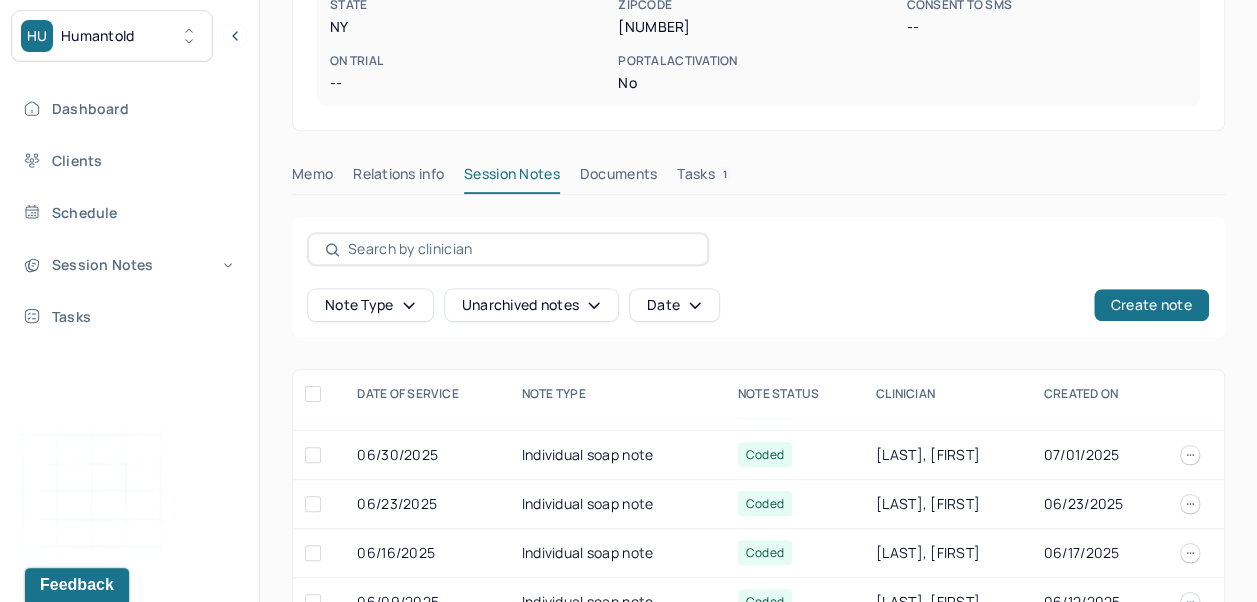 scroll, scrollTop: 64, scrollLeft: 0, axis: vertical 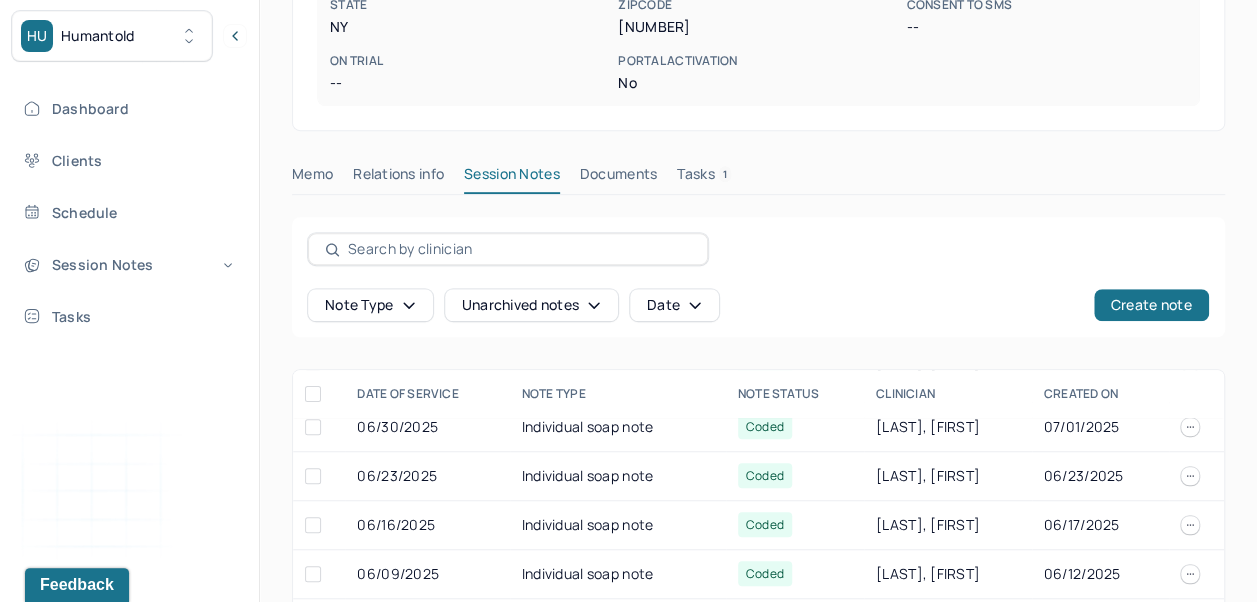 click on "Create note" at bounding box center [1151, 305] 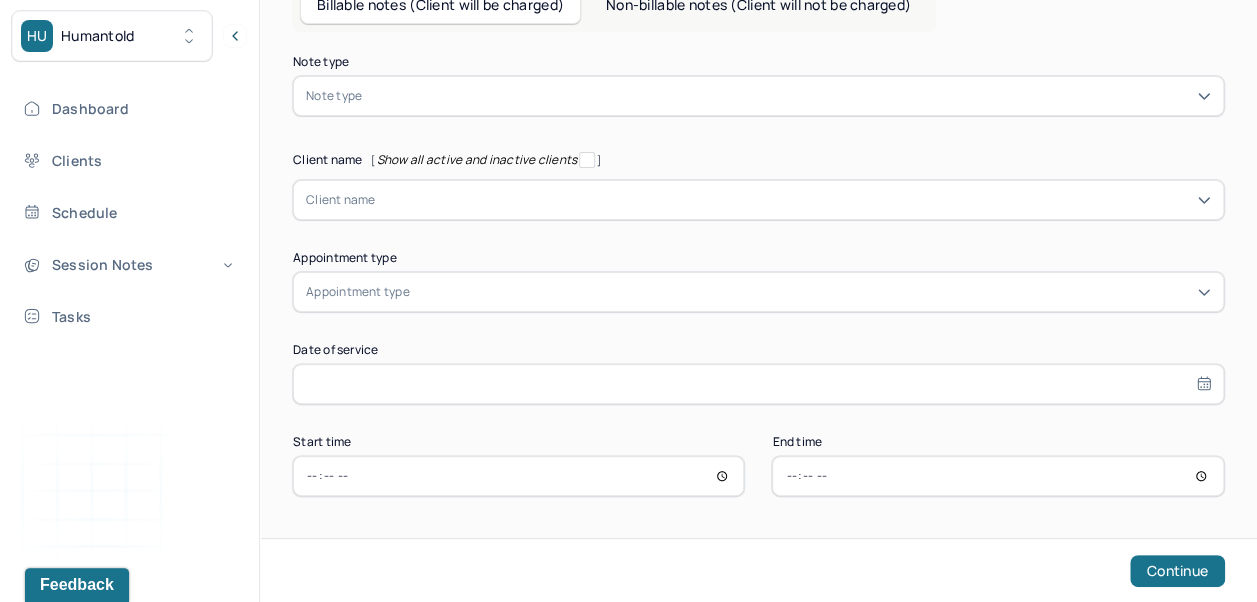 scroll, scrollTop: 118, scrollLeft: 0, axis: vertical 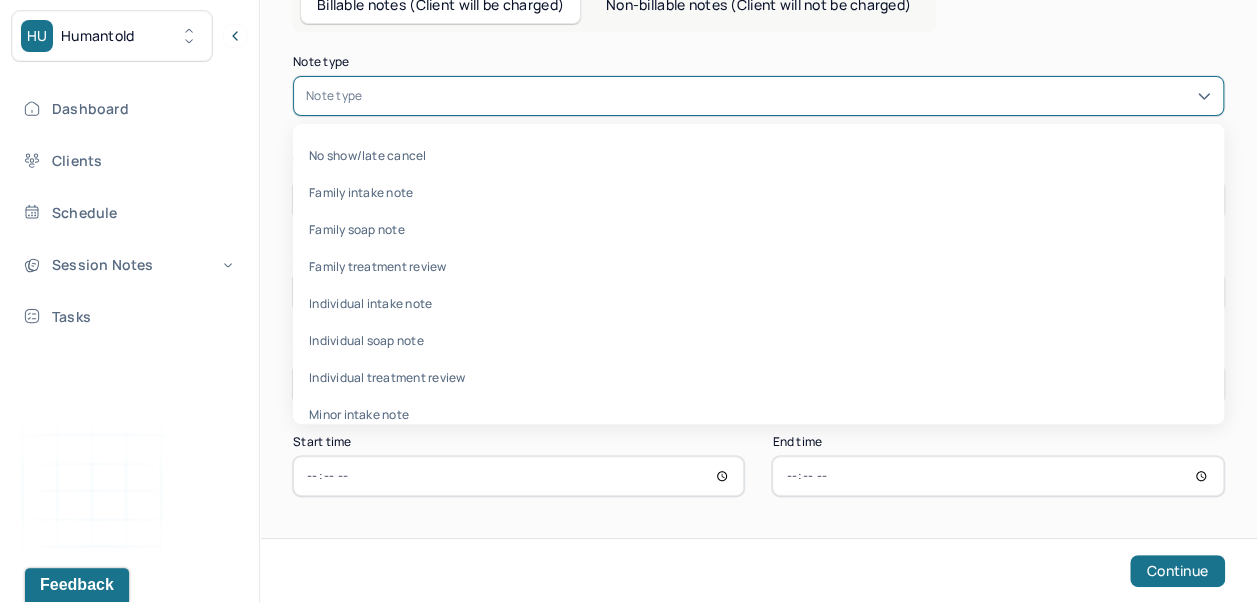 click on "Individual soap note" at bounding box center [758, 340] 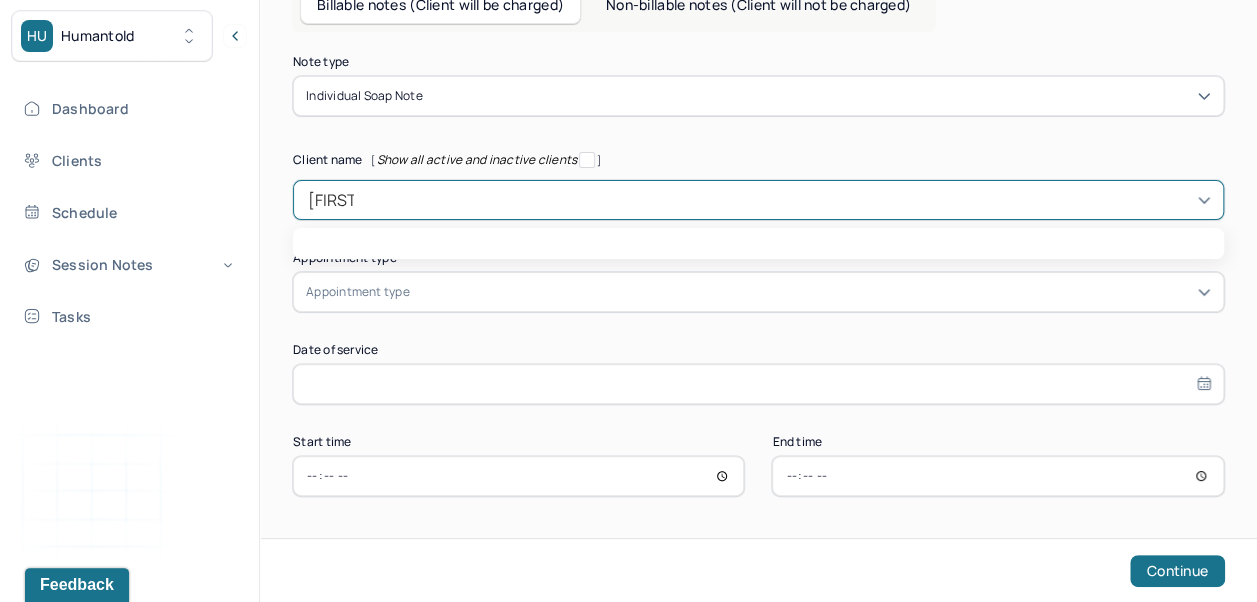 type on "[PERSON]" 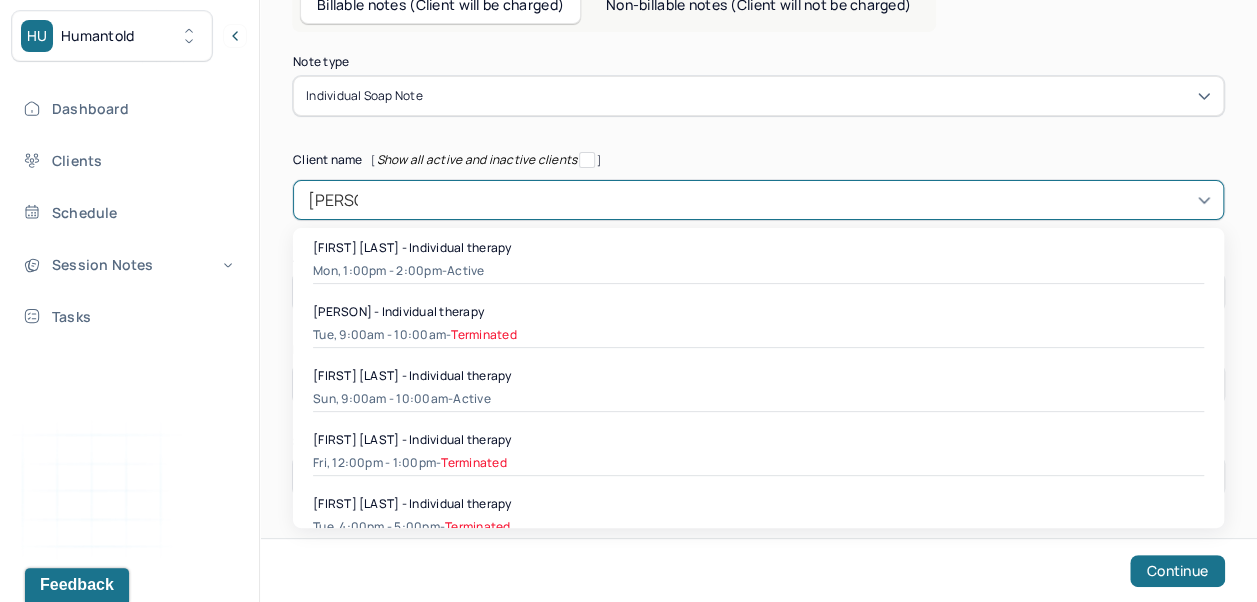 click on "Mon, 1:00pm - 2:00pm  -  active" at bounding box center [758, 271] 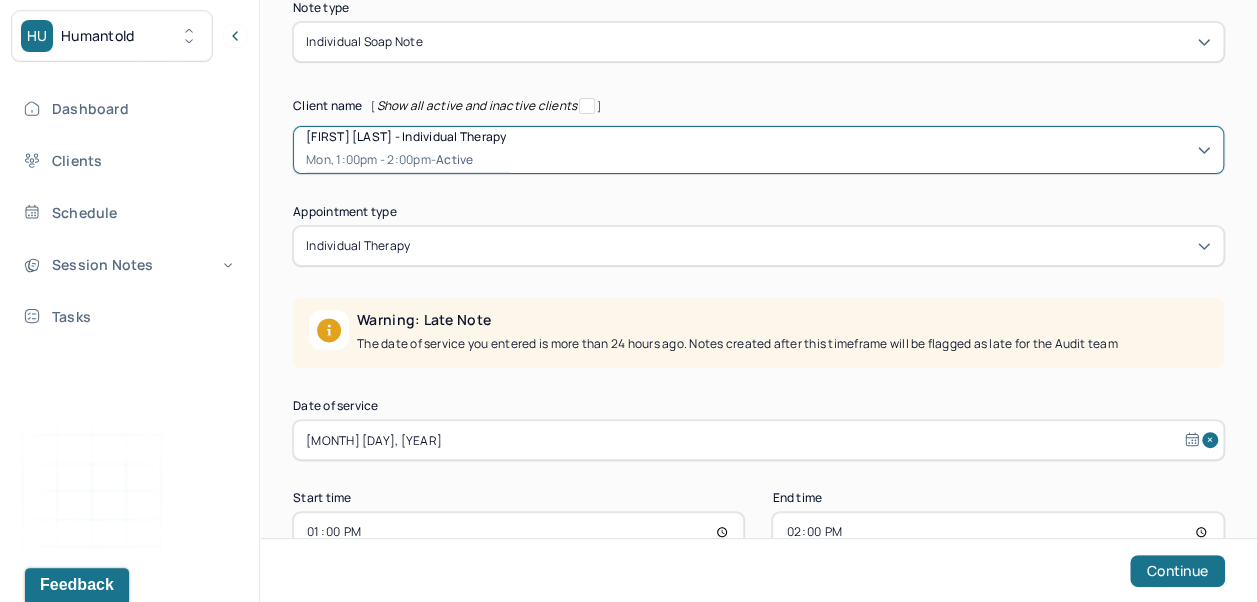 scroll, scrollTop: 228, scrollLeft: 0, axis: vertical 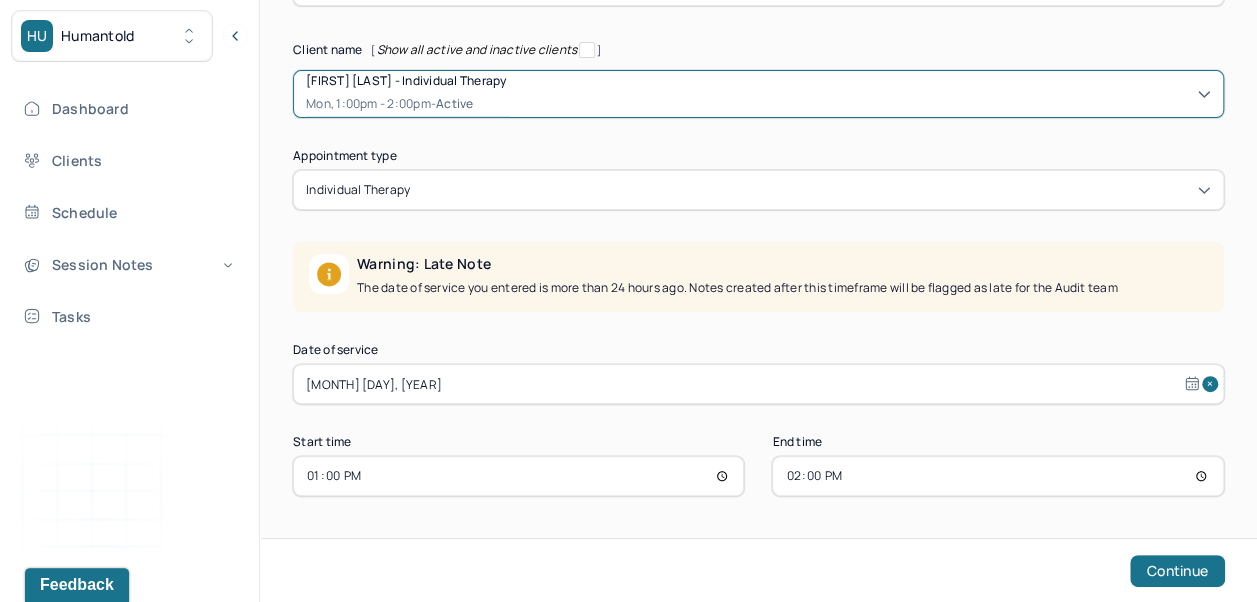 click on "Session Notes" at bounding box center [128, 264] 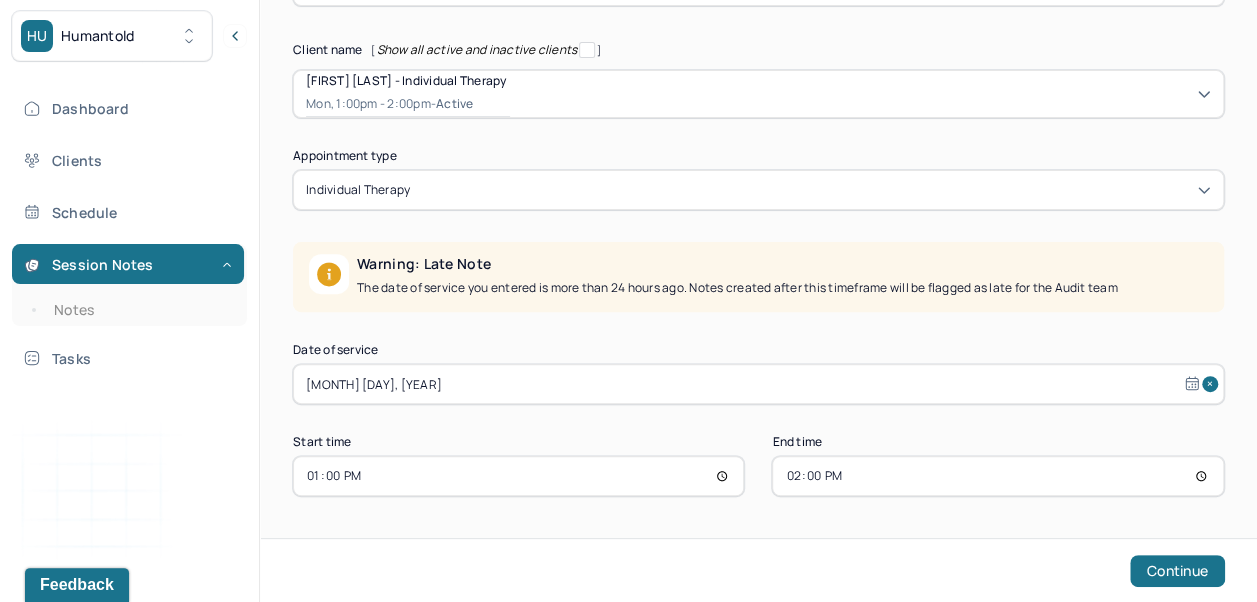 click on "Notes" at bounding box center [139, 310] 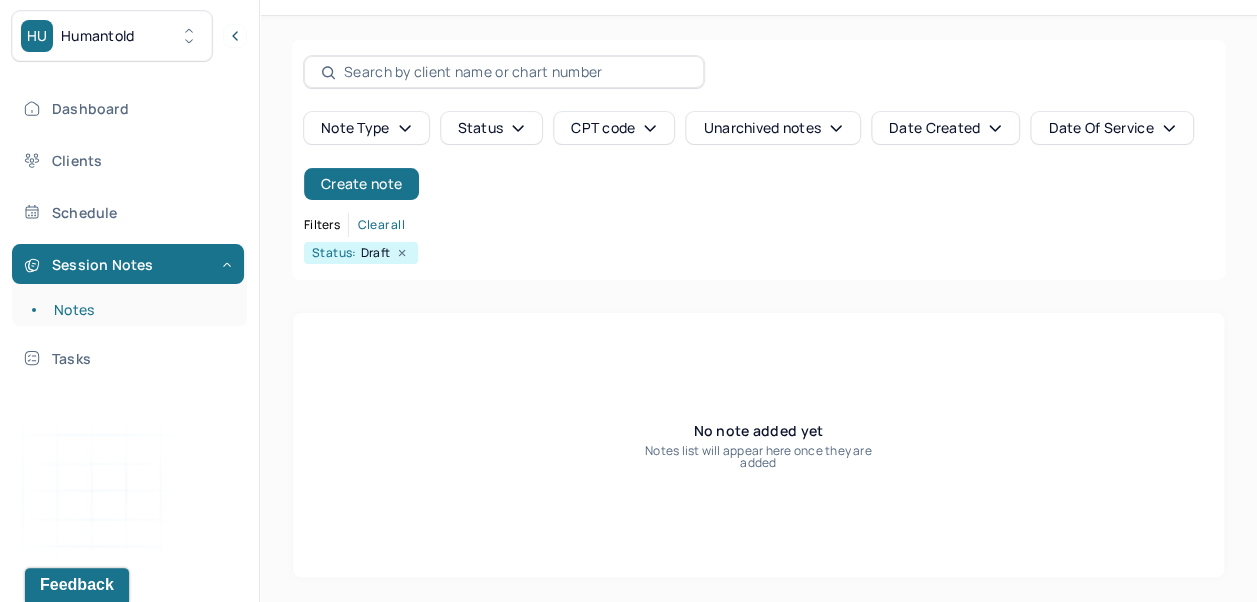 scroll, scrollTop: 56, scrollLeft: 0, axis: vertical 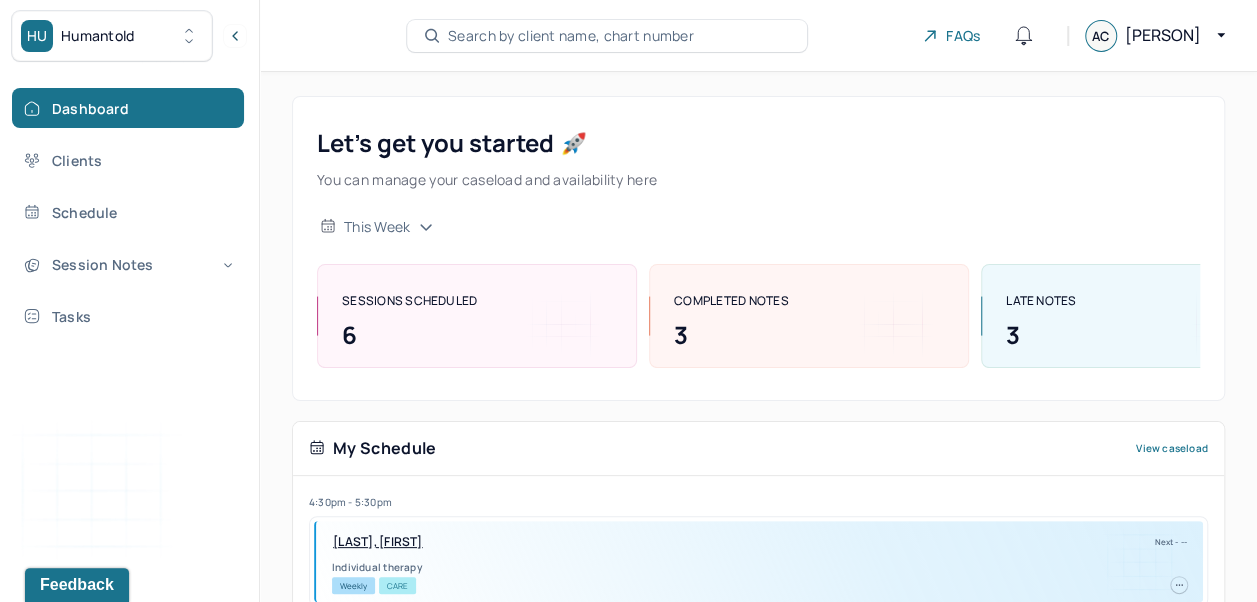 click on "Search by client name, chart number     FAQs     AC [FIRST]" at bounding box center [758, 36] 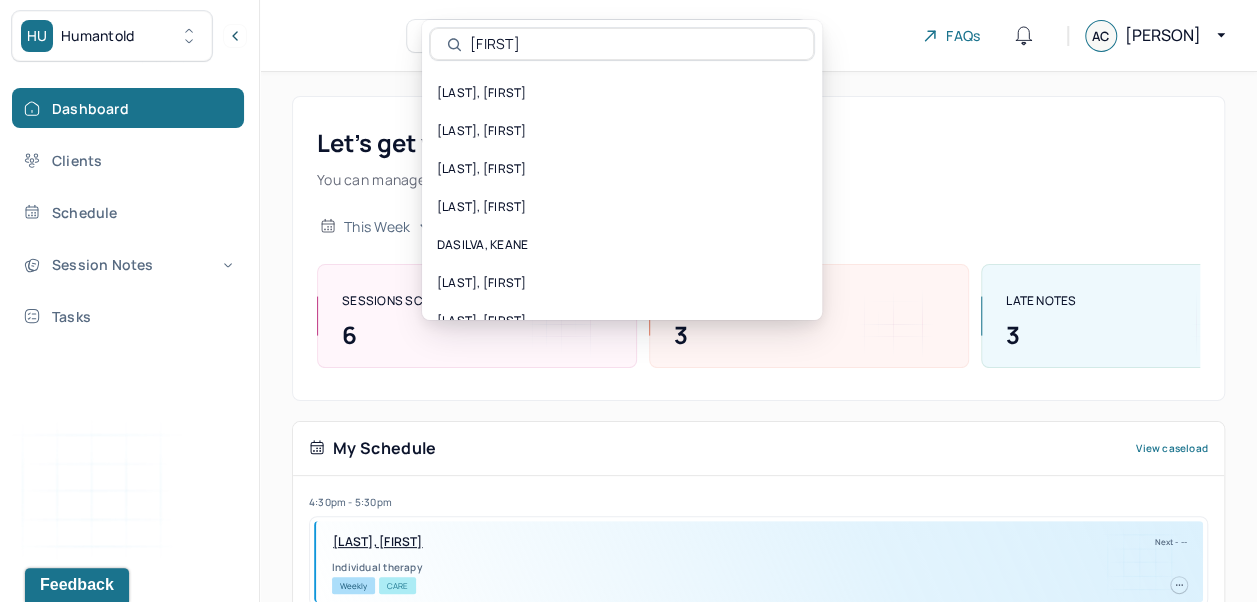 type on "amanda" 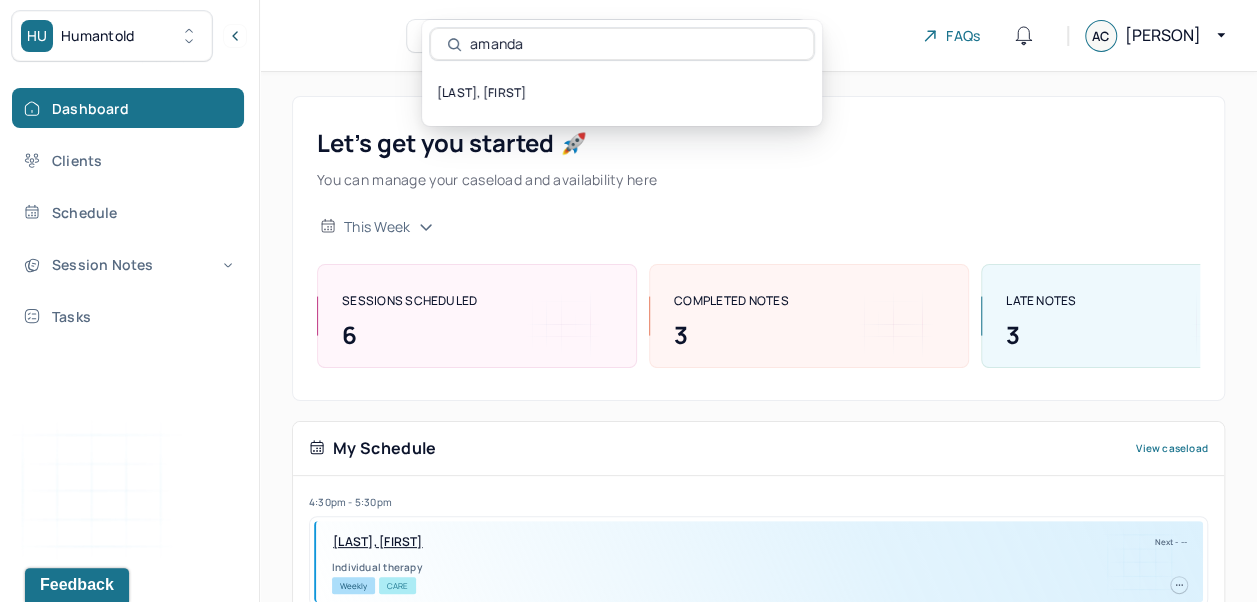 click on "[LAST], [FIRST]" at bounding box center [622, 93] 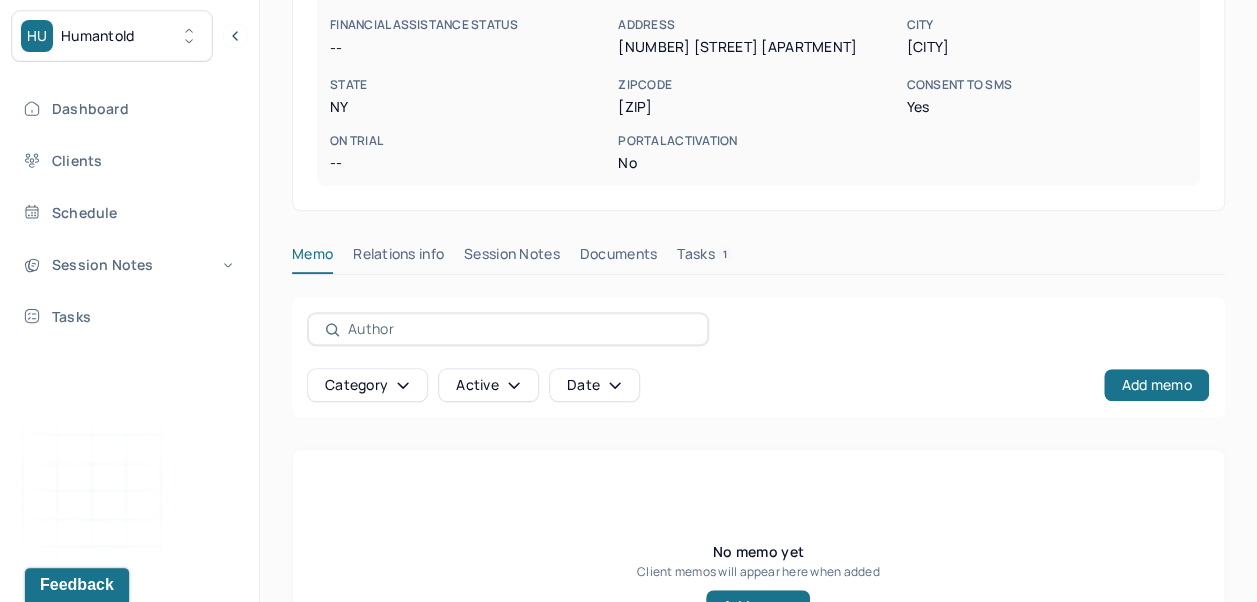 scroll, scrollTop: 565, scrollLeft: 0, axis: vertical 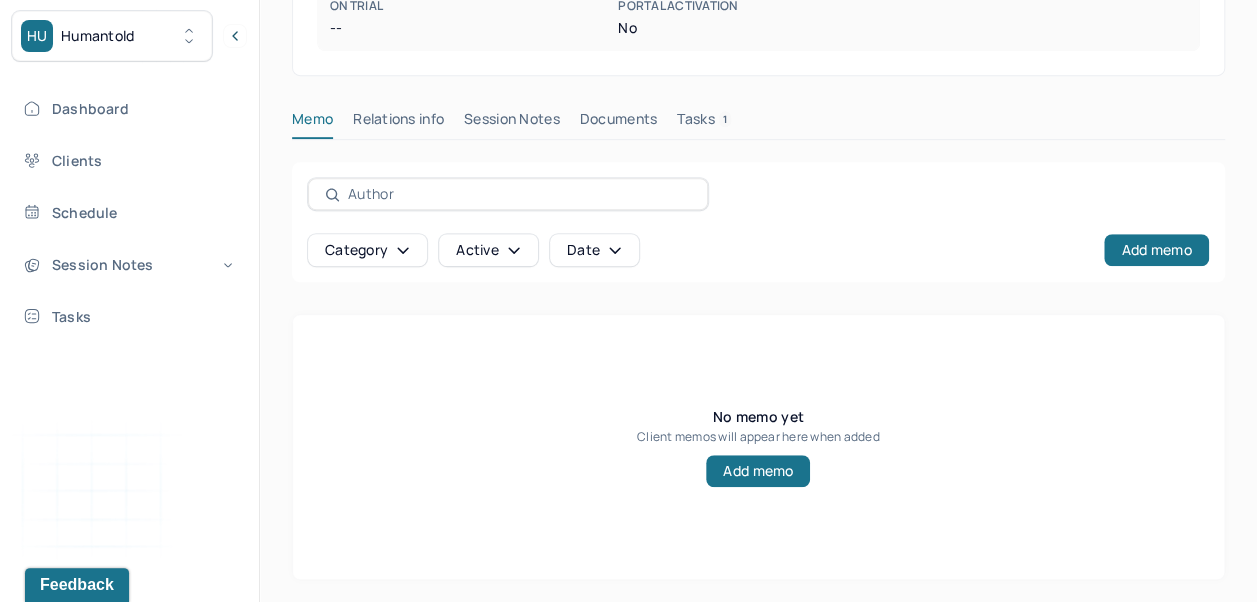 click on "Session Notes" at bounding box center (512, 123) 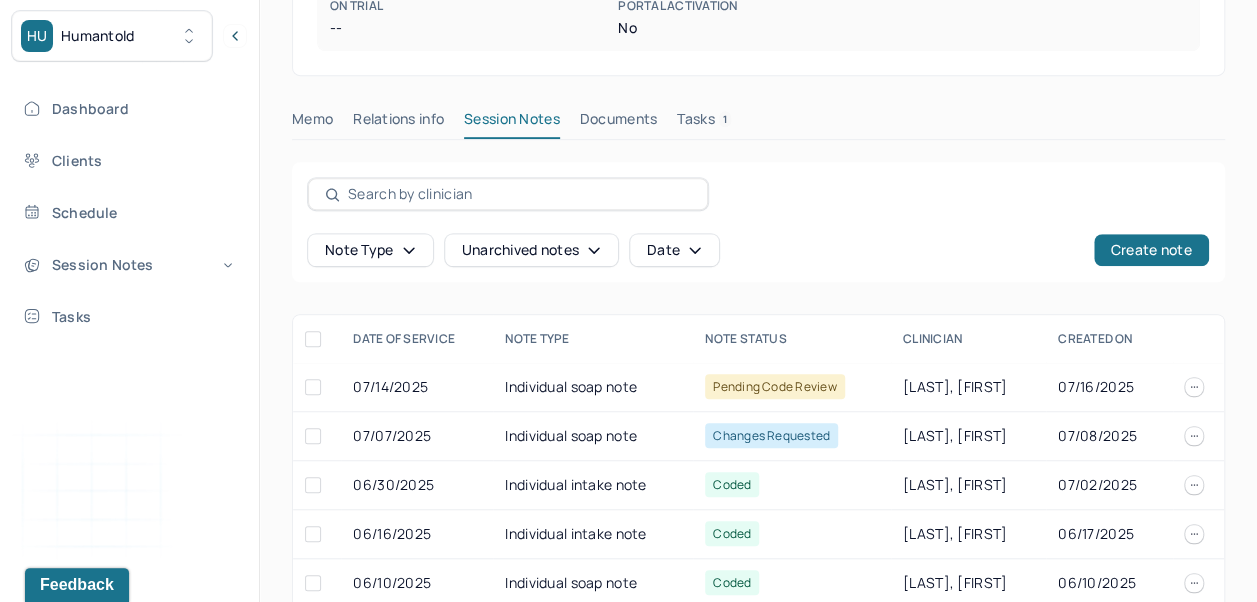 click on "Pending code review" at bounding box center [775, 386] 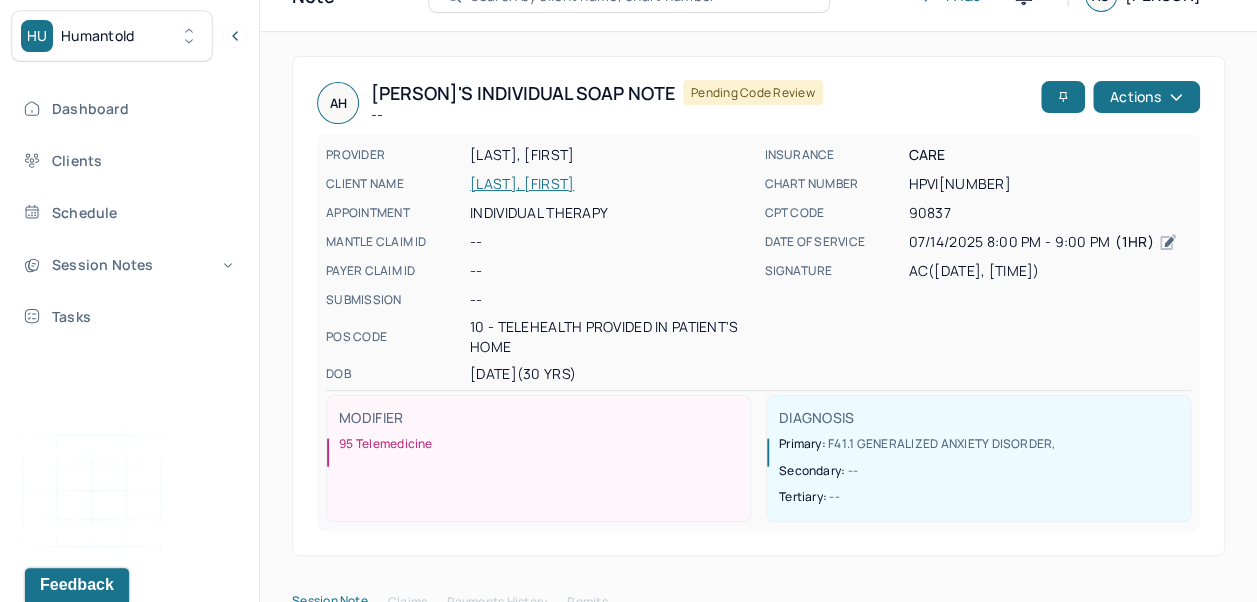 scroll, scrollTop: 0, scrollLeft: 0, axis: both 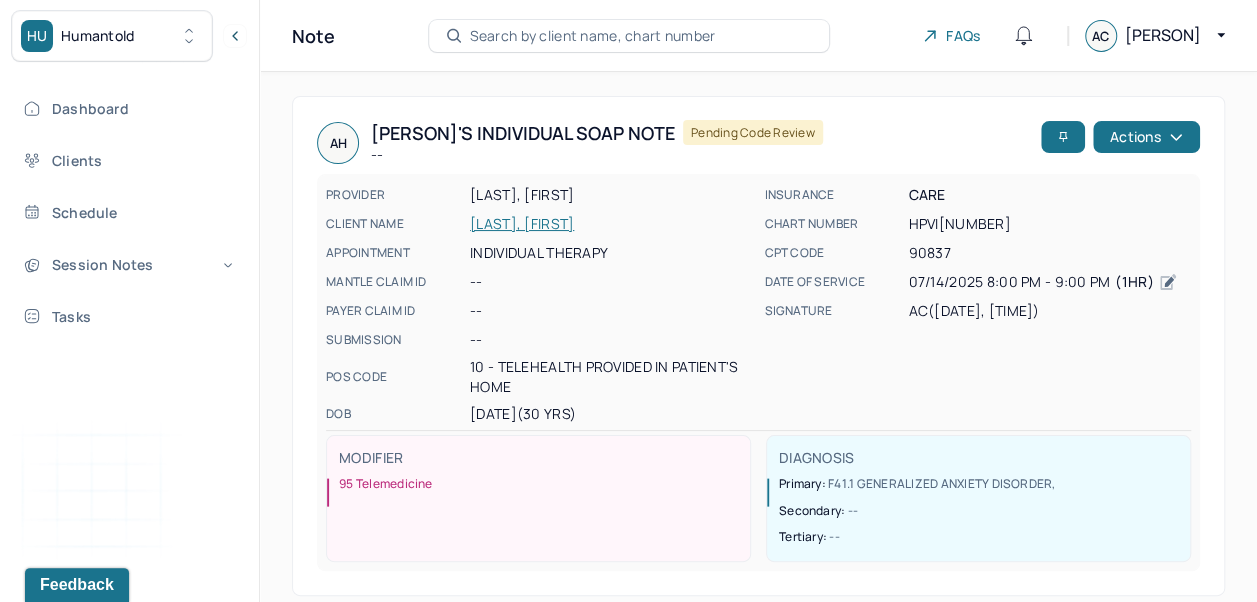 click on "Dashboard" at bounding box center (128, 108) 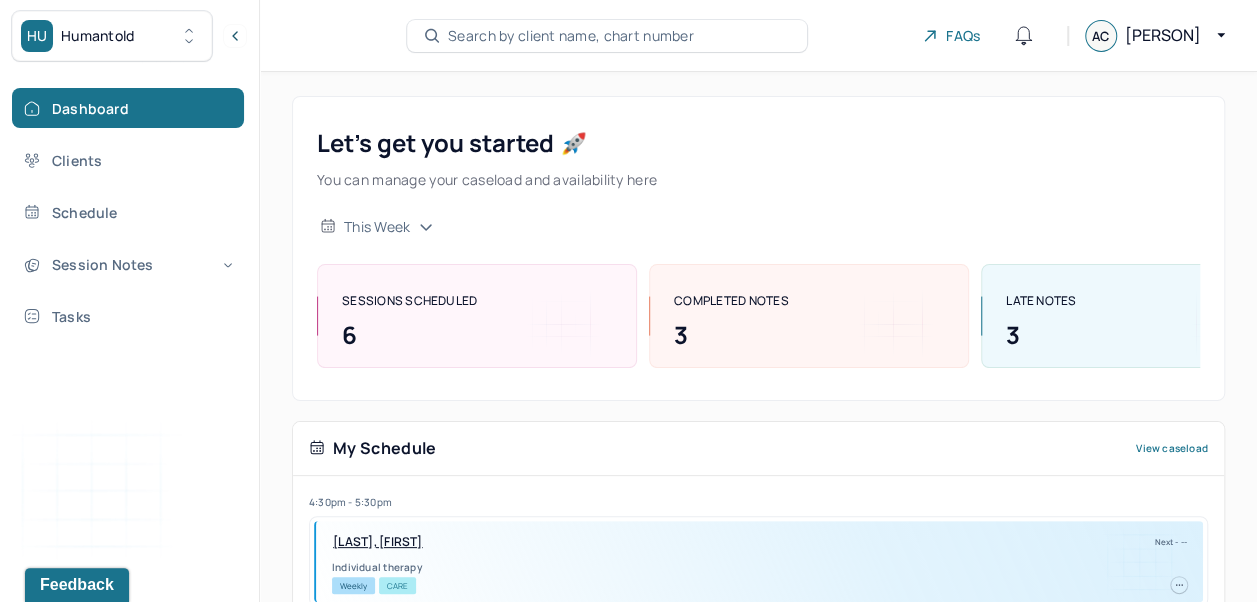 click on "Search by client name, chart number" at bounding box center (571, 36) 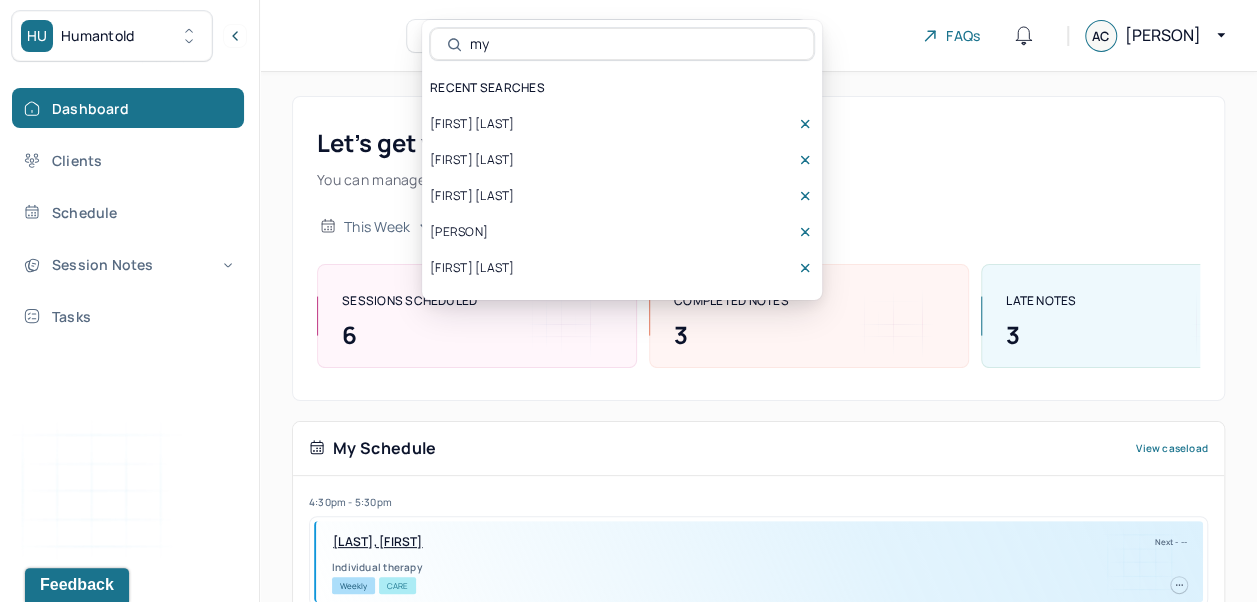 type on "m" 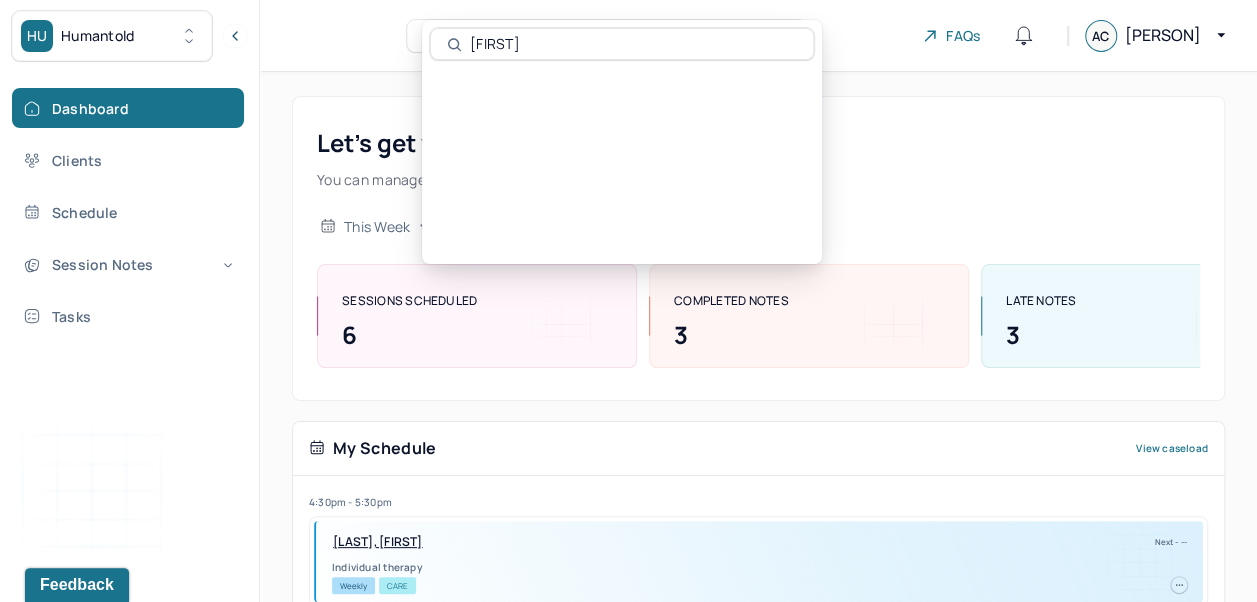 type on "[FIRST]" 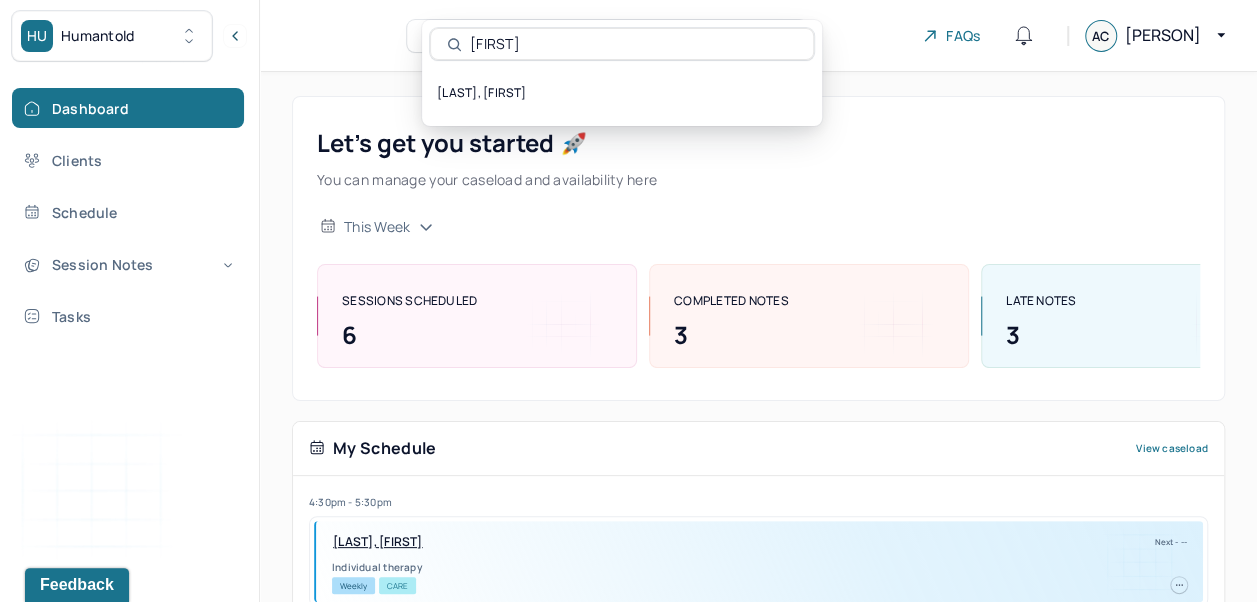 click on "[LAST], [FIRST]" at bounding box center (622, 93) 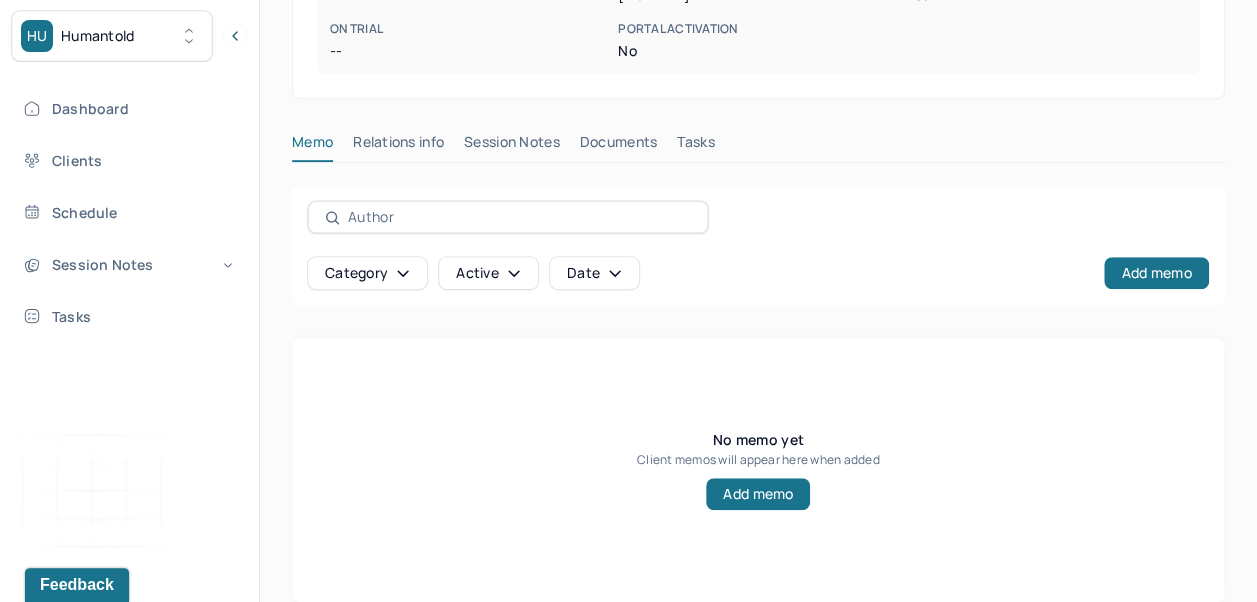scroll, scrollTop: 549, scrollLeft: 0, axis: vertical 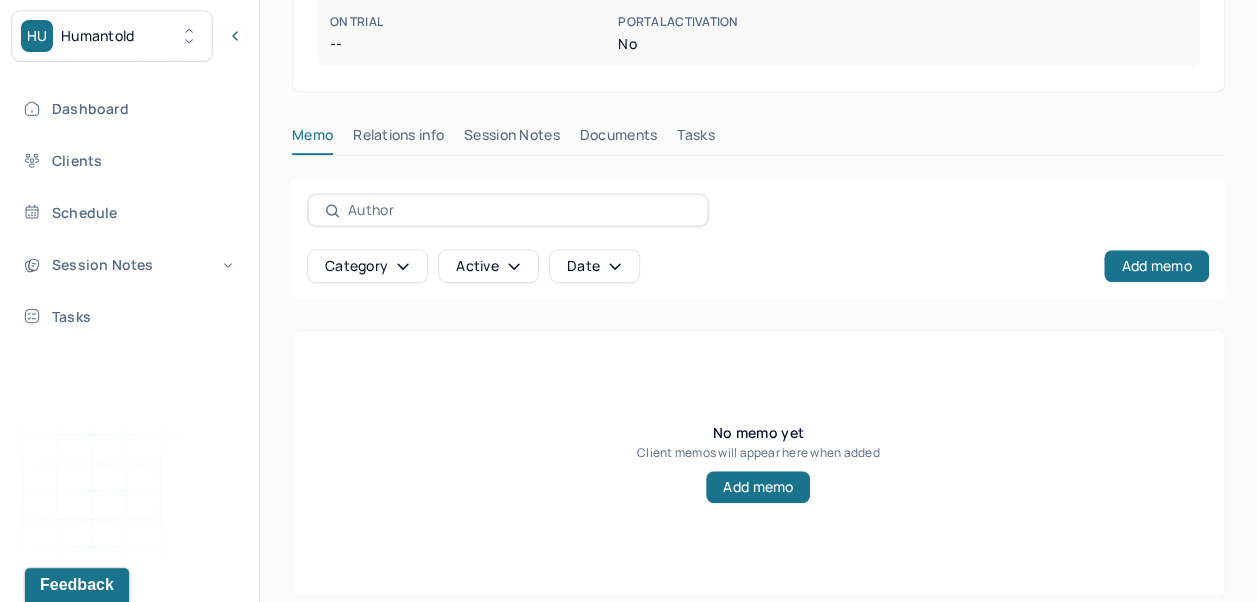 click on "Session Notes" at bounding box center [512, 139] 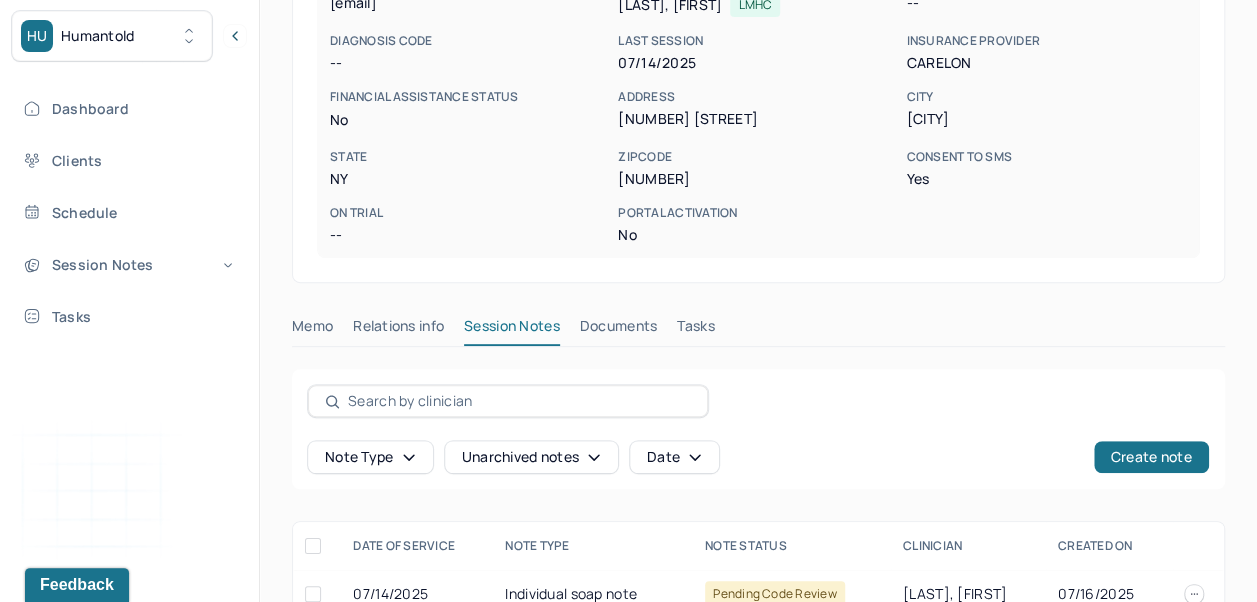 scroll, scrollTop: 0, scrollLeft: 0, axis: both 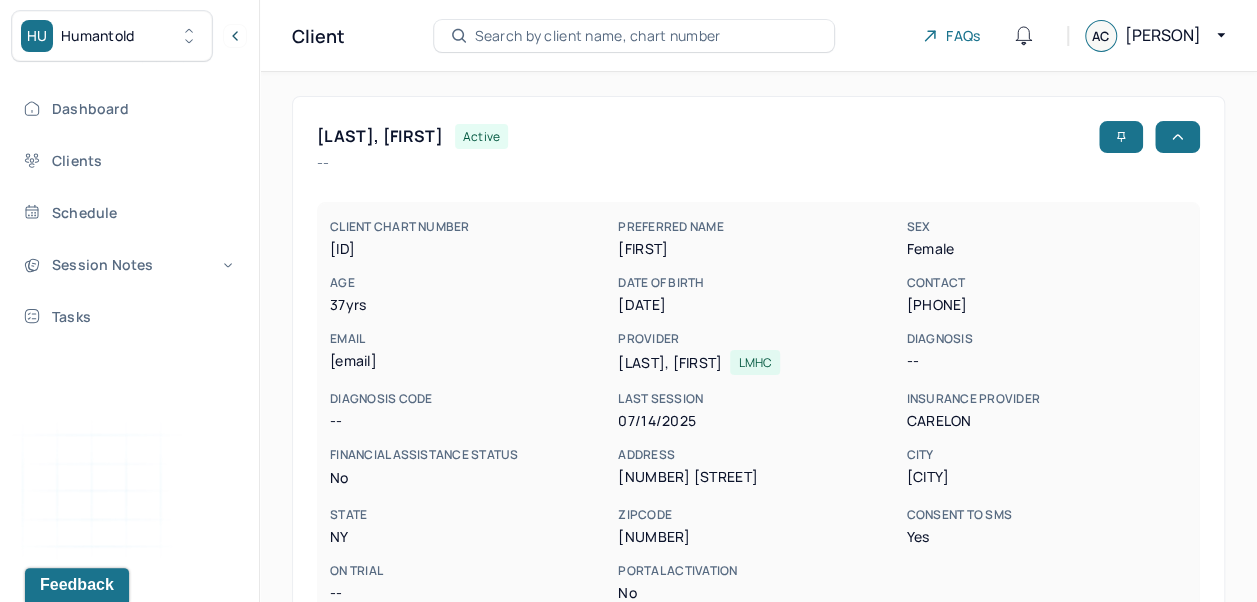 click on "Search by client name, chart number" at bounding box center [634, 36] 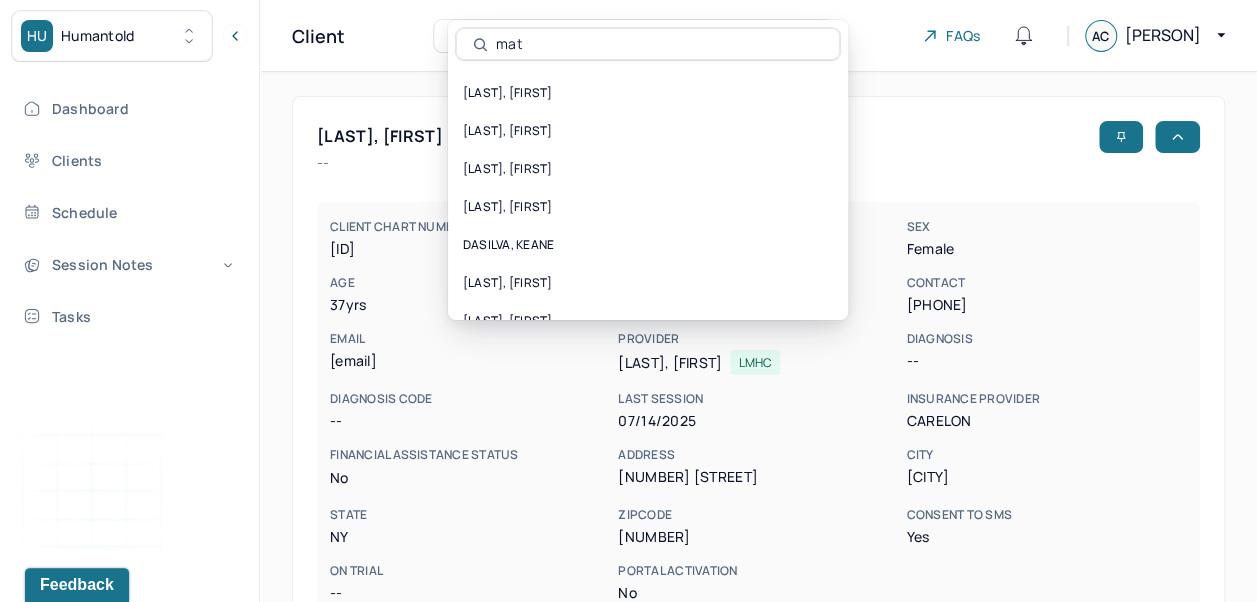 type on "matt" 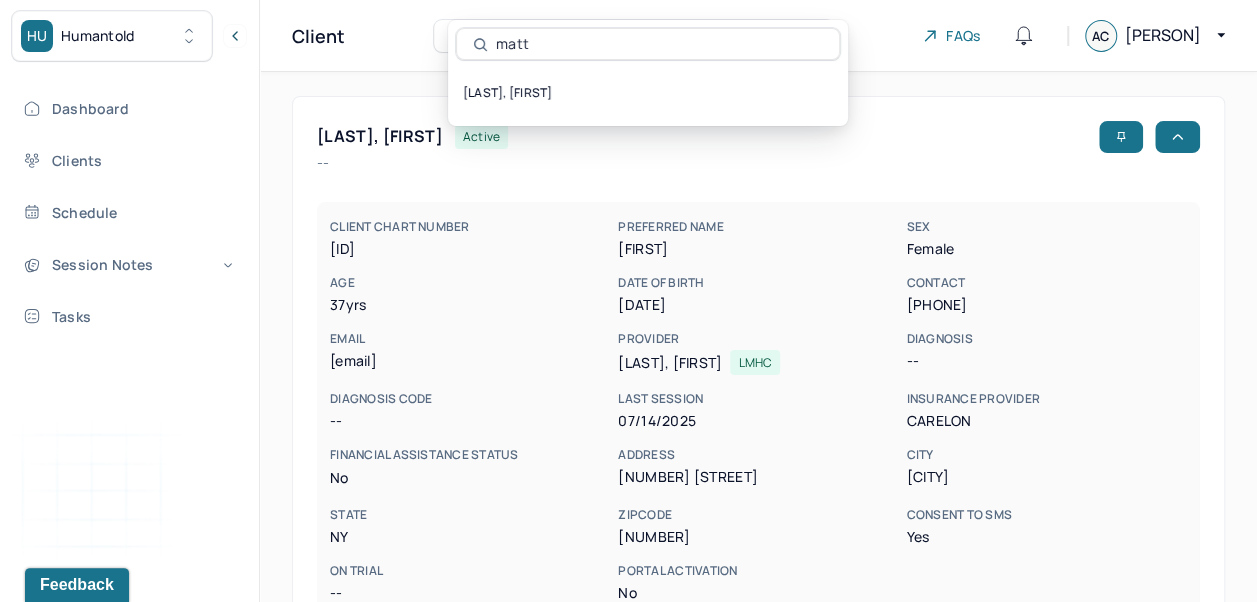 click on "[LAST], [FIRST]" at bounding box center (648, 93) 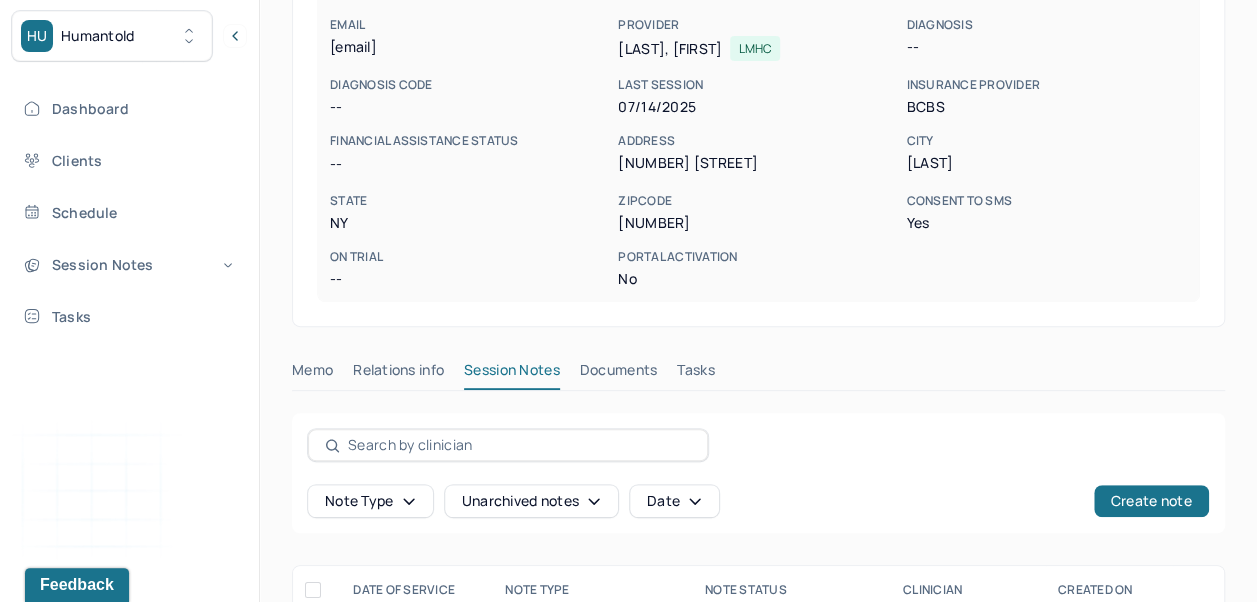 scroll, scrollTop: 0, scrollLeft: 0, axis: both 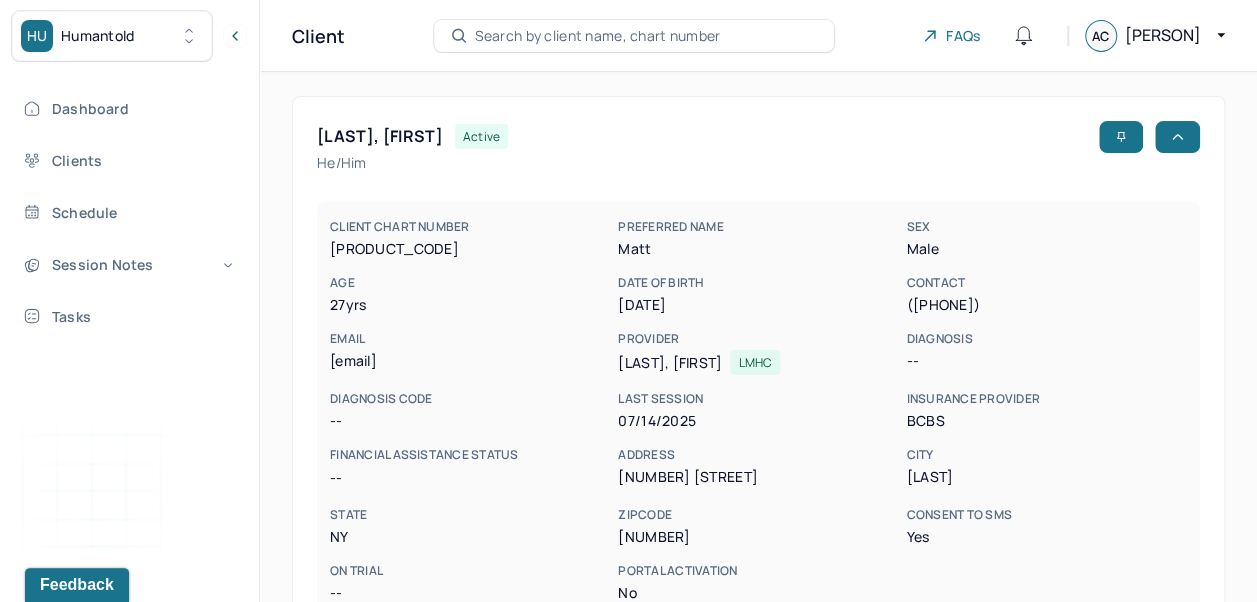 click on "Search by client name, chart number" at bounding box center [598, 36] 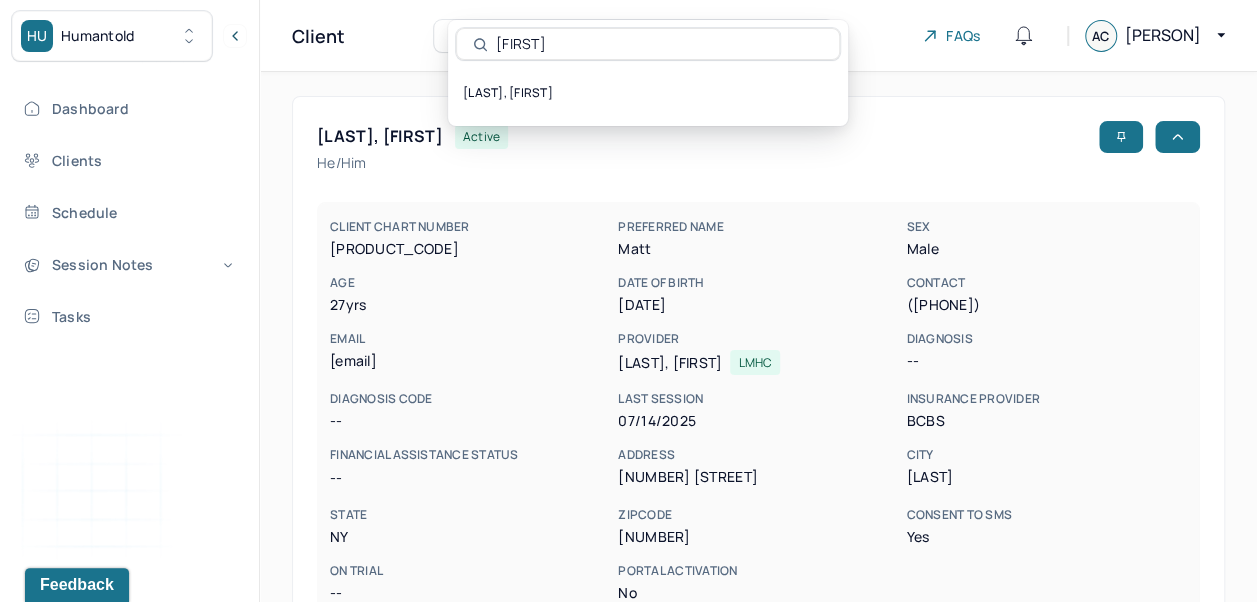 type on "[FIRST]" 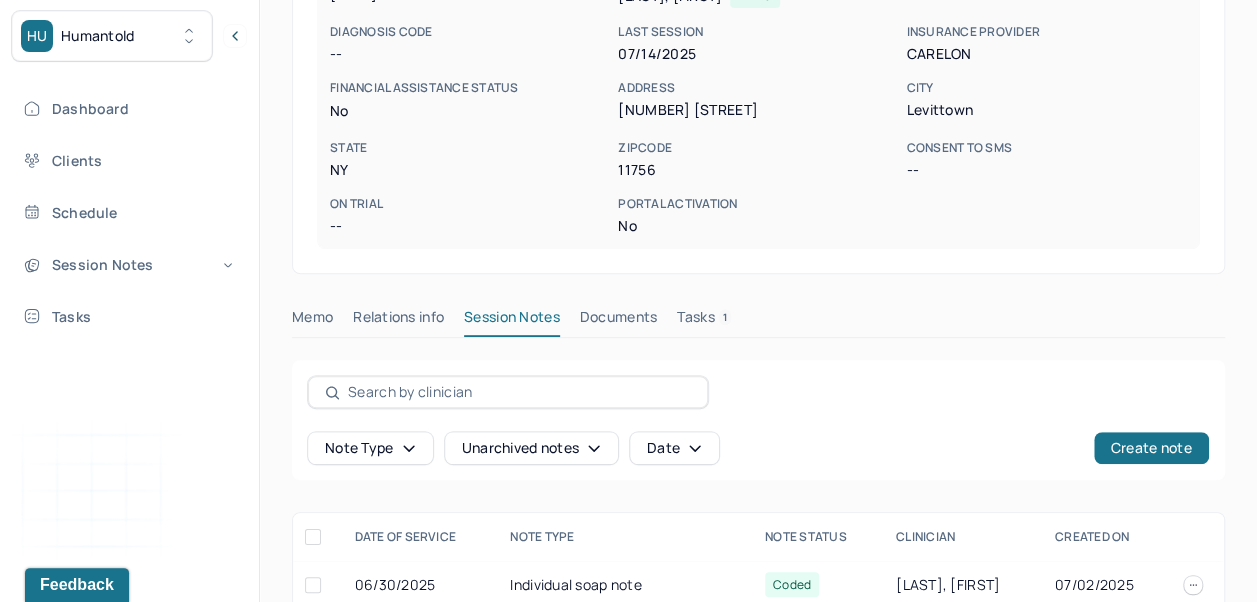 scroll, scrollTop: 380, scrollLeft: 0, axis: vertical 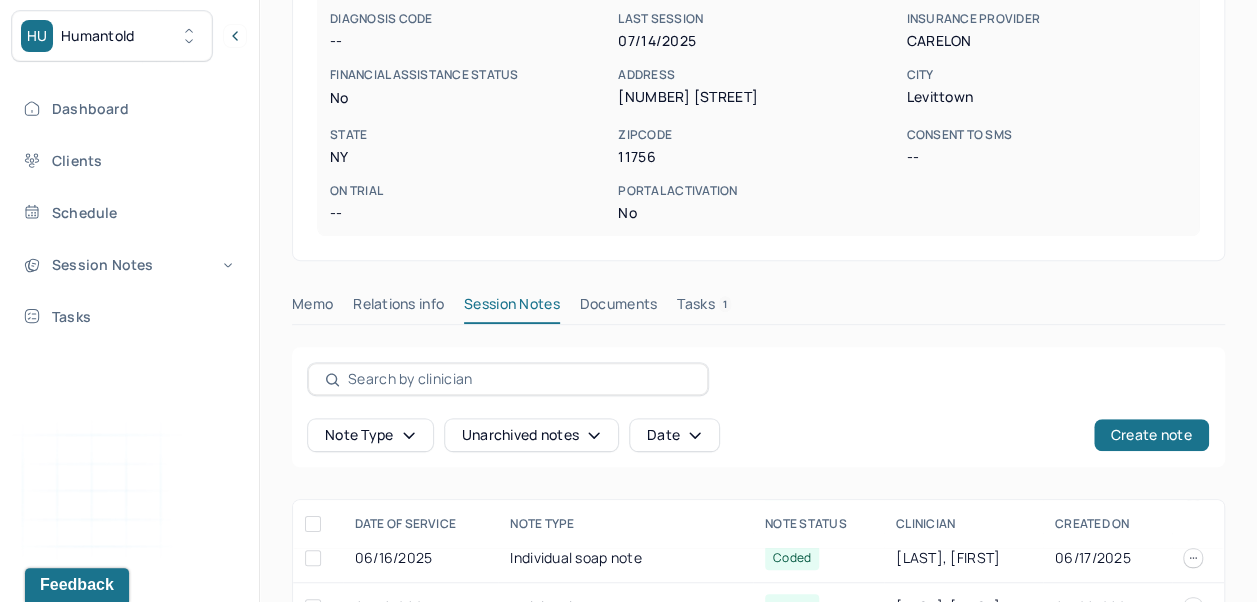 click on "Create note" at bounding box center [1151, 435] 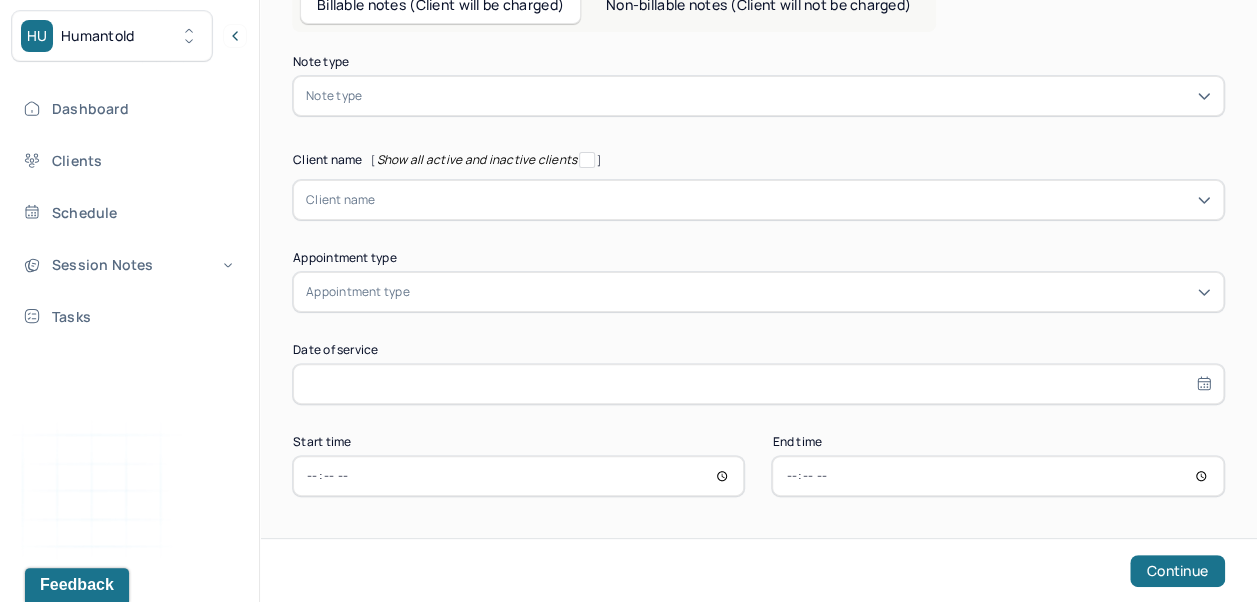 click on "Note type Note type" at bounding box center [758, 86] 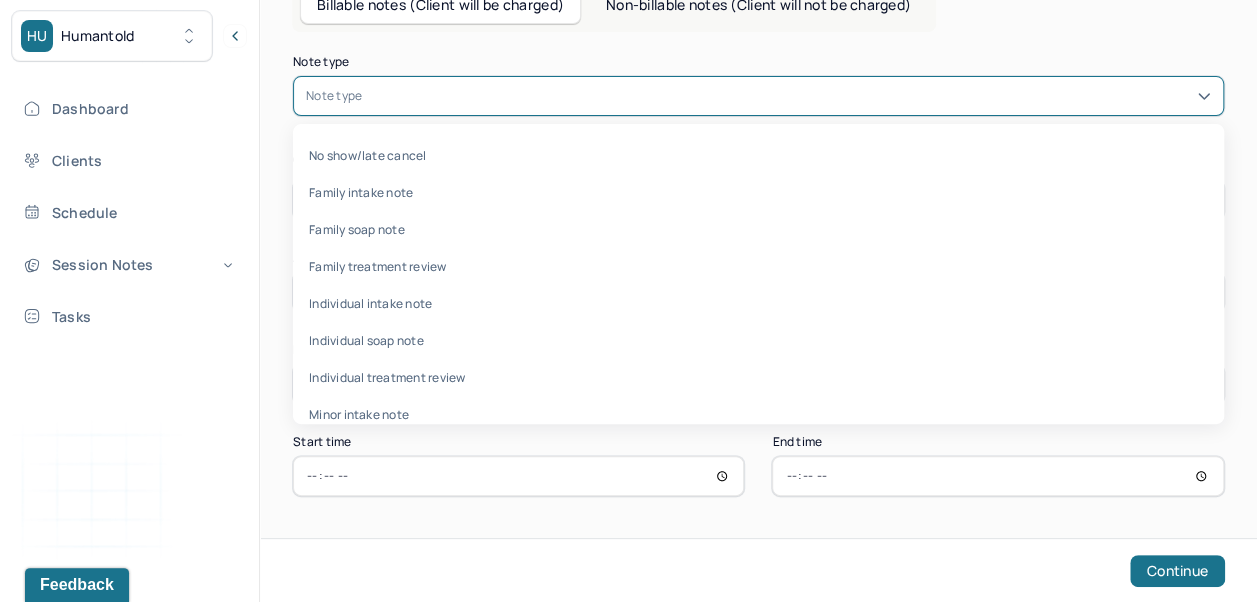 click on "Individual soap note" at bounding box center [758, 340] 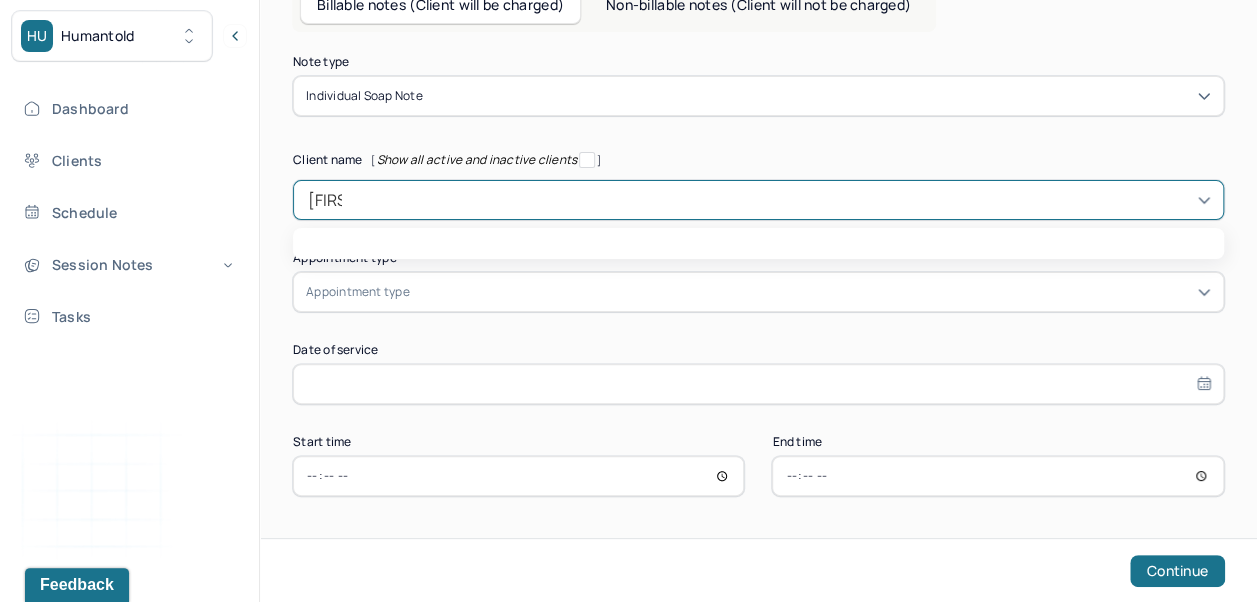 type on "[FIRST]" 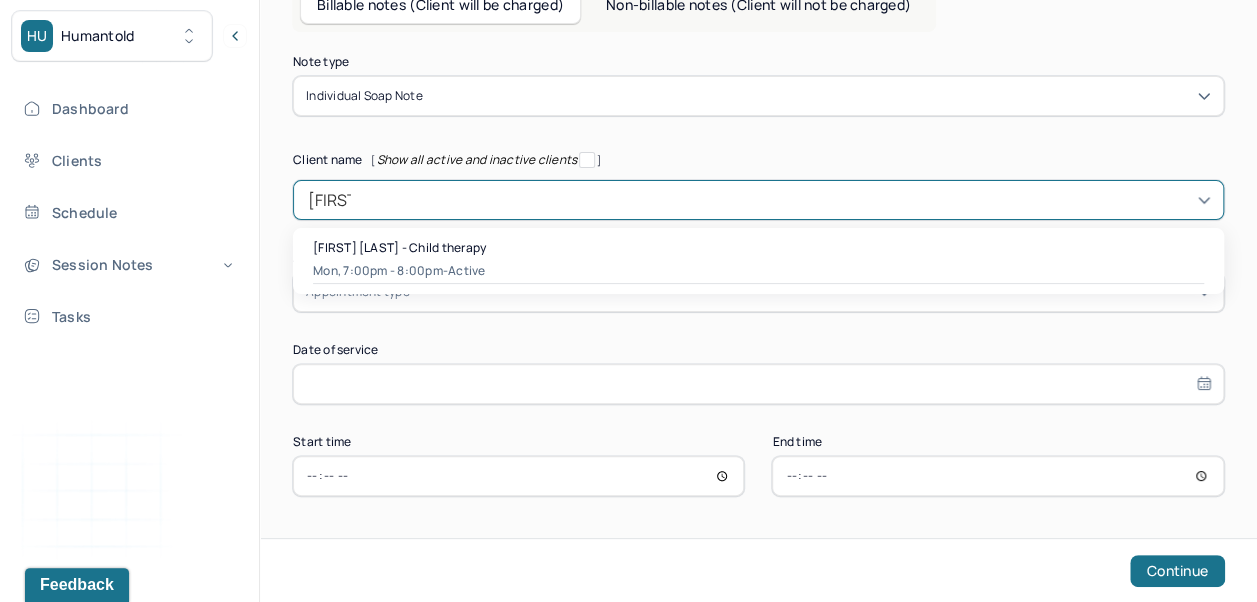click on "Mon, 7:00pm - 8:00pm  -  active" at bounding box center [758, 271] 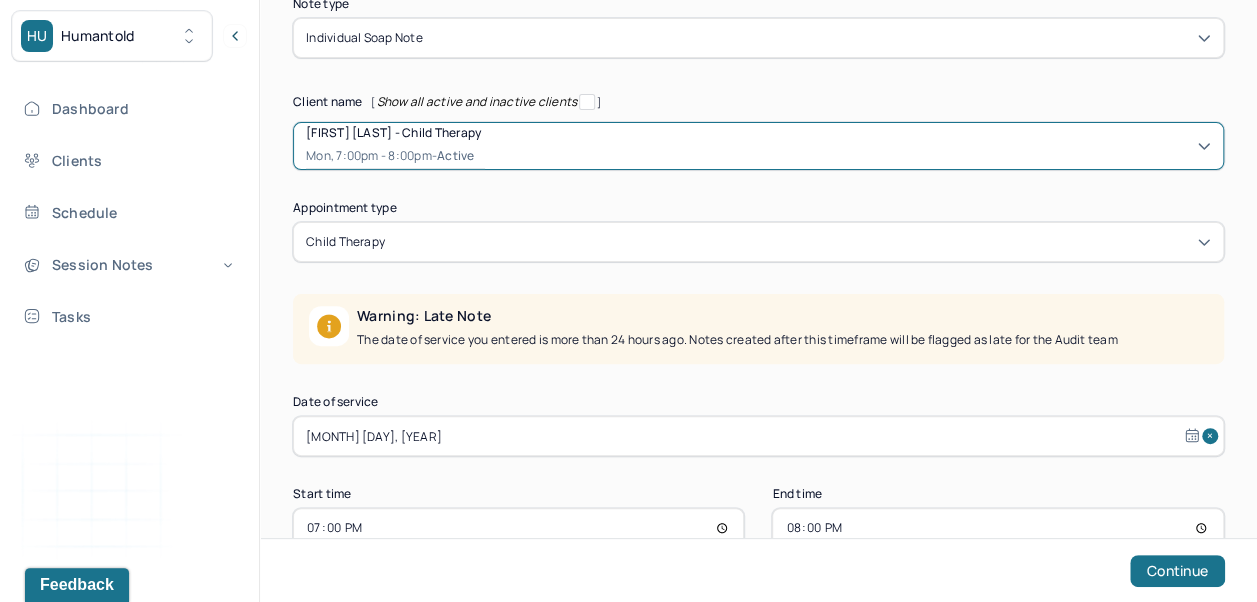 scroll, scrollTop: 228, scrollLeft: 0, axis: vertical 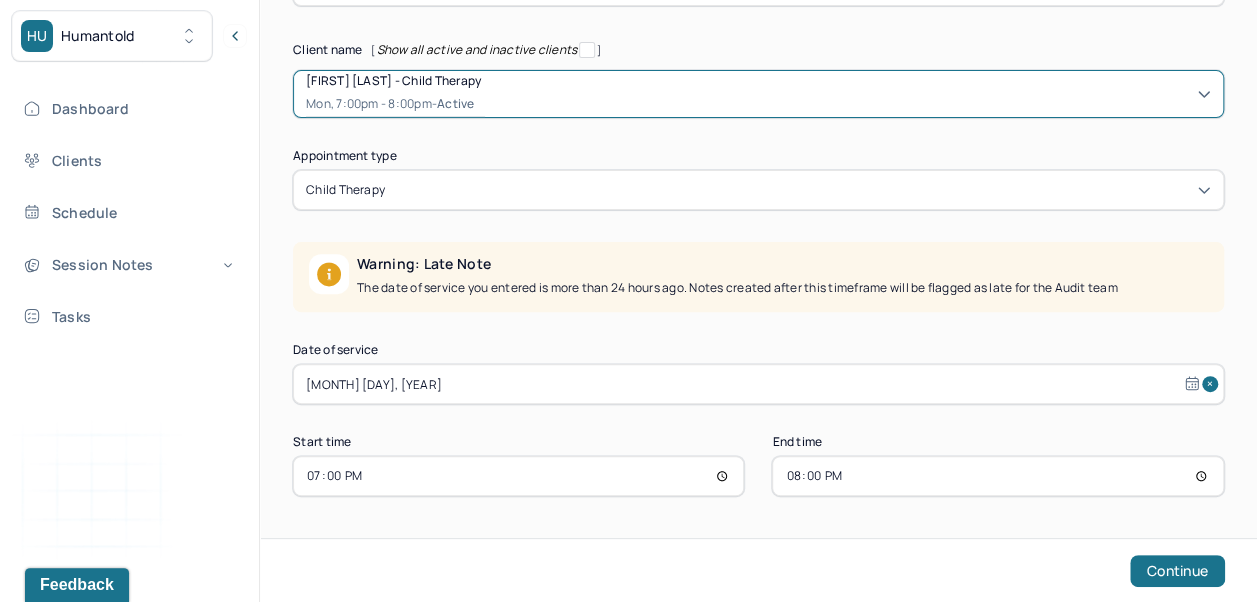 click on "Continue" at bounding box center [1177, 571] 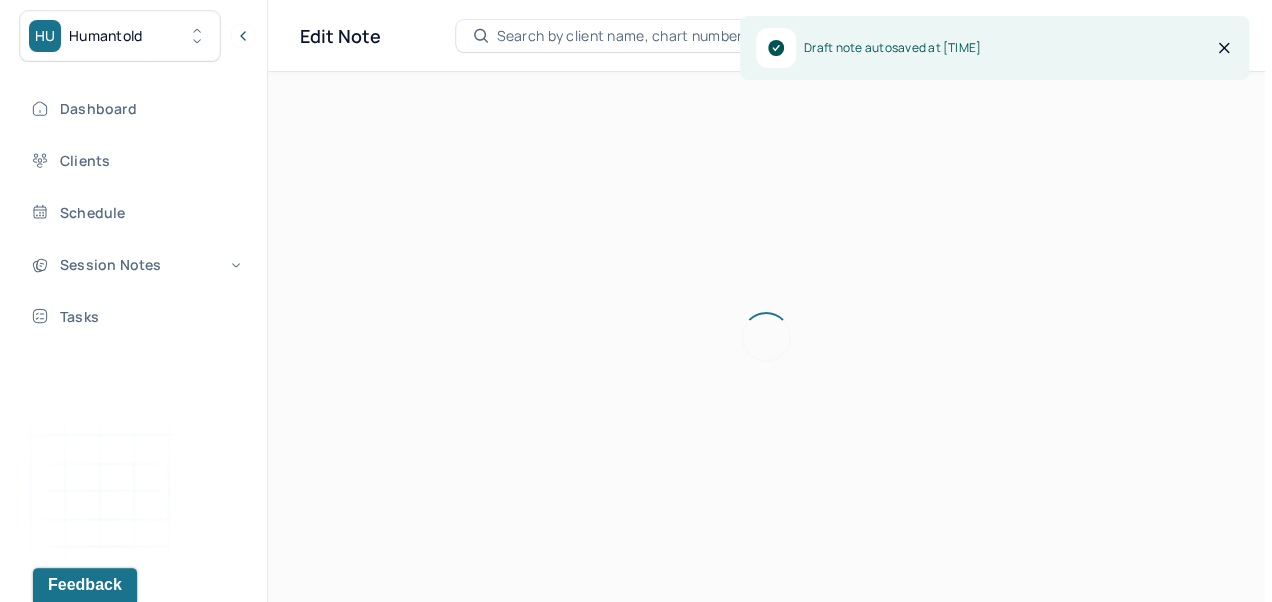 scroll, scrollTop: 0, scrollLeft: 0, axis: both 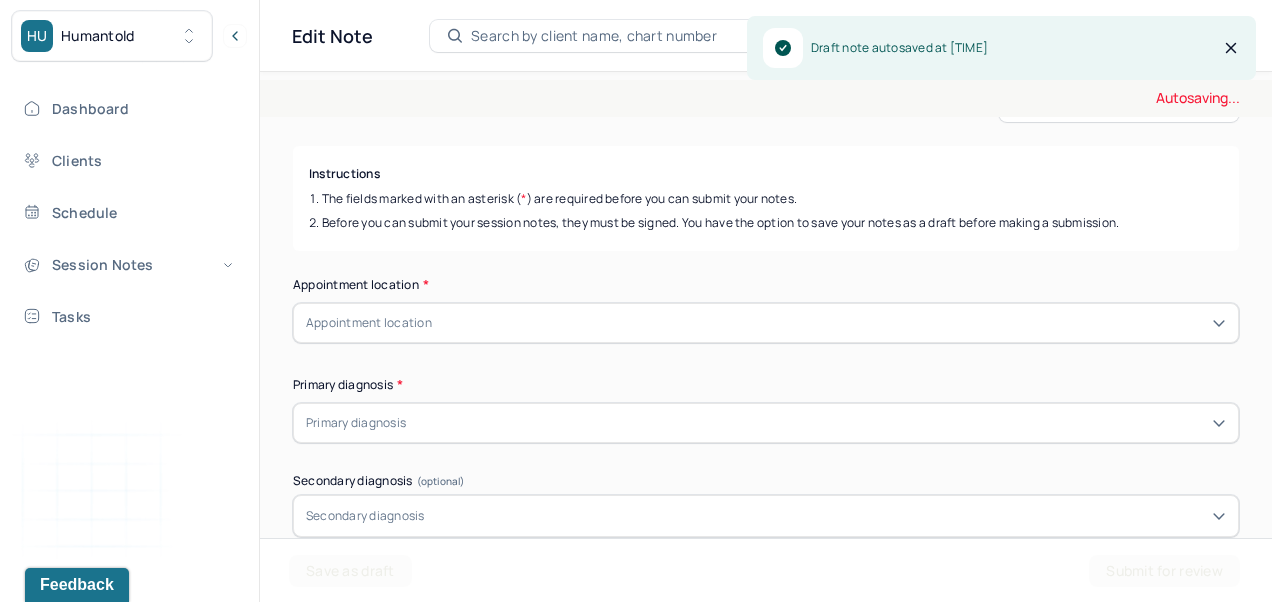 click on "Autosaving..." at bounding box center (766, 98) 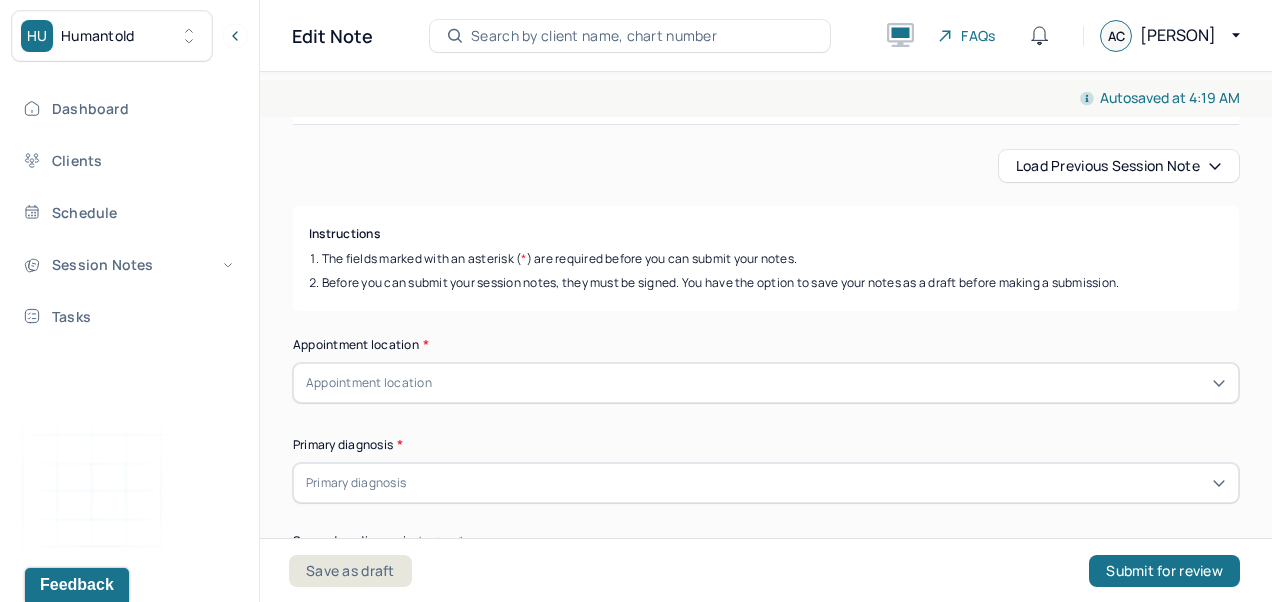 scroll, scrollTop: 168, scrollLeft: 0, axis: vertical 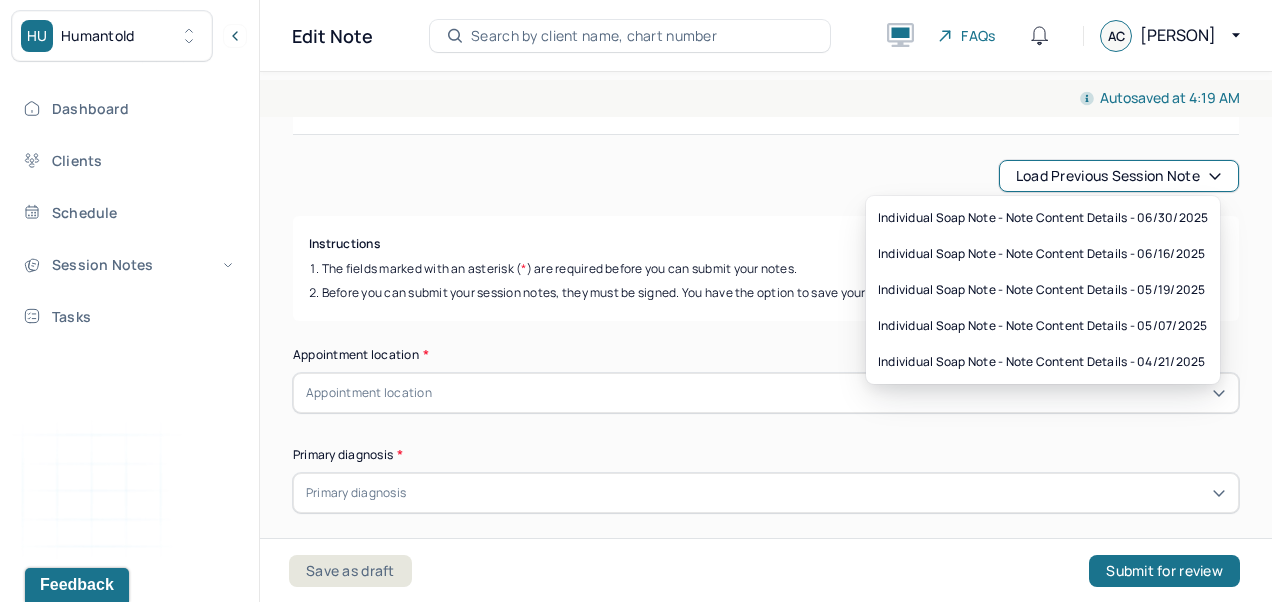 click on "Load previous session note" at bounding box center (1119, 176) 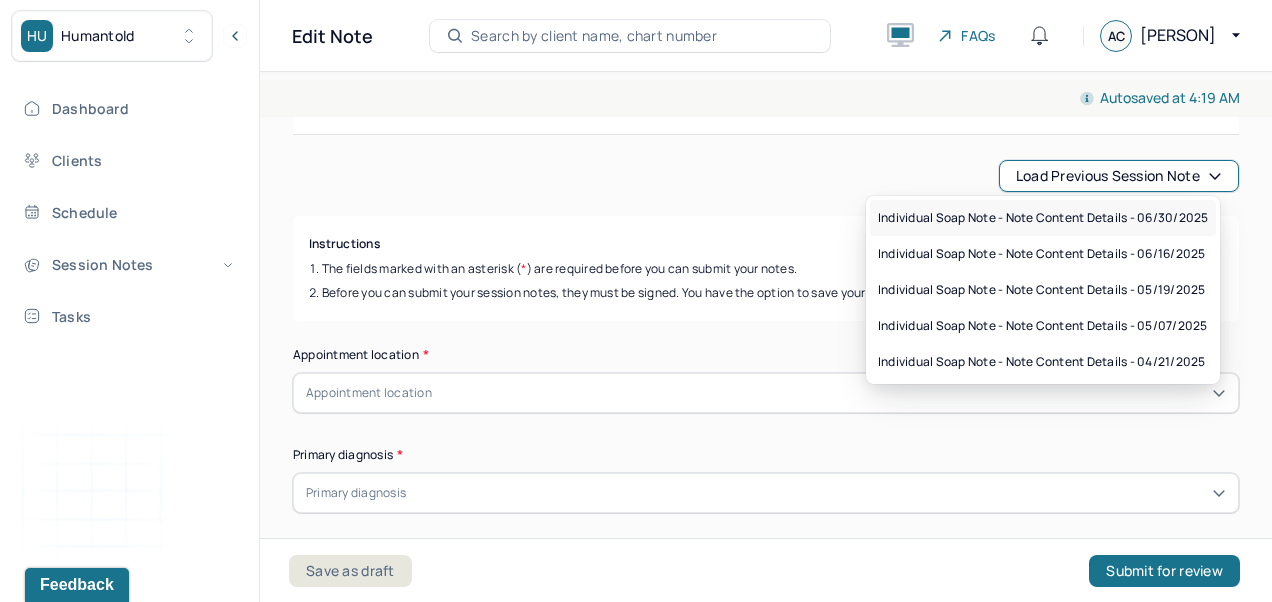 click on "Individual soap note   - Note content Details -   [DATE]" at bounding box center (1043, 218) 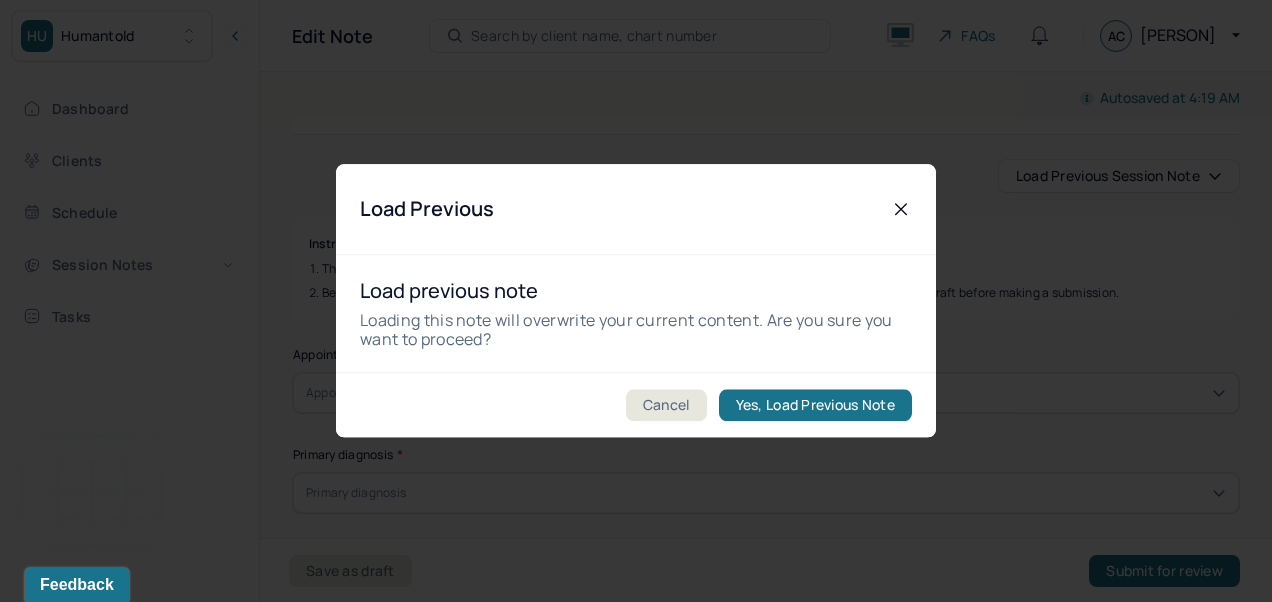 click on "Yes, Load Previous Note" at bounding box center [815, 406] 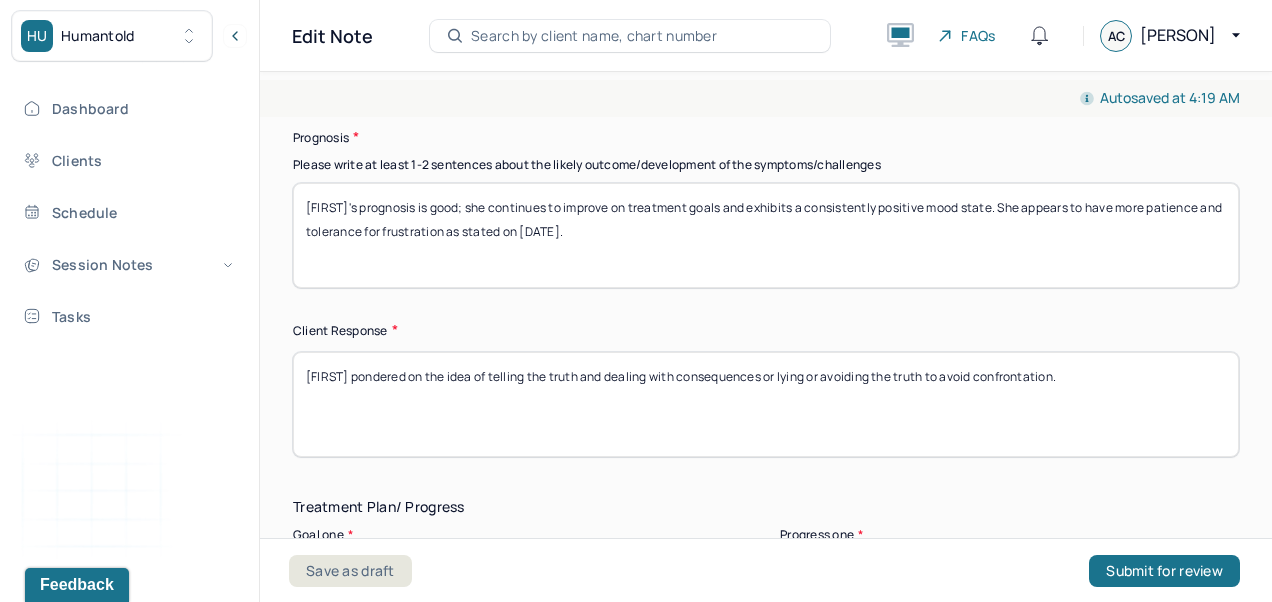 scroll, scrollTop: 2961, scrollLeft: 0, axis: vertical 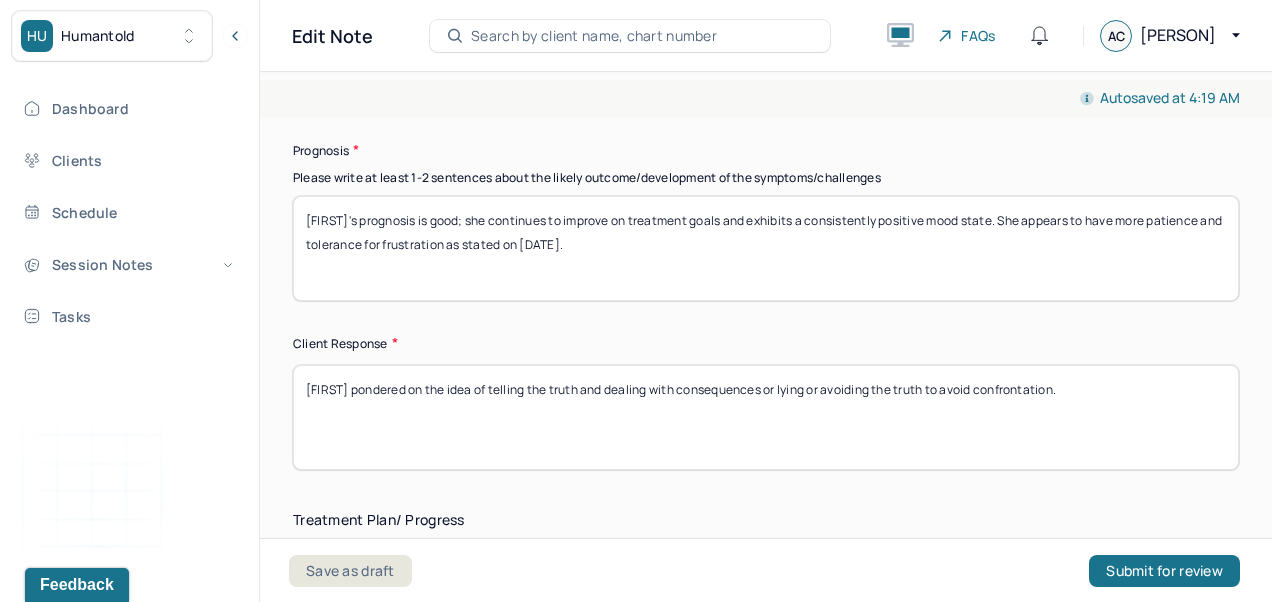 click on "[FIRST]'s prognosis is good; she continues to improve on treatment goals and exhibits a consistently positive mood state. She appears to have more patience and tolerance for frustration as stated on [DATE]." at bounding box center [766, 248] 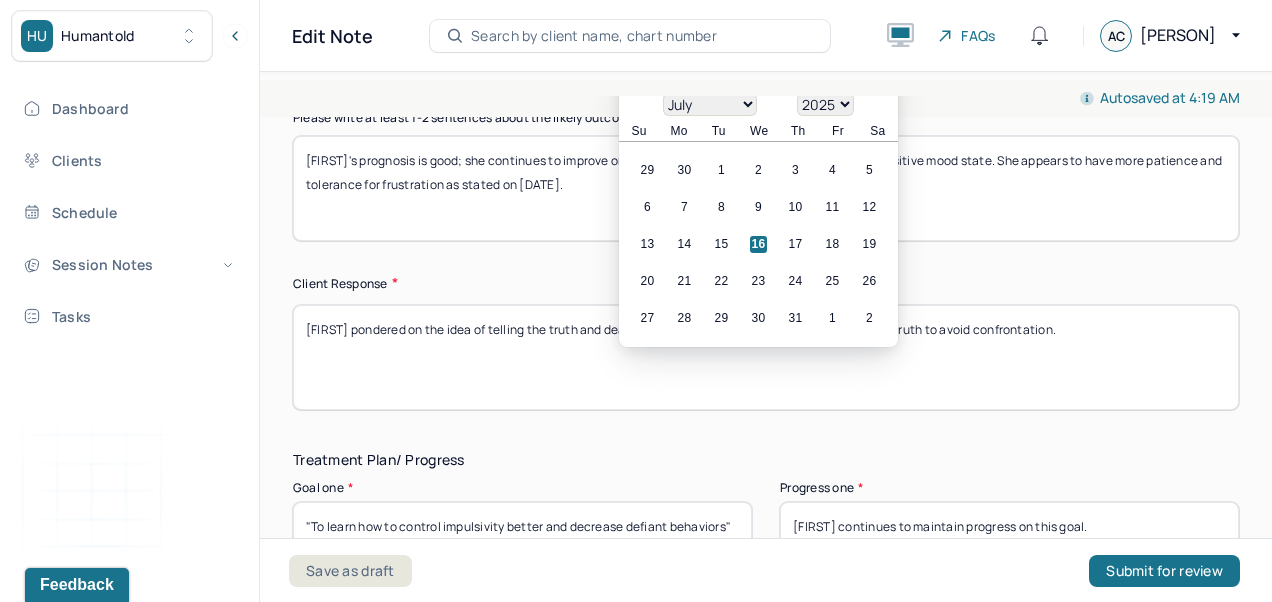 scroll, scrollTop: 3022, scrollLeft: 0, axis: vertical 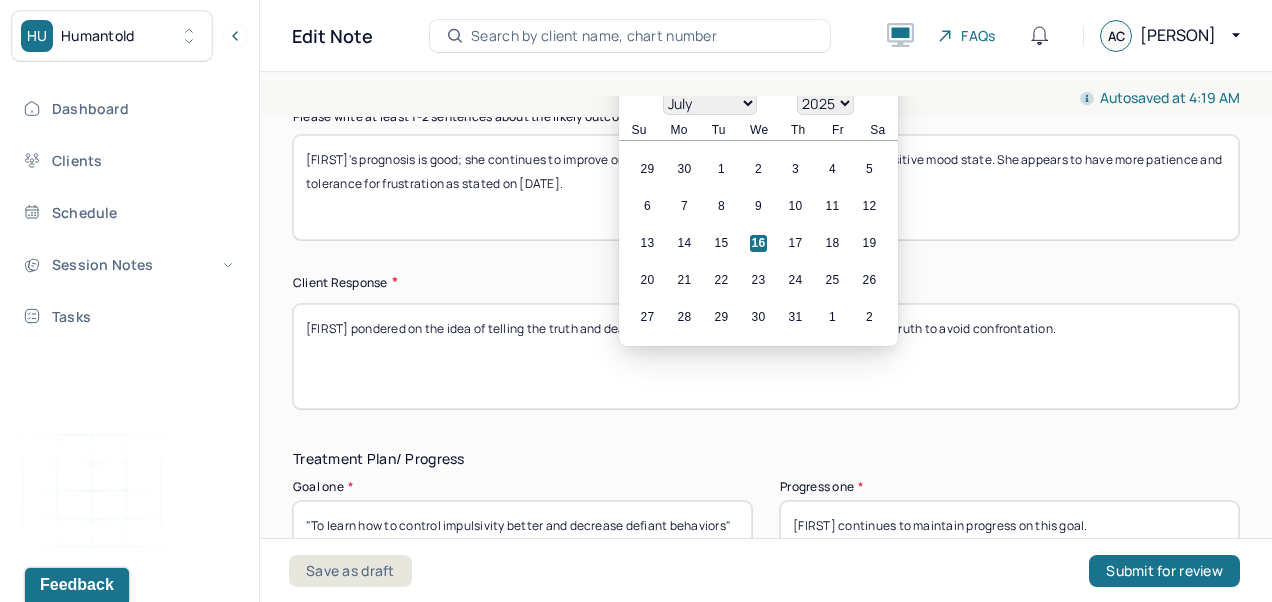 click on "28" at bounding box center [684, 317] 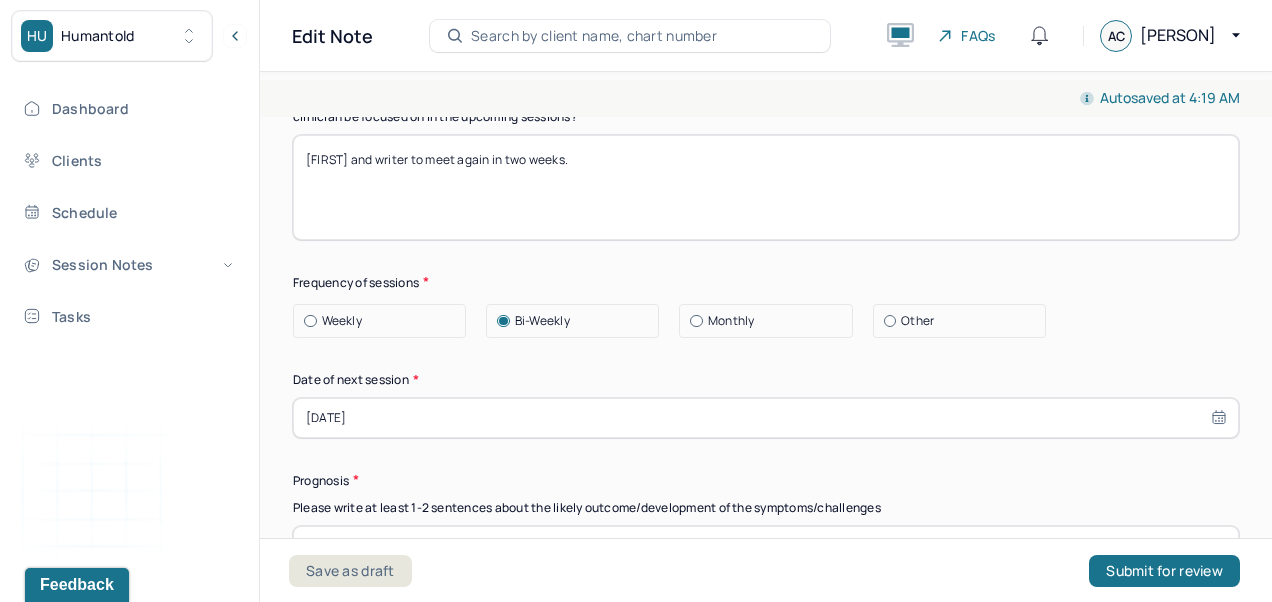 scroll, scrollTop: 2622, scrollLeft: 0, axis: vertical 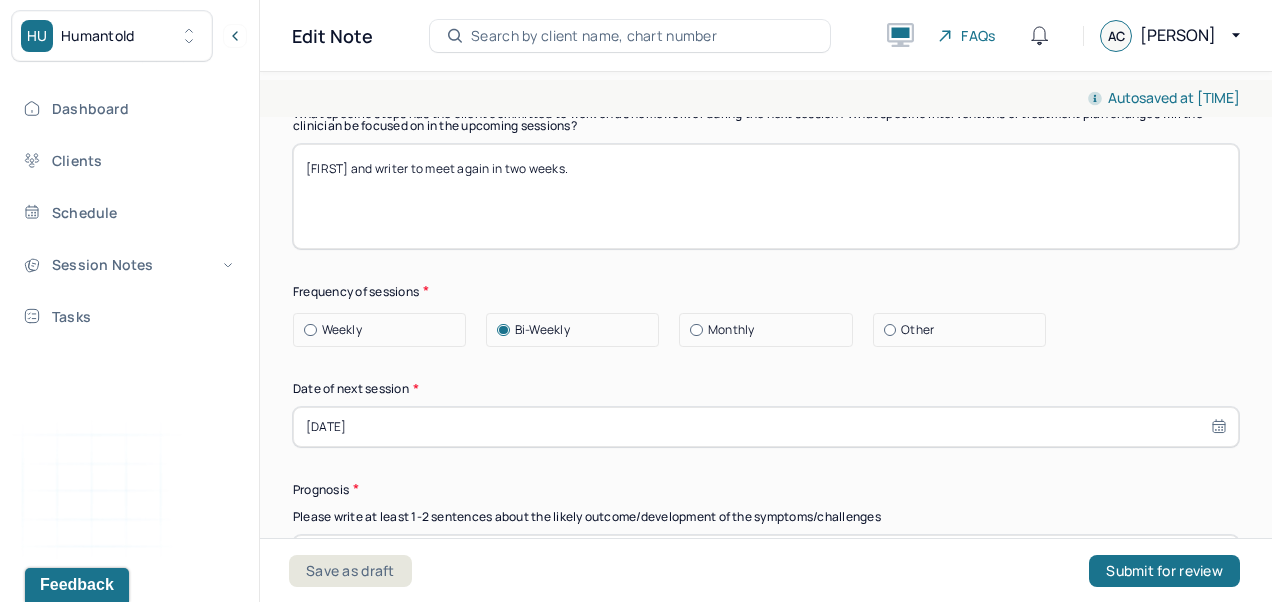 click on "[FIRST] and writer to meet again in two weeks." at bounding box center [766, 196] 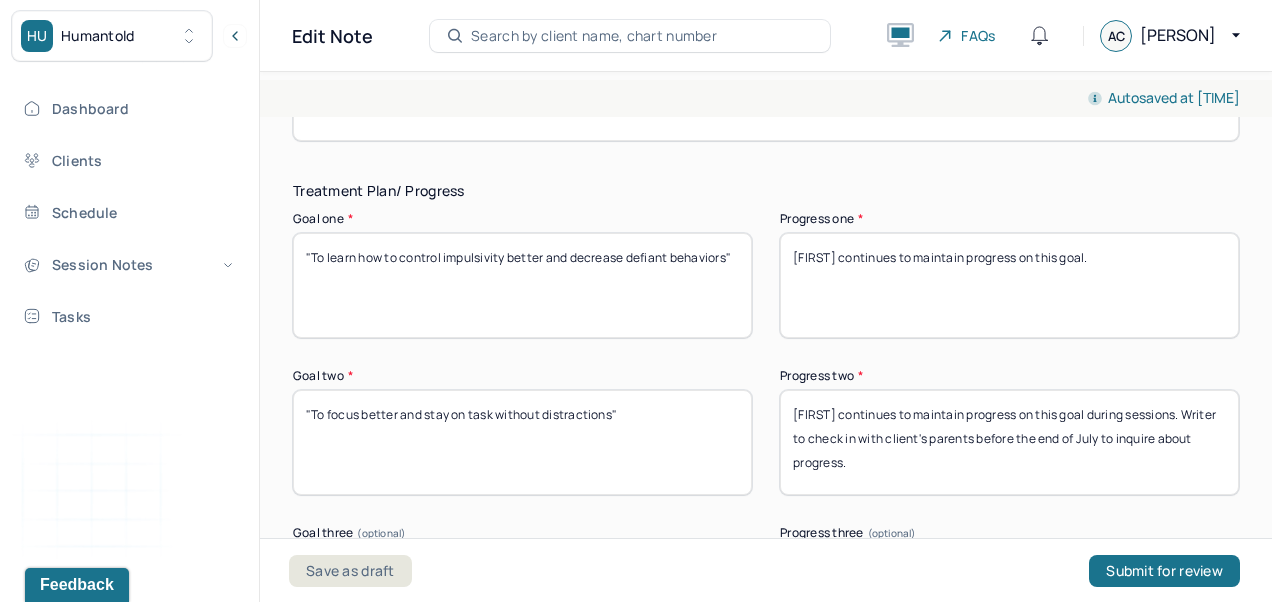 scroll, scrollTop: 3292, scrollLeft: 0, axis: vertical 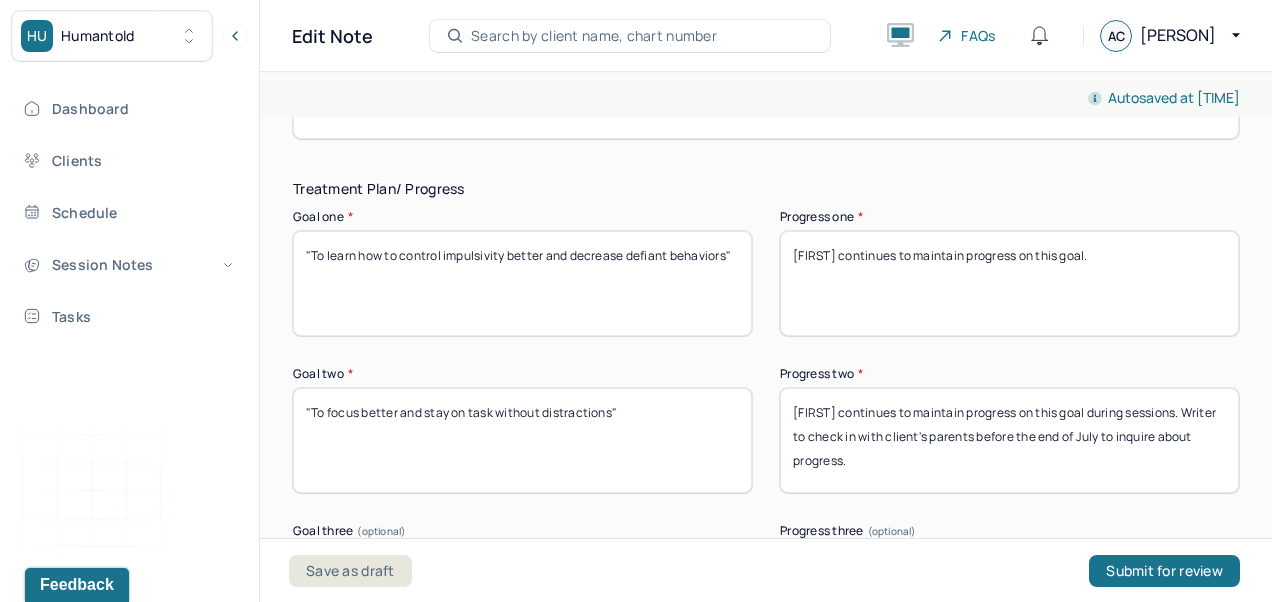 type on "[FIRST] and writer to meet again on [DATE] at [TIME]." 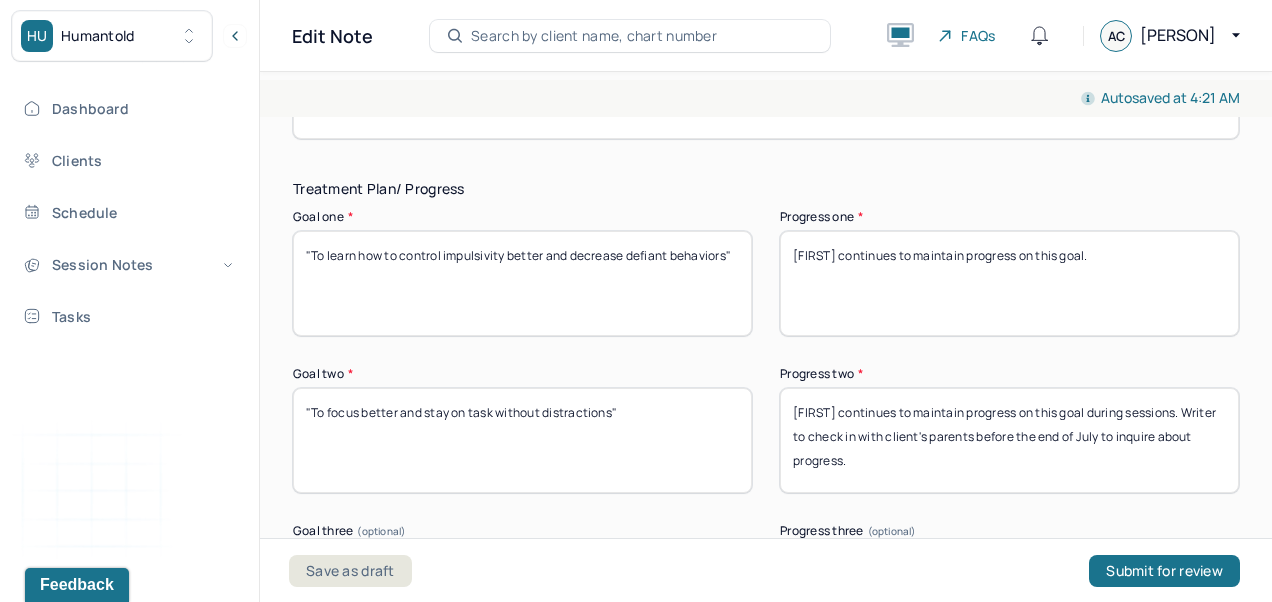 click on "[FIRST] reported that she is often clumsy, and that she fell over a week ago" at bounding box center [766, 86] 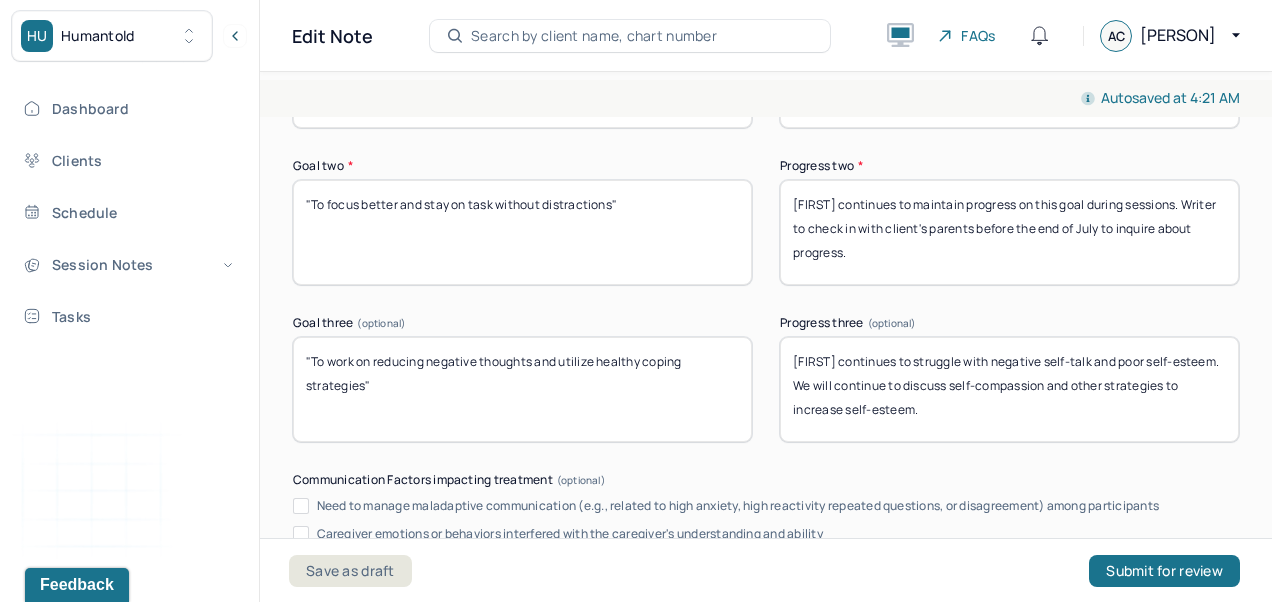 scroll, scrollTop: 3504, scrollLeft: 0, axis: vertical 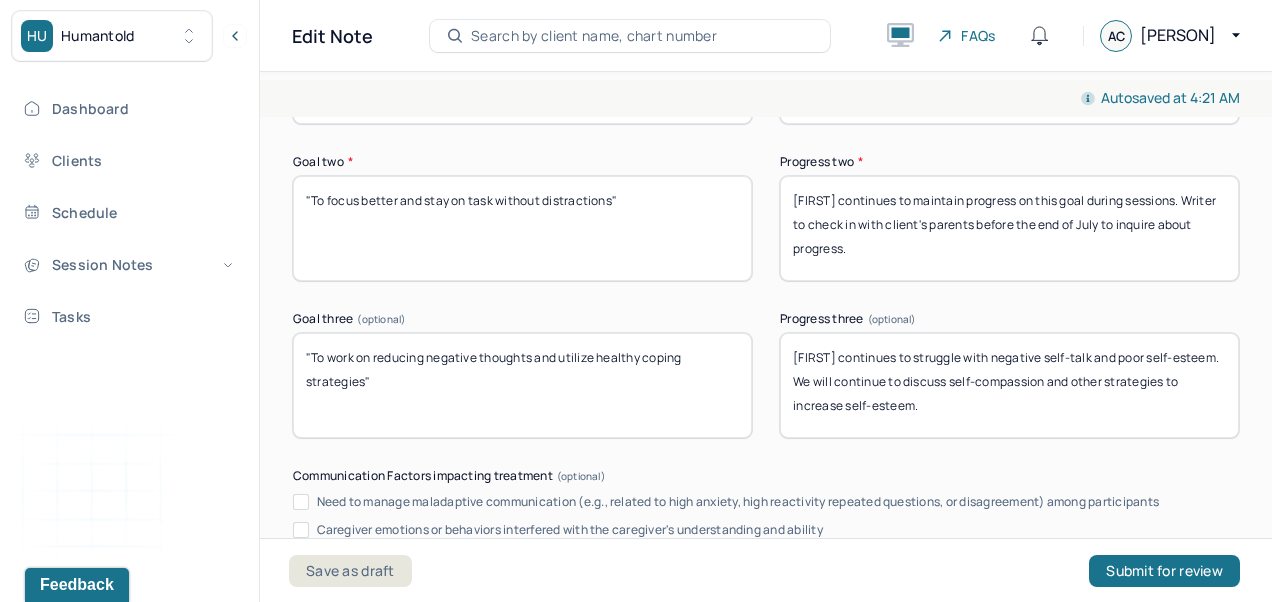 type on "[FIRST] reported that she is often clumsy/injury prone, and that she fell a week ago and injured her knee." 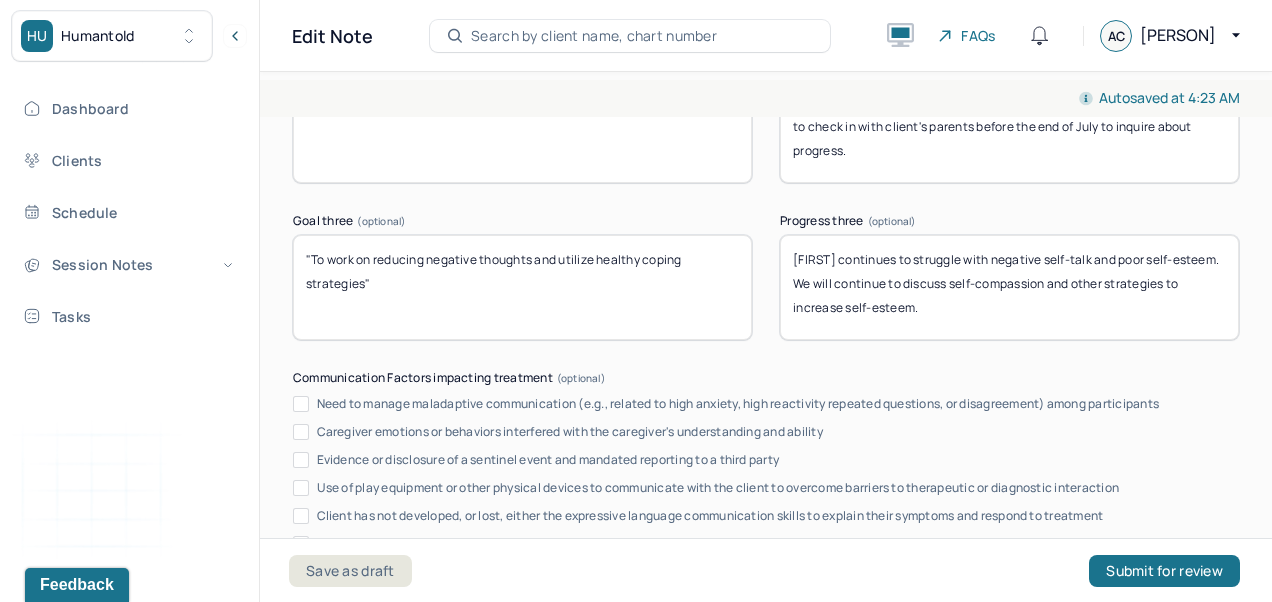 scroll, scrollTop: 3658, scrollLeft: 0, axis: vertical 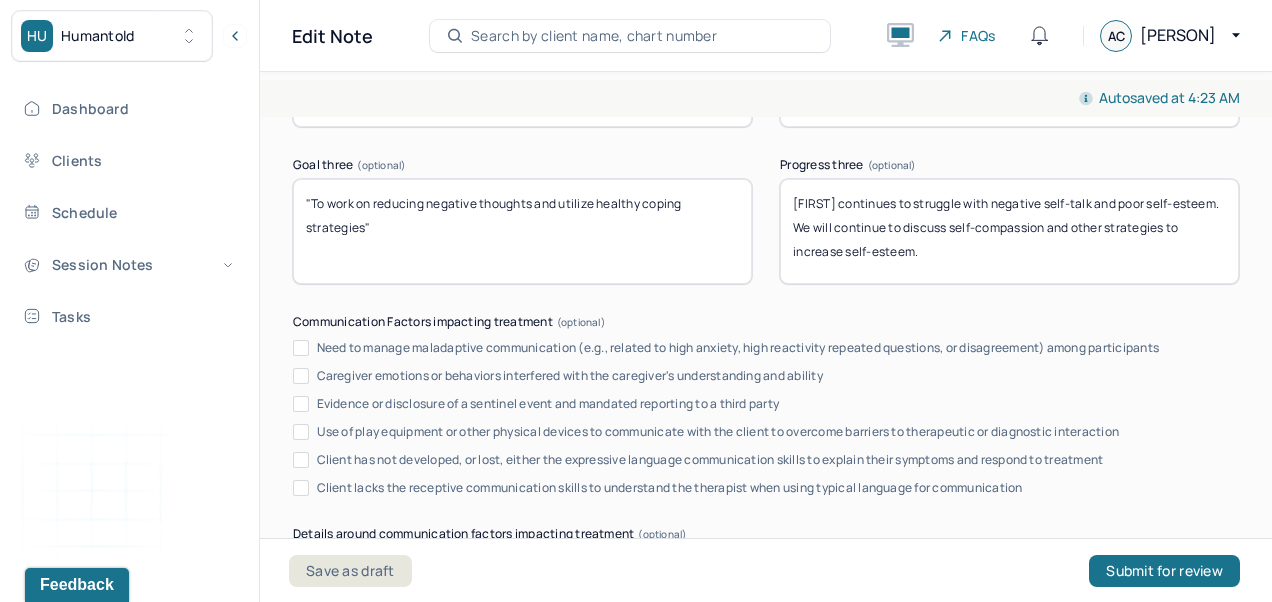 type on "[FIRST] continues to maintain progress on this goal. However, we have more recently been discussing lying or omitting the truth, and what prevents the truth from being said." 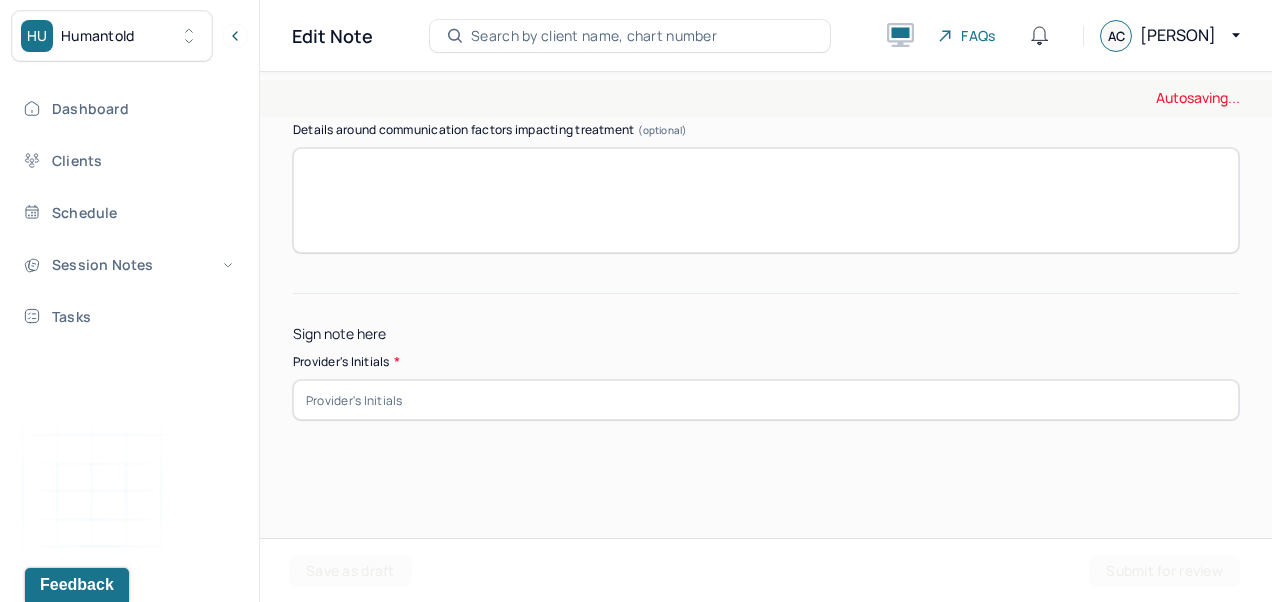 scroll, scrollTop: 4238, scrollLeft: 0, axis: vertical 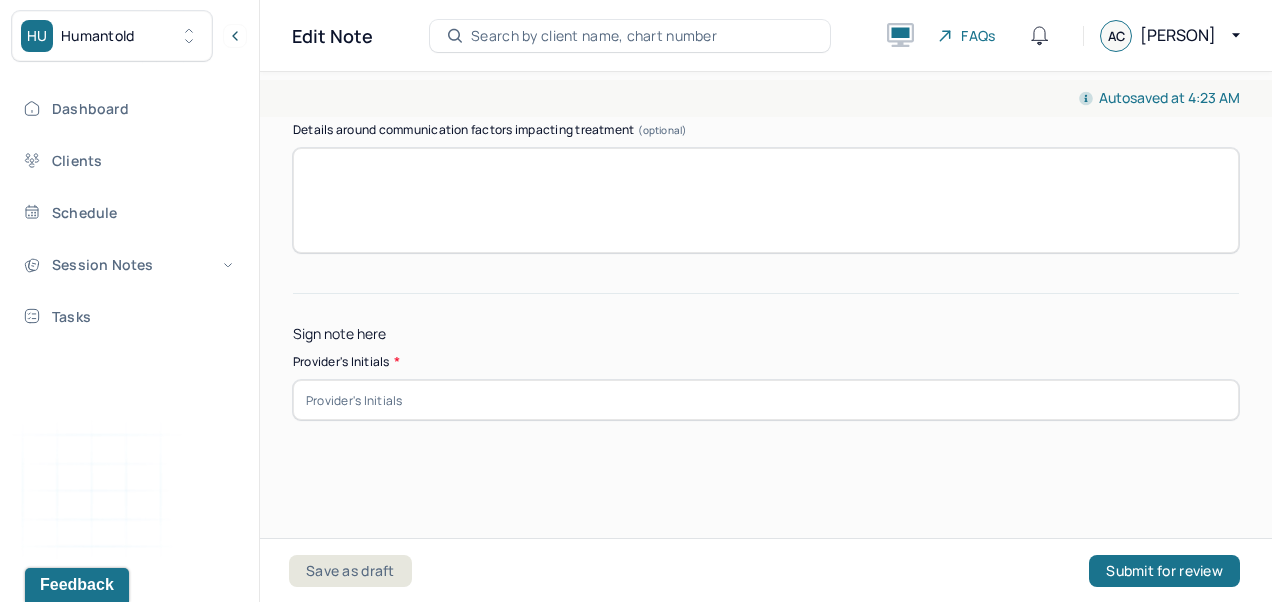 type on "[FIRST] reported that she often finds herself unable to sit still, and not being able to stay on task. She reported beginning multiple tasks which results in her room being a constant mess." 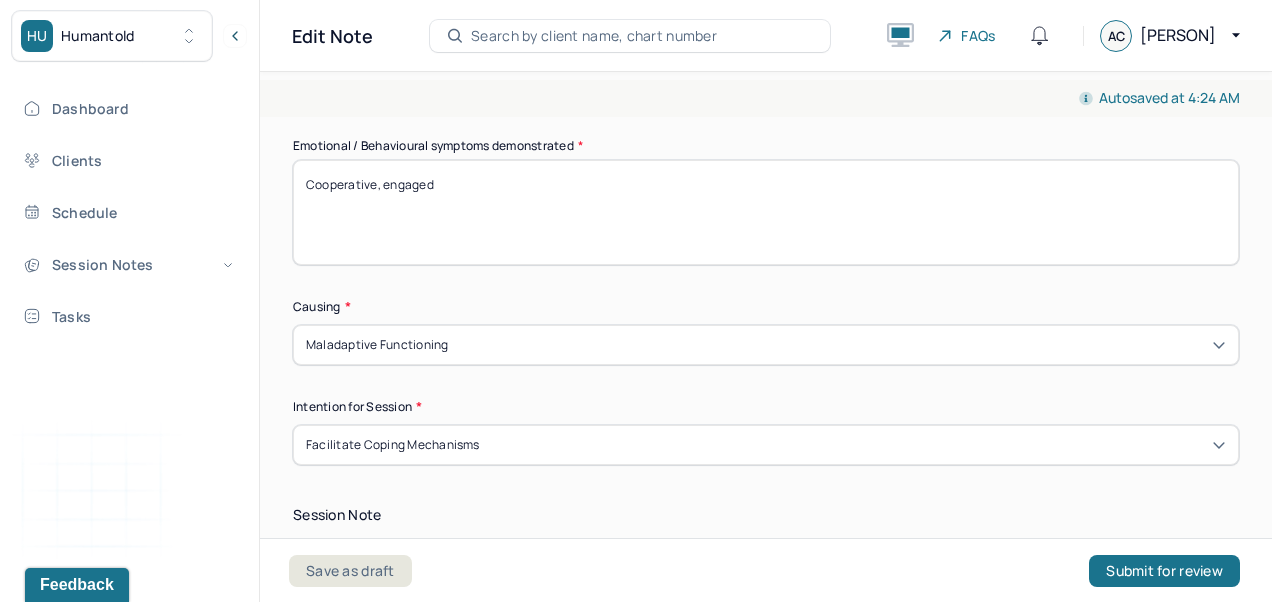 scroll, scrollTop: 1019, scrollLeft: 0, axis: vertical 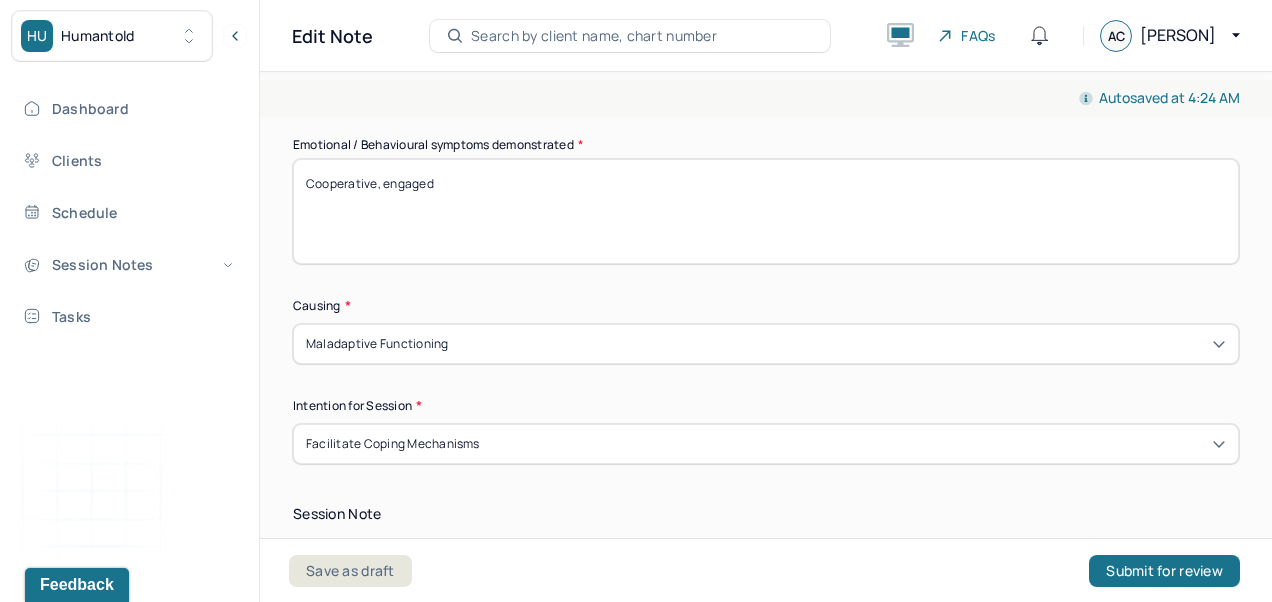 type on "AC" 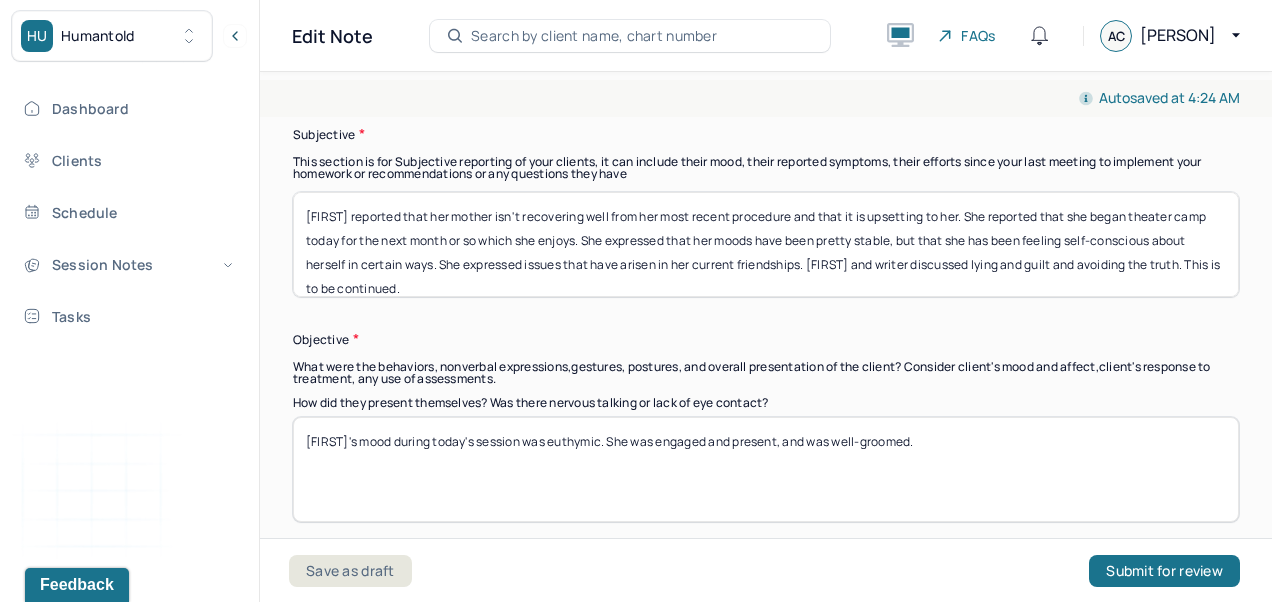 scroll, scrollTop: 1432, scrollLeft: 0, axis: vertical 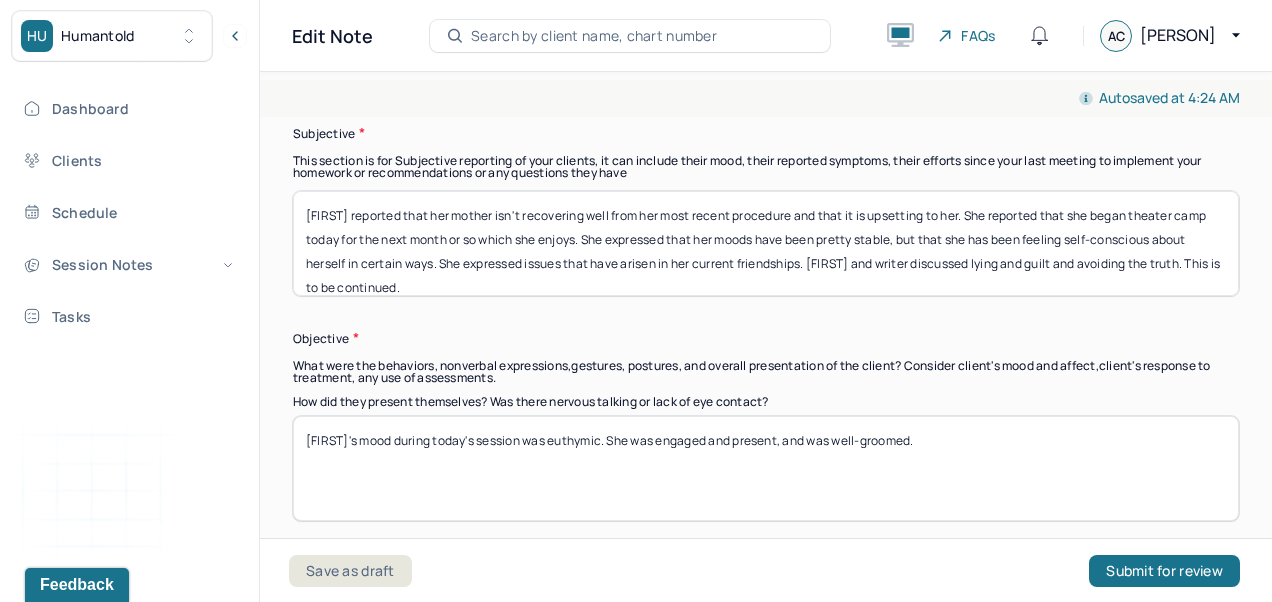 type on "Cooperative, engaged, humorous" 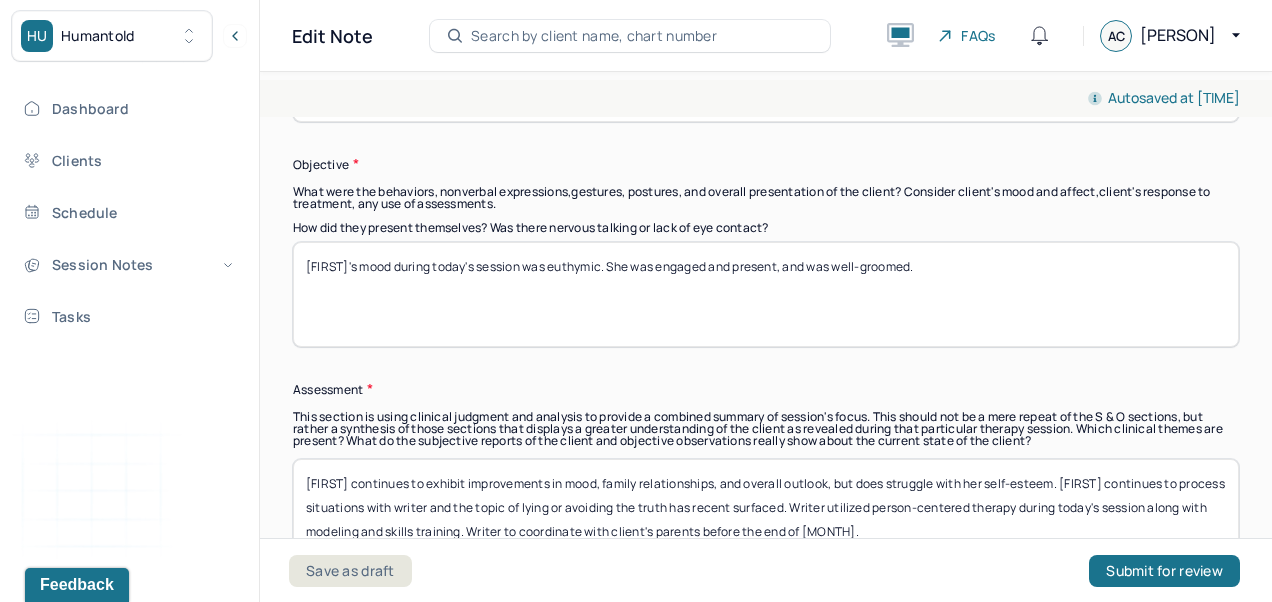 scroll, scrollTop: 1611, scrollLeft: 0, axis: vertical 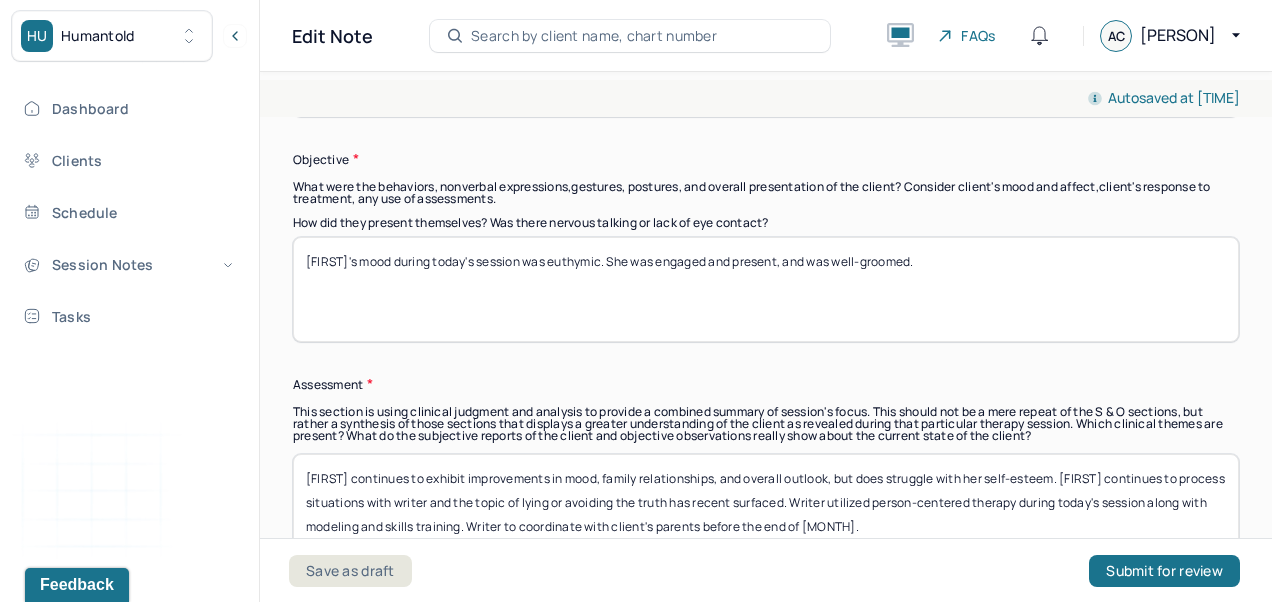 type on "[FIRST] reported that she was honest with her parents about switching her friends' names in her phone because they aren't fond of one of them." 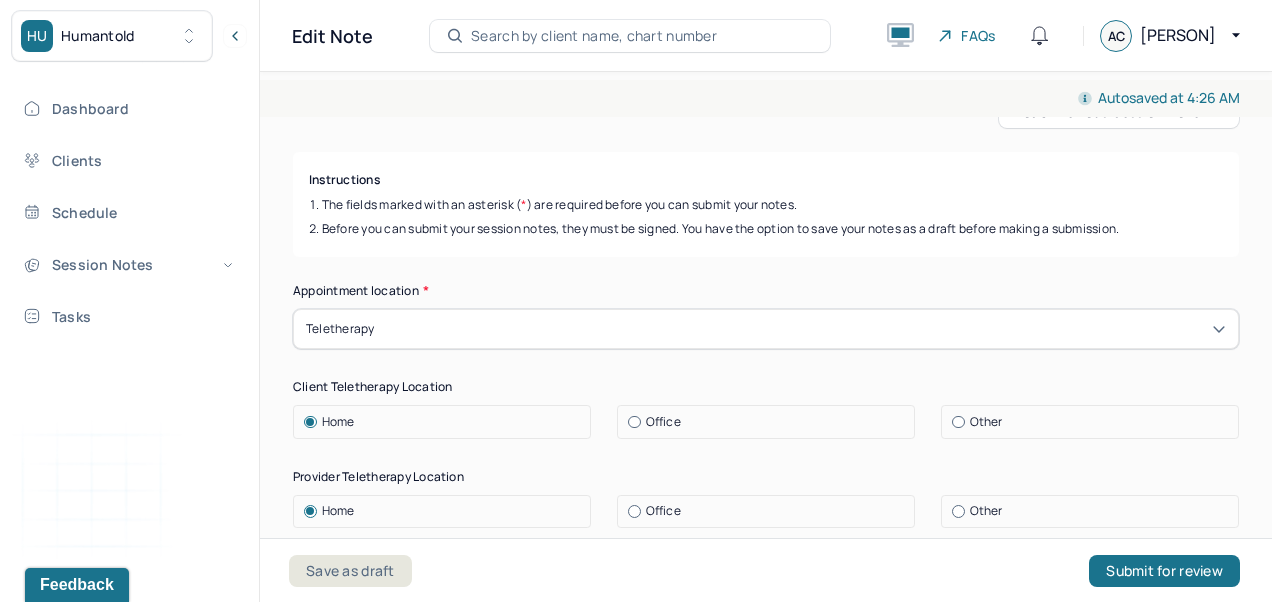 scroll, scrollTop: 0, scrollLeft: 0, axis: both 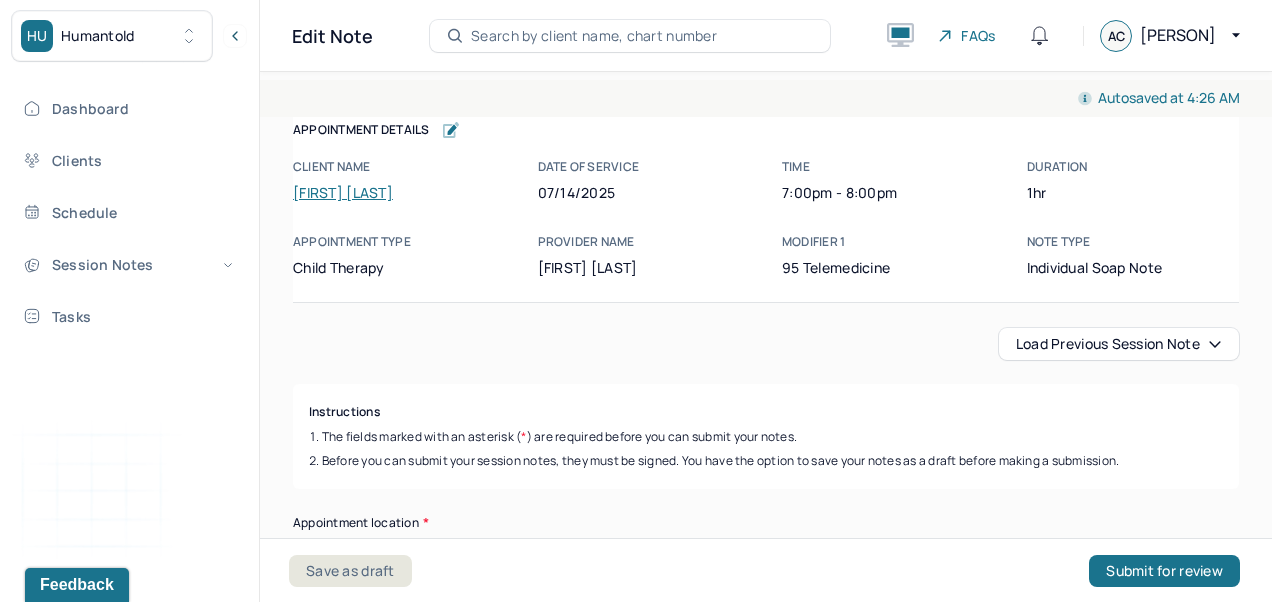 type on "[FIRST]'s mood during today's session was euthymic. She wasn't as engaged as she usually is ." 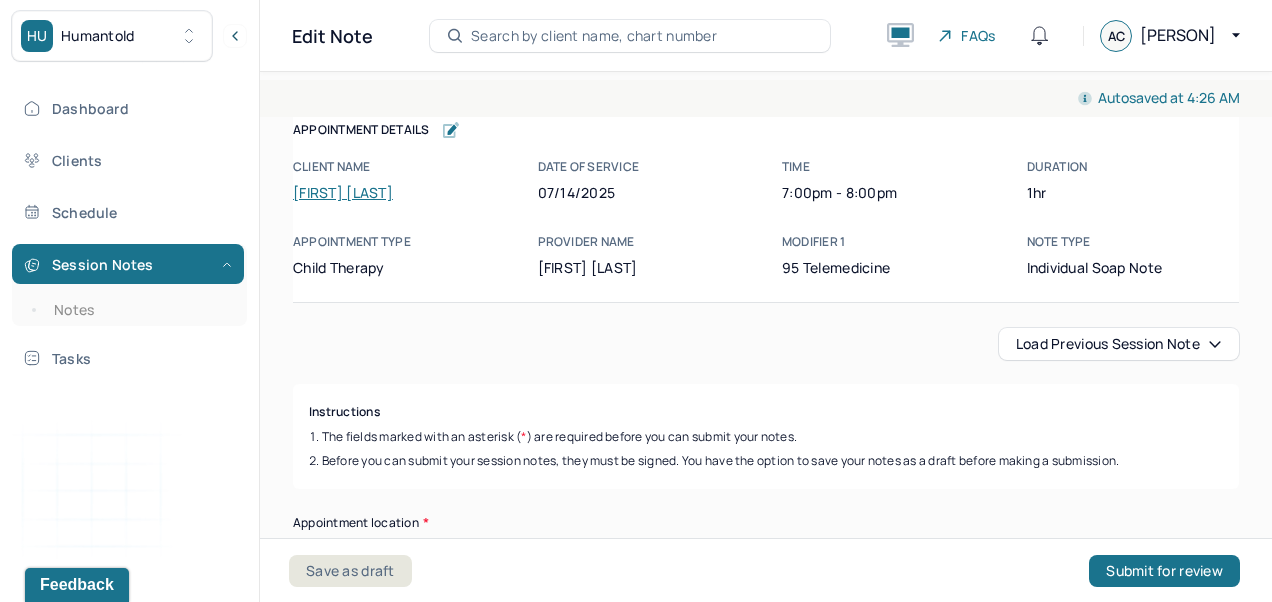 click on "Notes" at bounding box center [139, 310] 